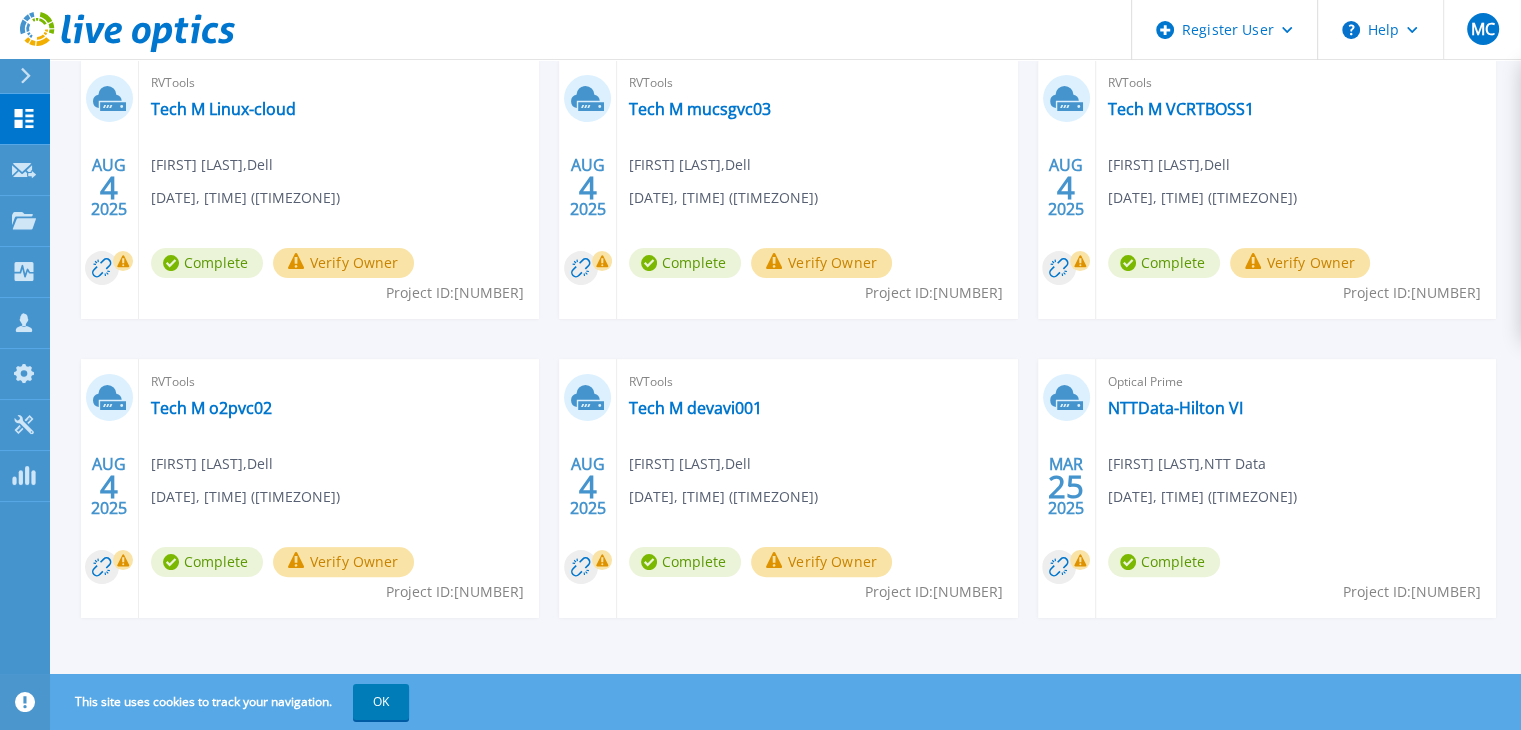 scroll, scrollTop: 376, scrollLeft: 0, axis: vertical 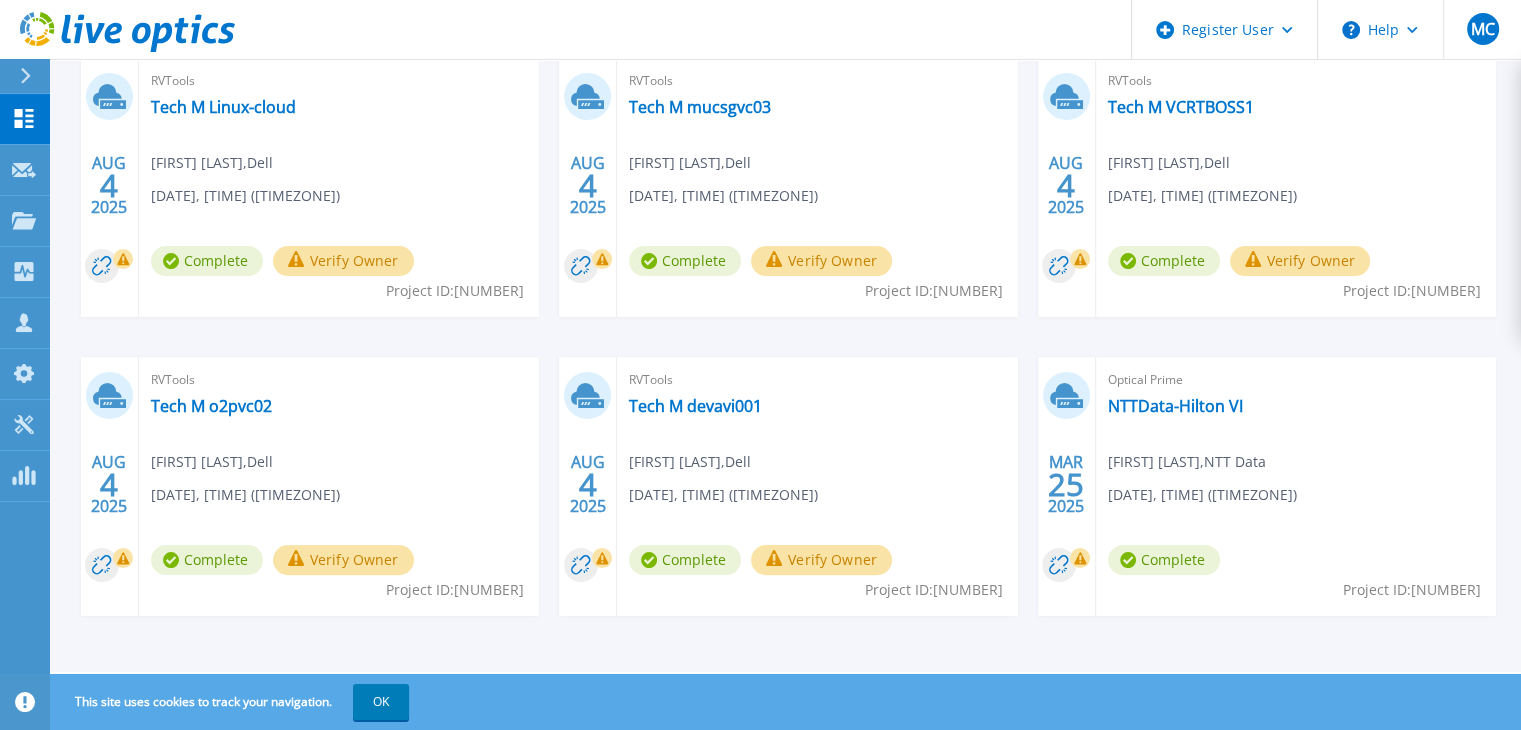 click on "Verify Owner" at bounding box center (343, 261) 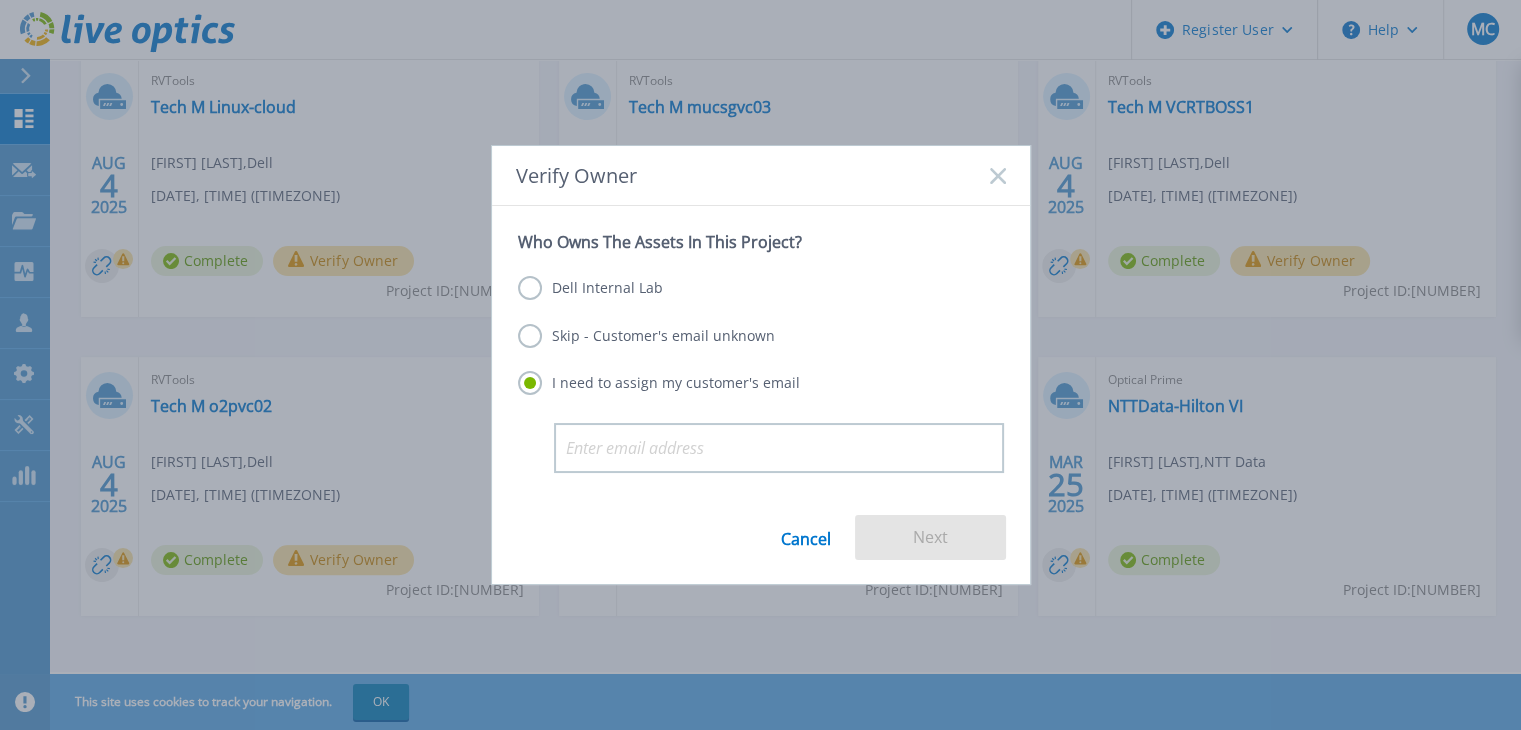 click on "Skip - Customer's email unknown" at bounding box center [646, 336] 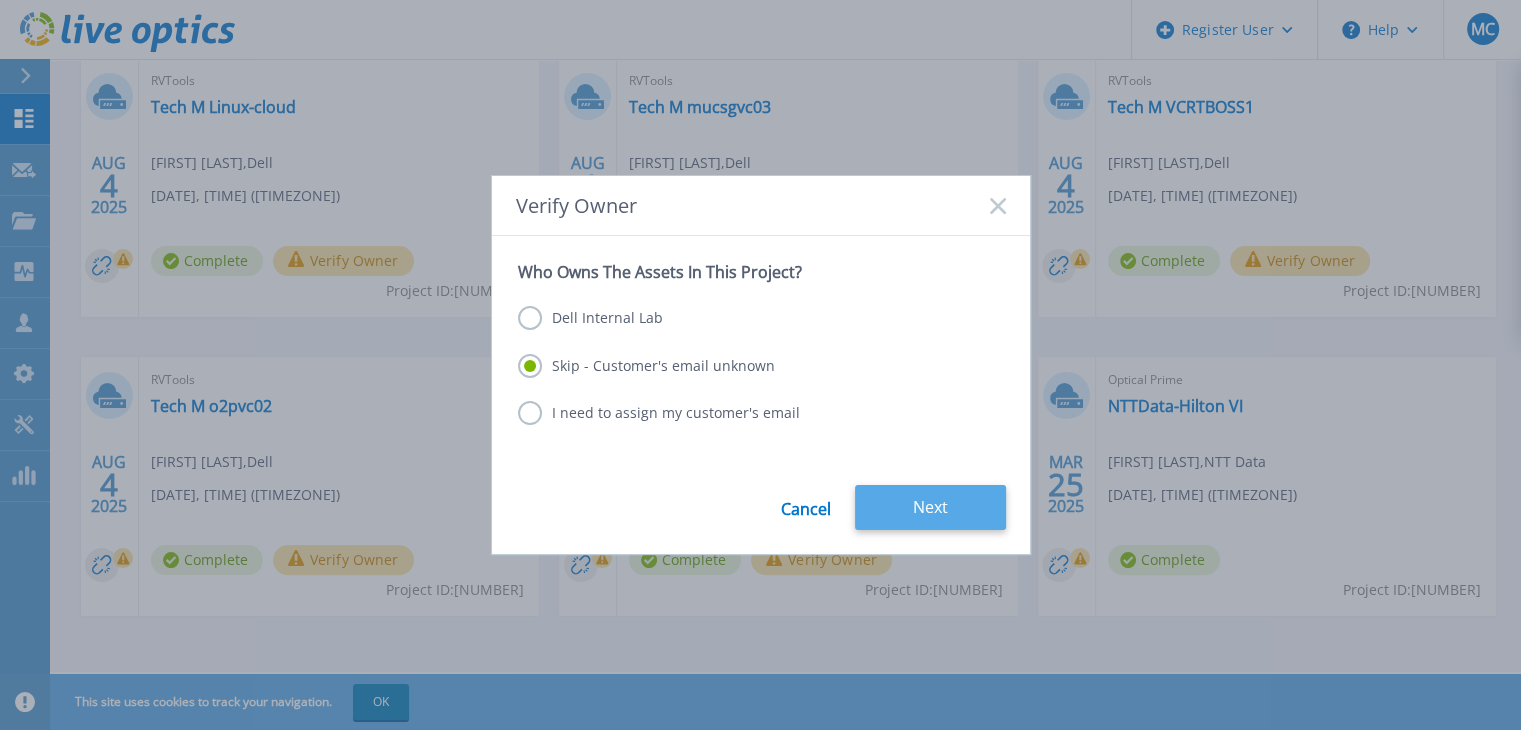 click on "Next" at bounding box center (930, 507) 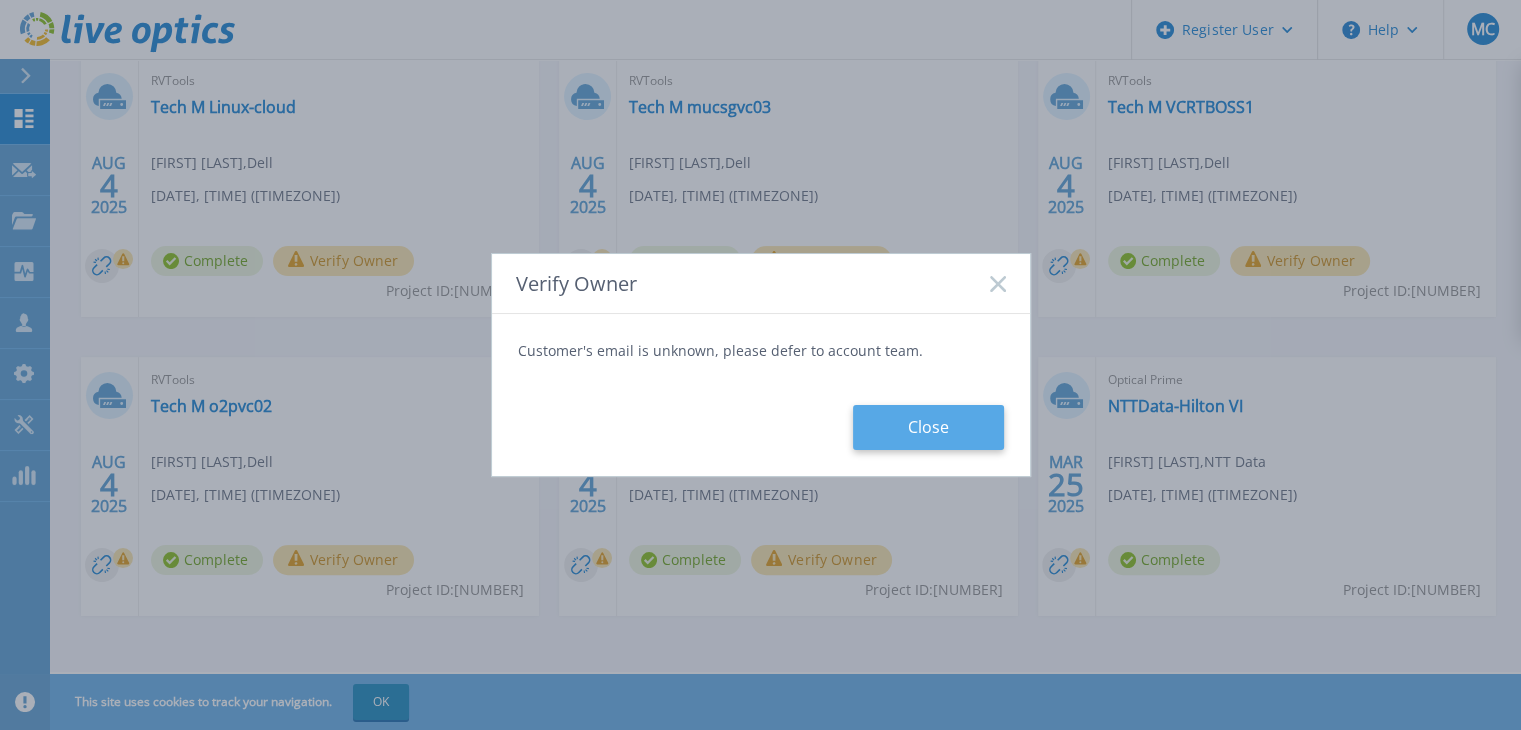 click on "Close" at bounding box center (928, 427) 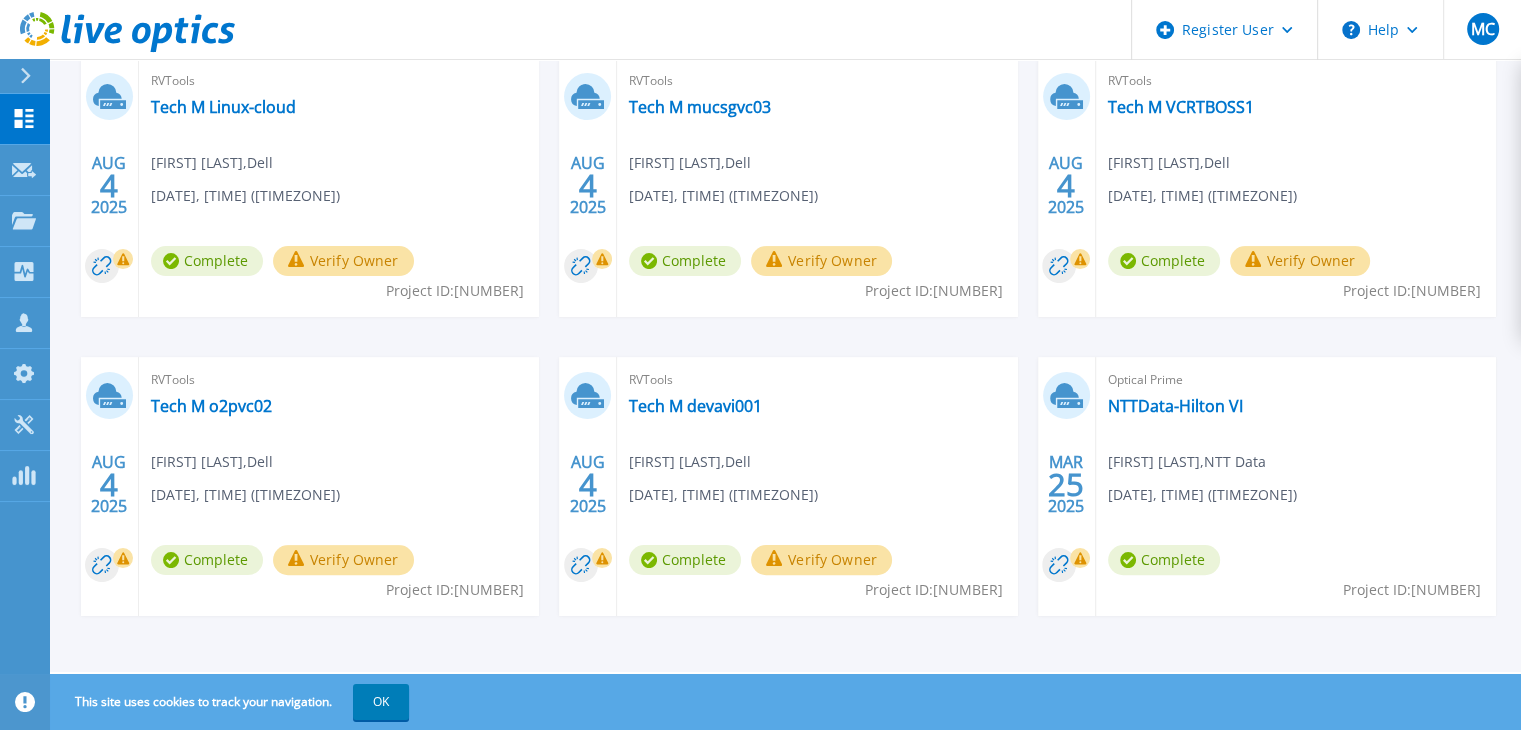 scroll, scrollTop: 378, scrollLeft: 0, axis: vertical 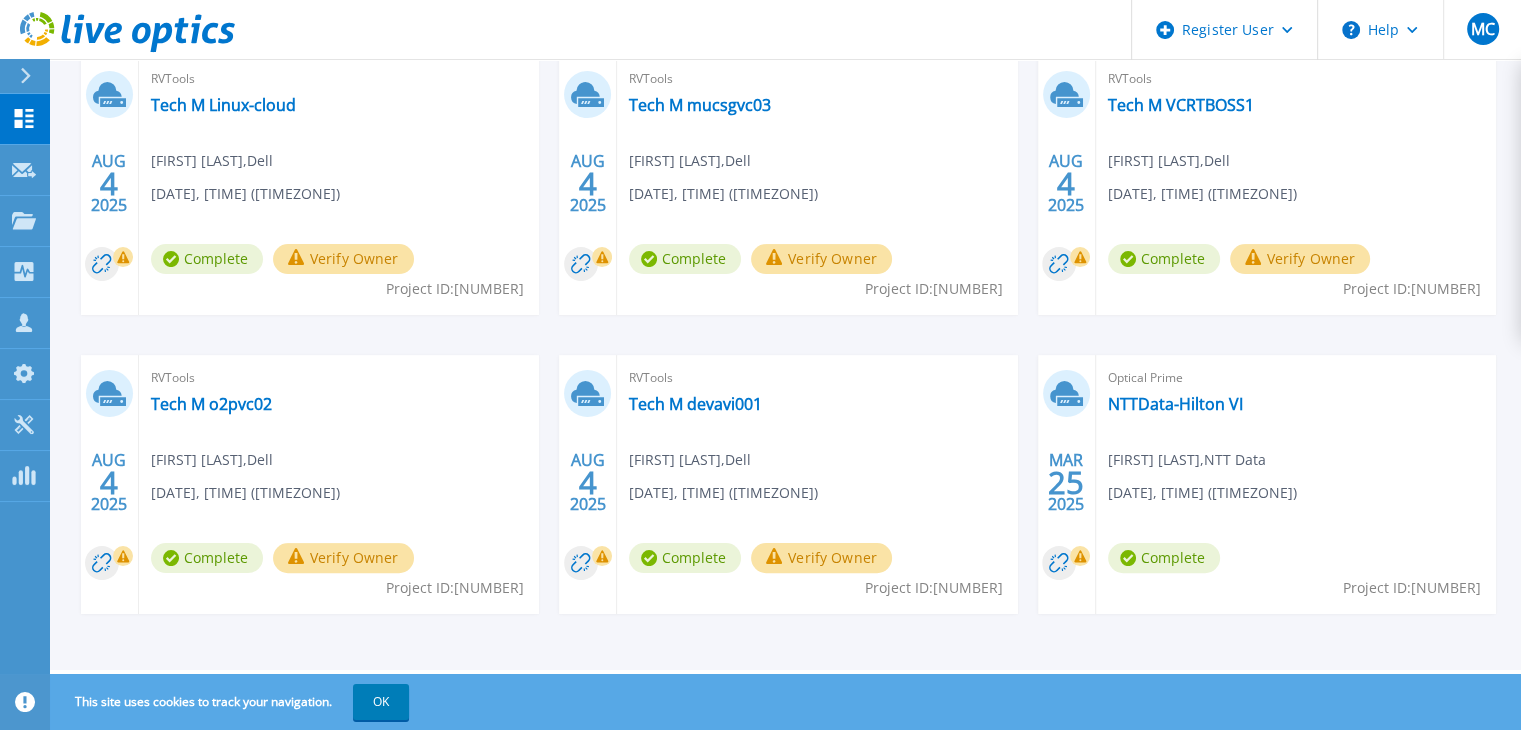 click on "RVTools Tech M devavi001 Mokshi Chandel ,  Dell  08/04/2025, 14:24 (+00:00) Complete Verify Owner Project ID:  3002025" at bounding box center (817, 484) 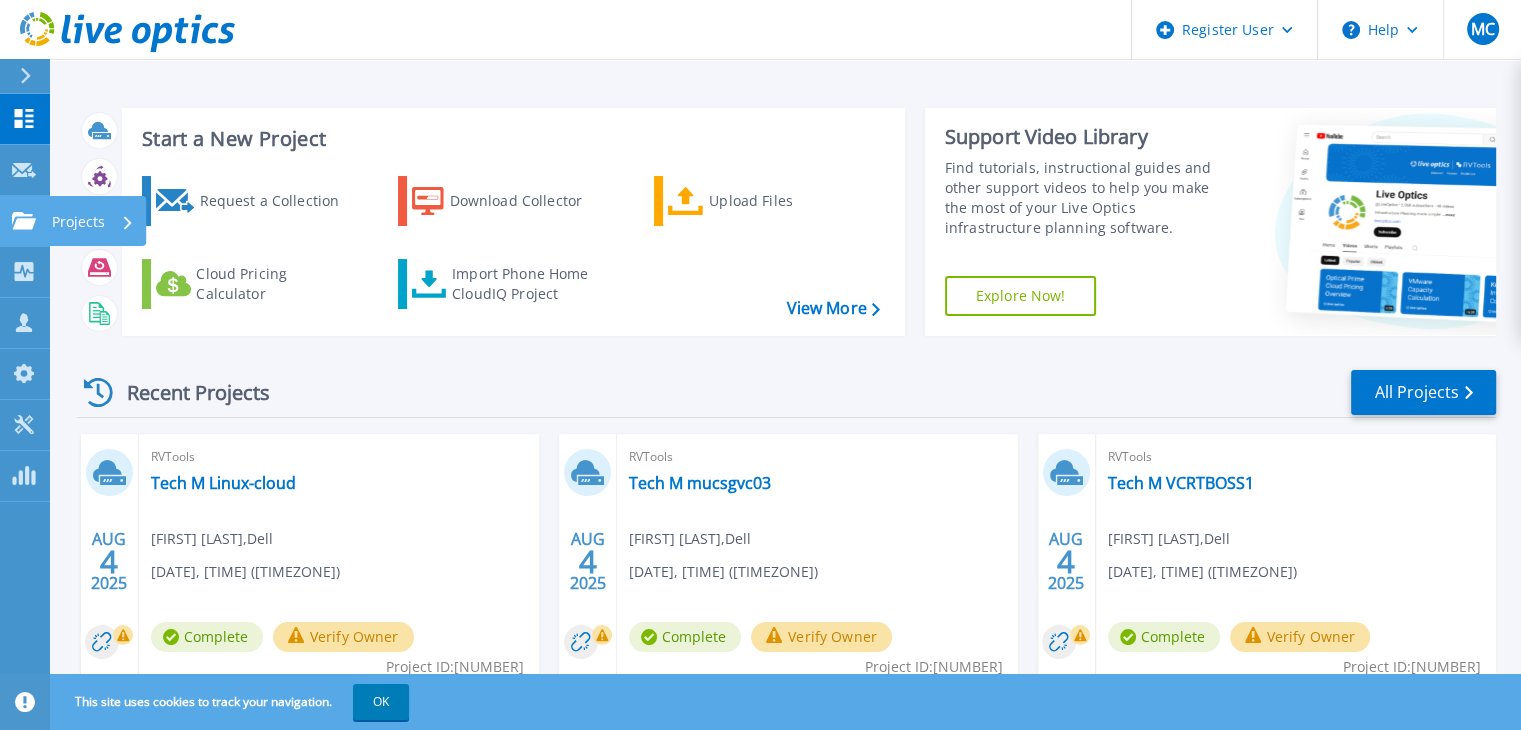 click on "Projects Projects" at bounding box center (25, 221) 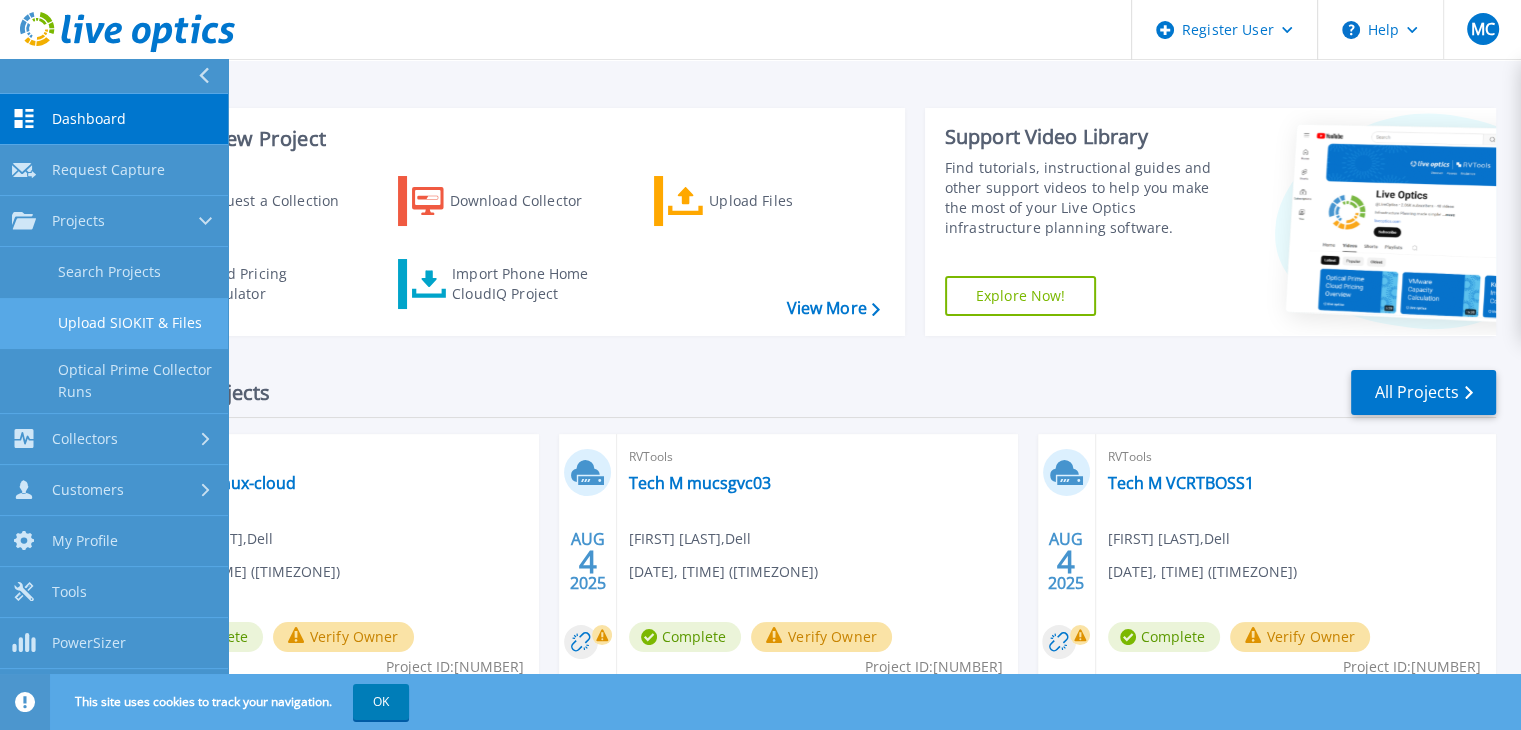 click on "Upload SIOKIT & Files" at bounding box center (114, 323) 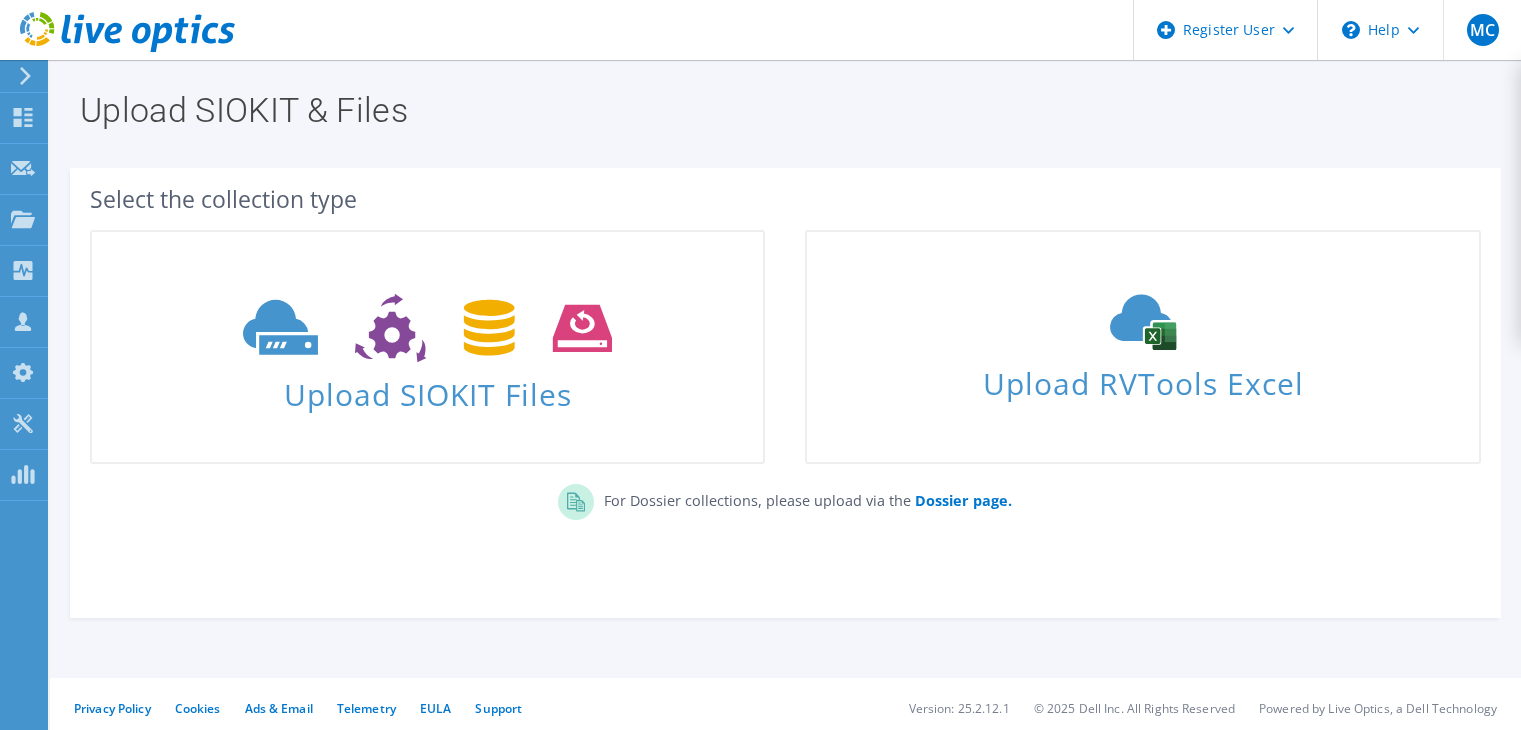 scroll, scrollTop: 0, scrollLeft: 0, axis: both 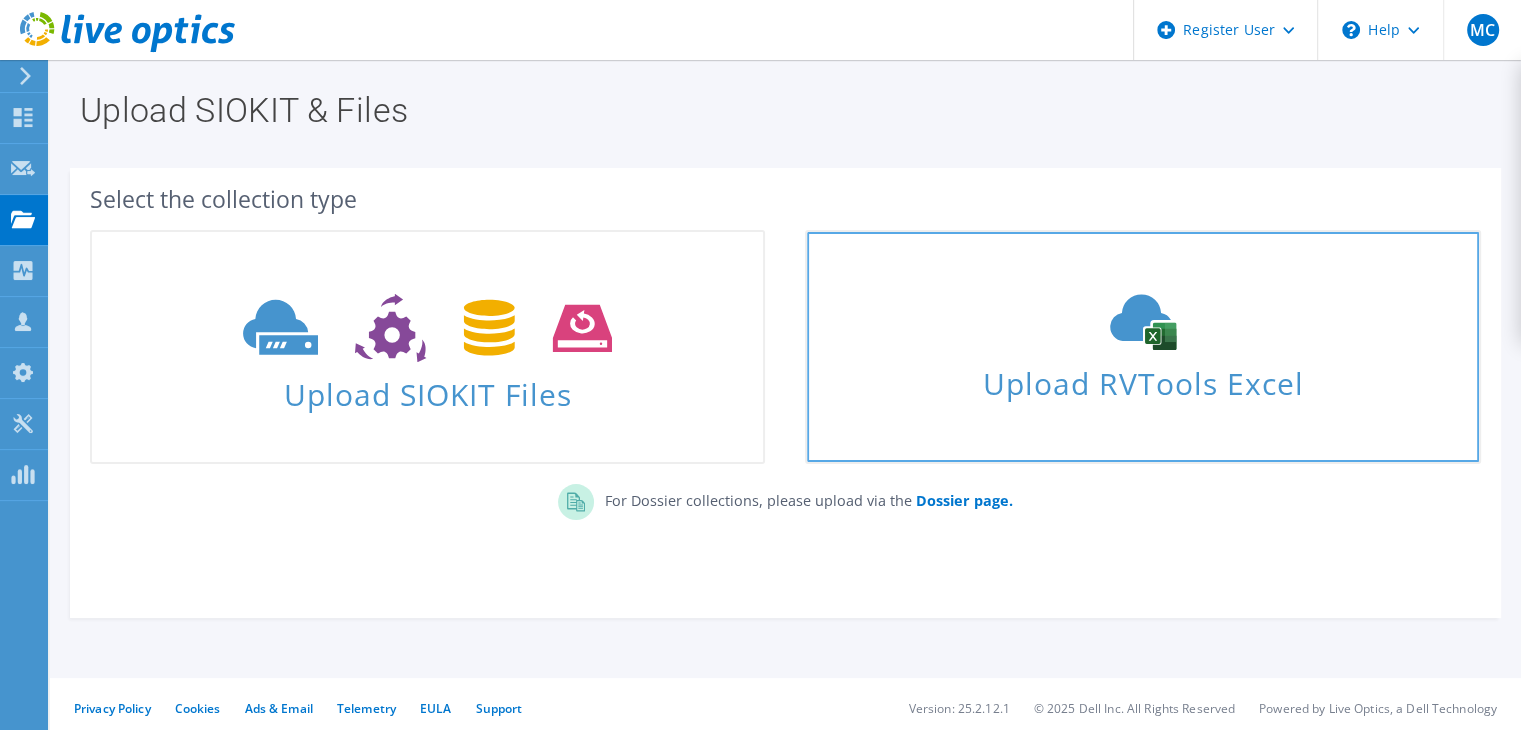 click on "Upload RVTools Excel" at bounding box center (1142, 378) 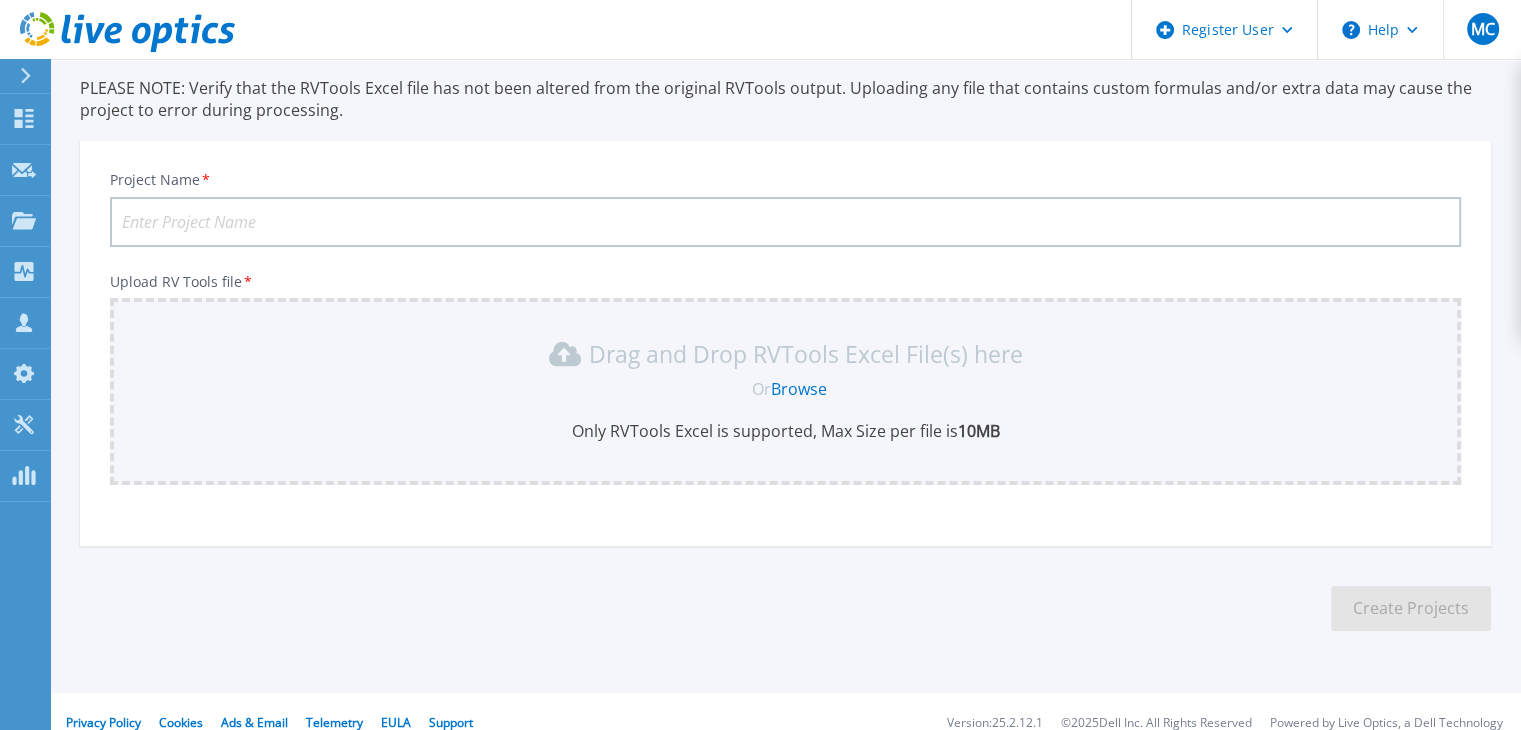 scroll, scrollTop: 153, scrollLeft: 0, axis: vertical 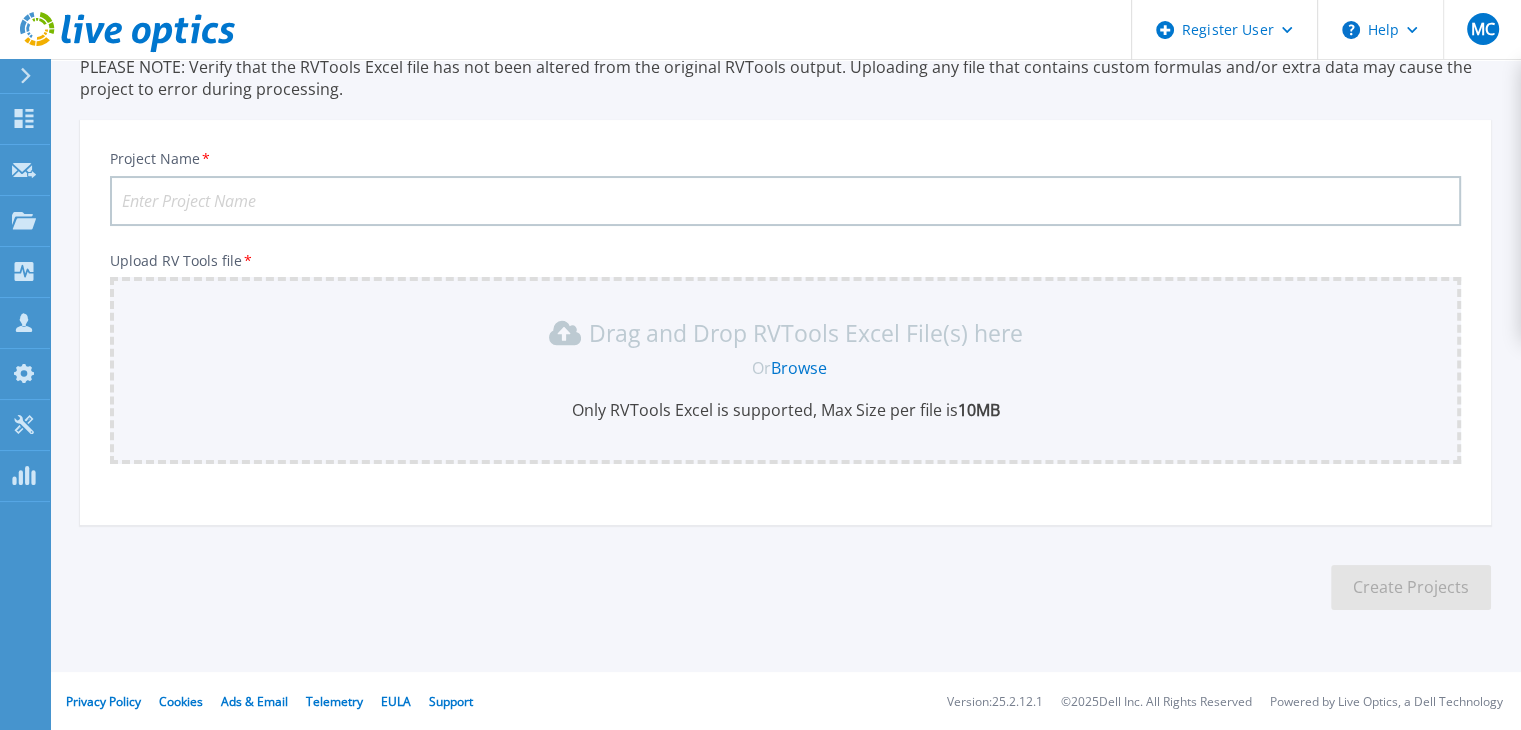 drag, startPoint x: 554, startPoint y: 177, endPoint x: 488, endPoint y: 196, distance: 68.68042 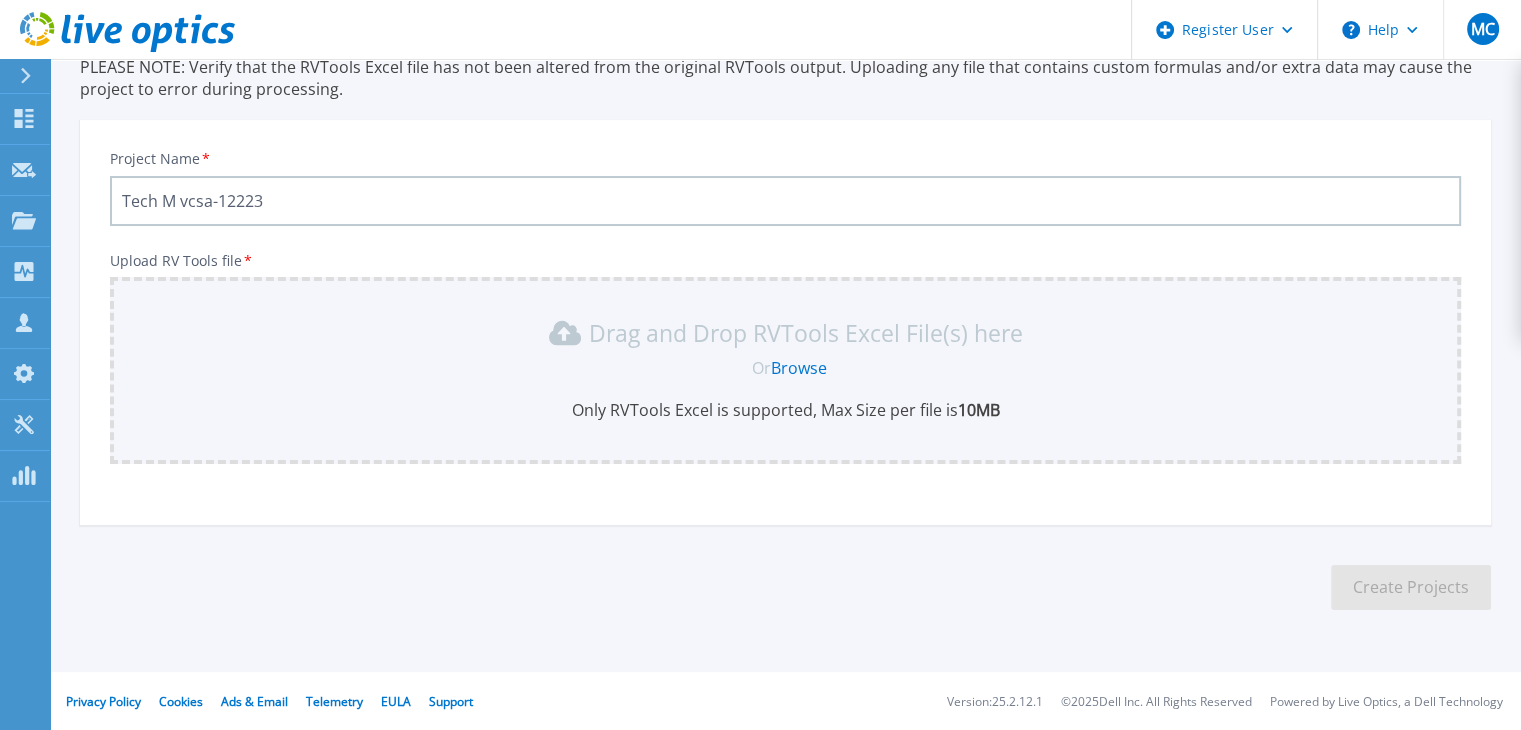 type on "Tech M vcsa-12223" 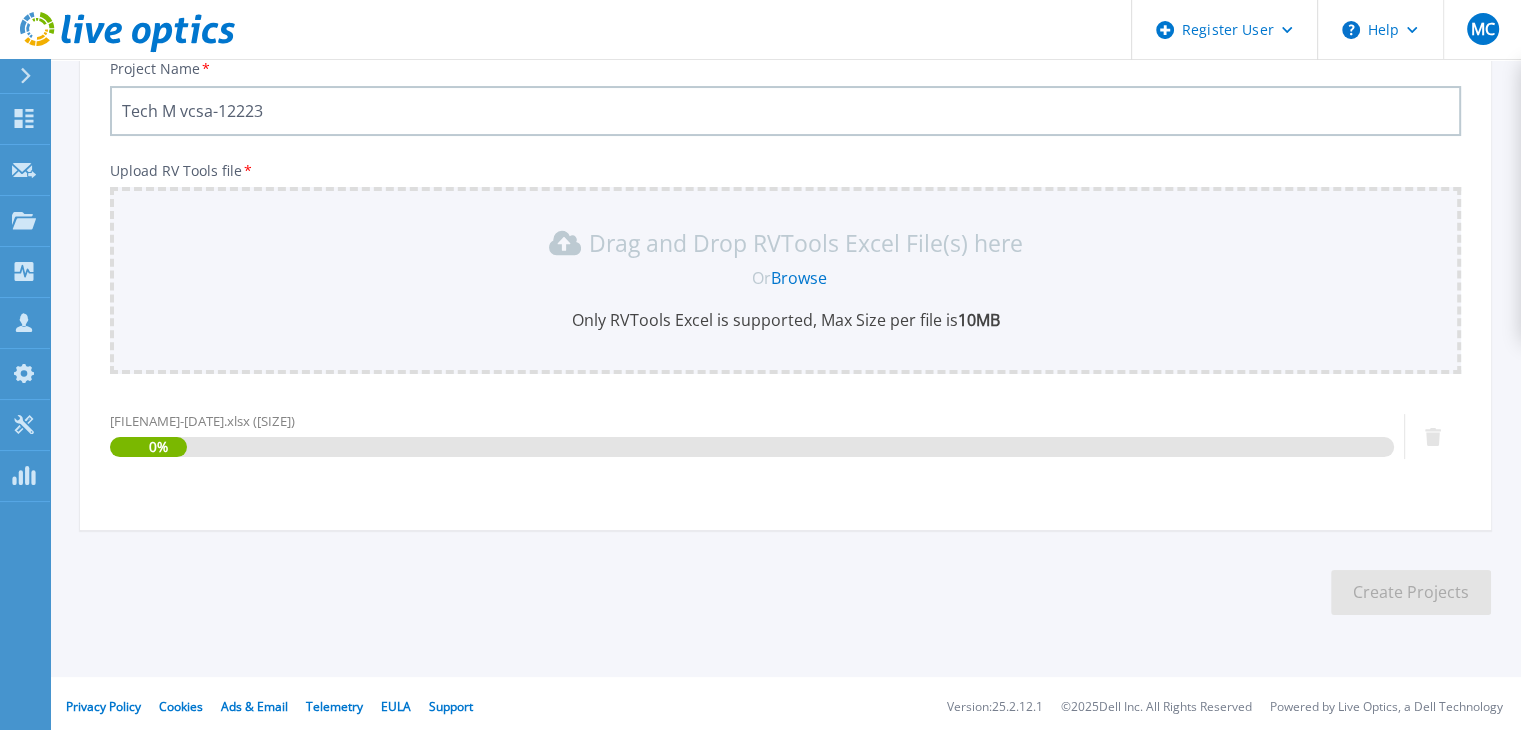 scroll, scrollTop: 248, scrollLeft: 0, axis: vertical 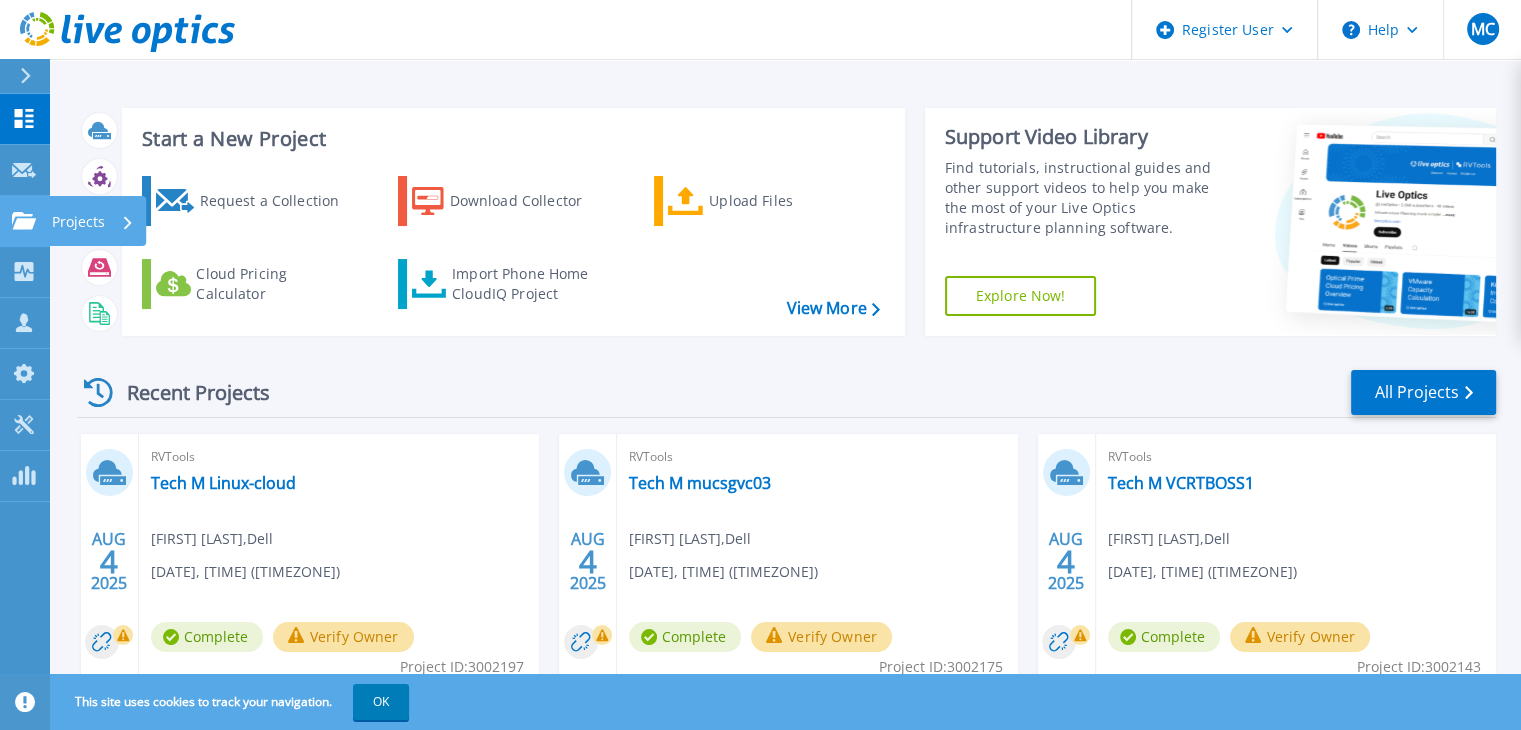 click 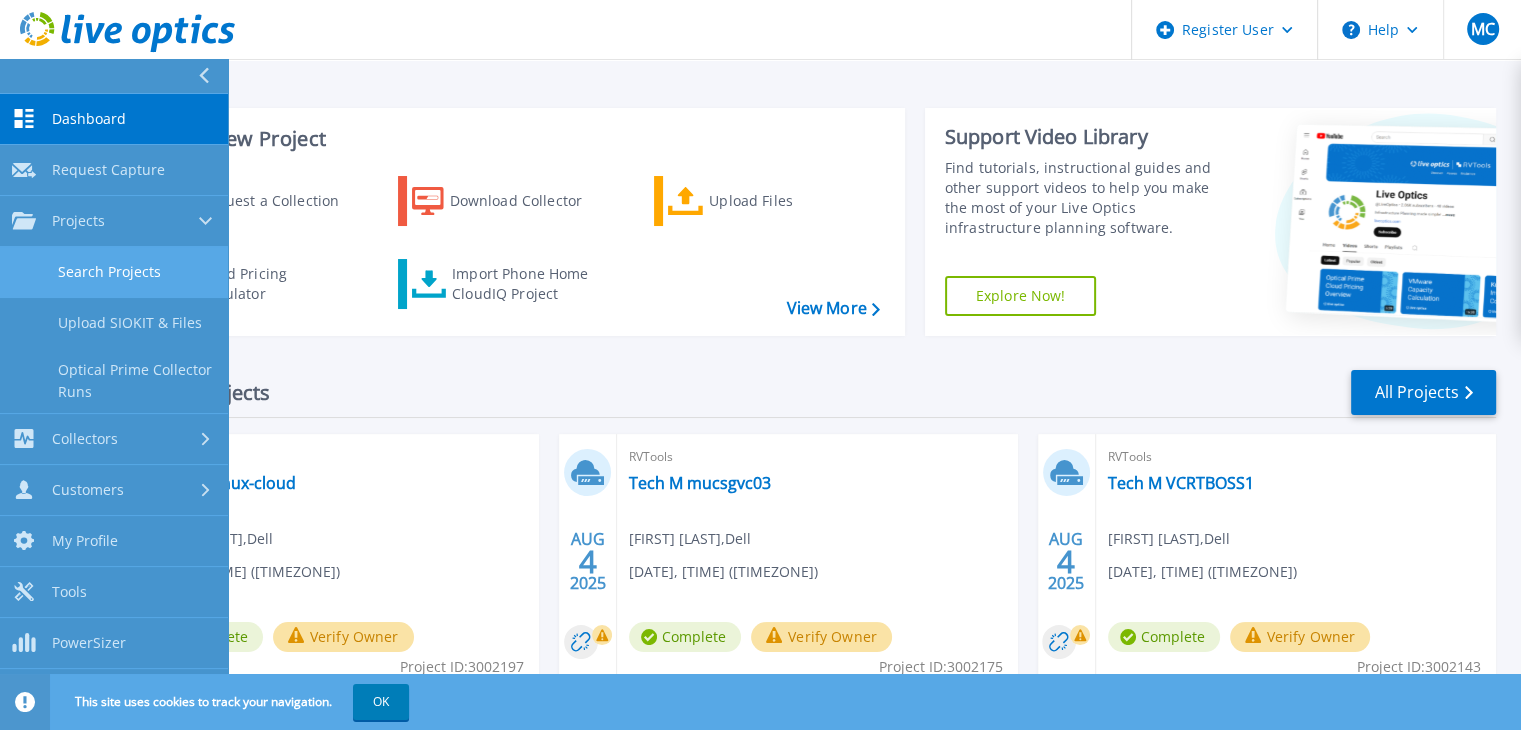 click on "Search Projects" at bounding box center [114, 272] 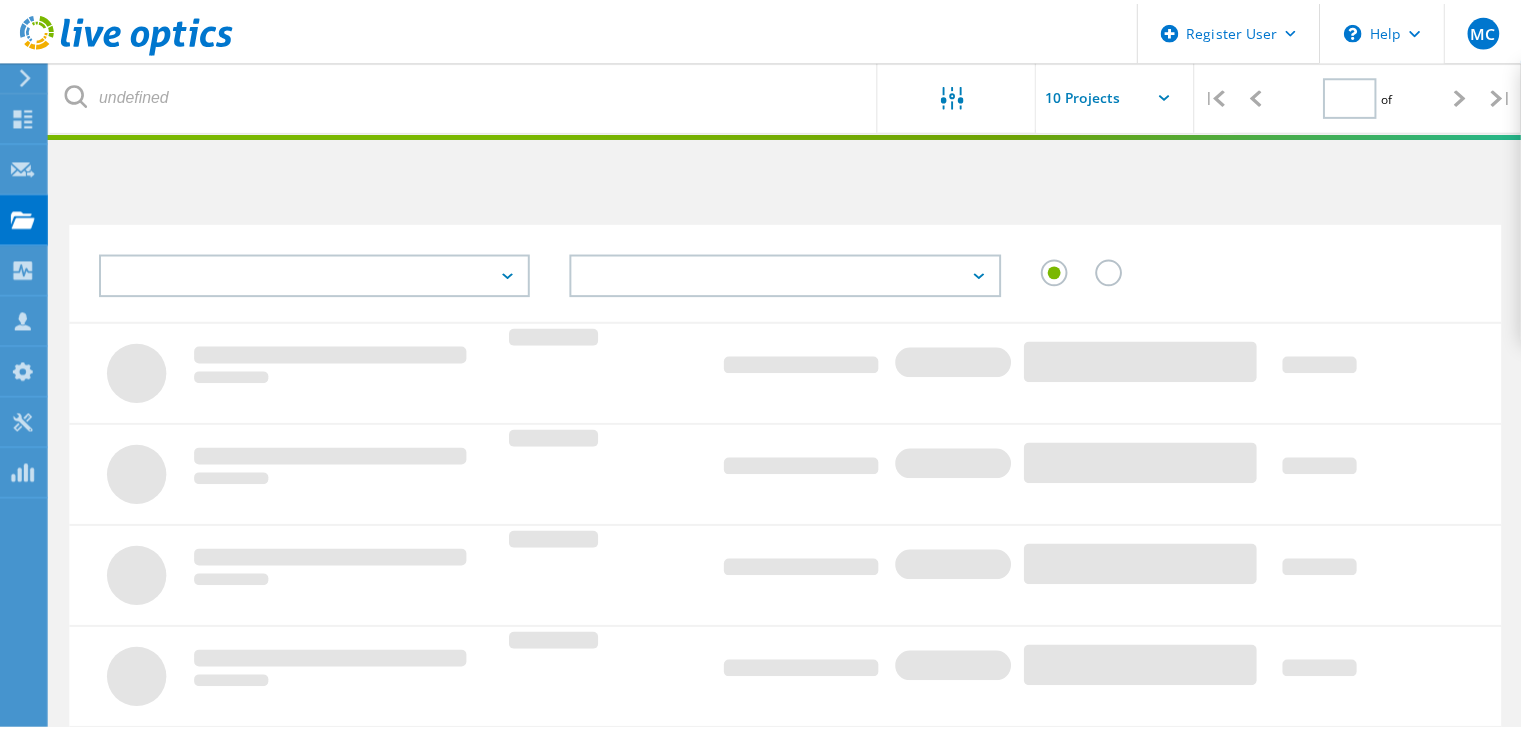 scroll, scrollTop: 0, scrollLeft: 0, axis: both 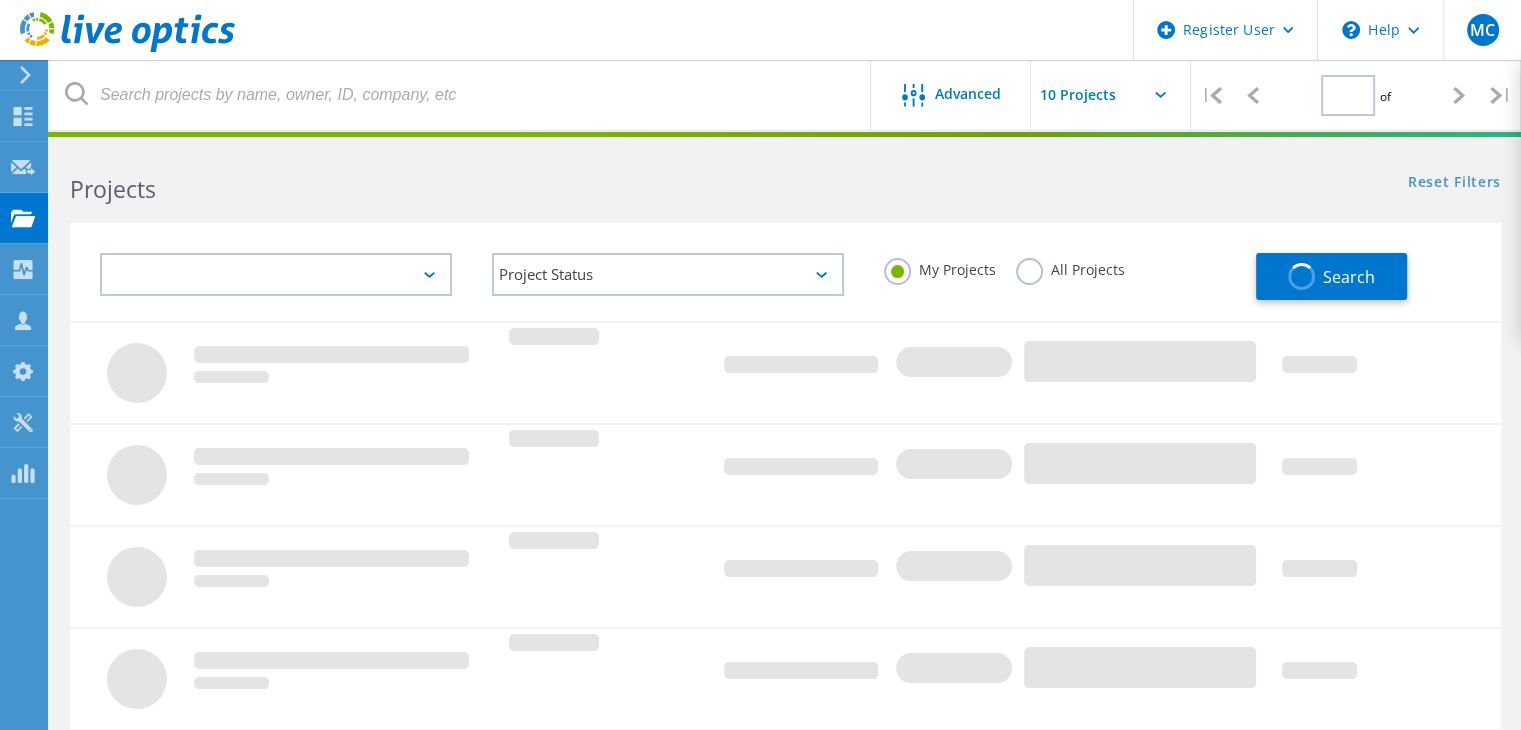 type on "1" 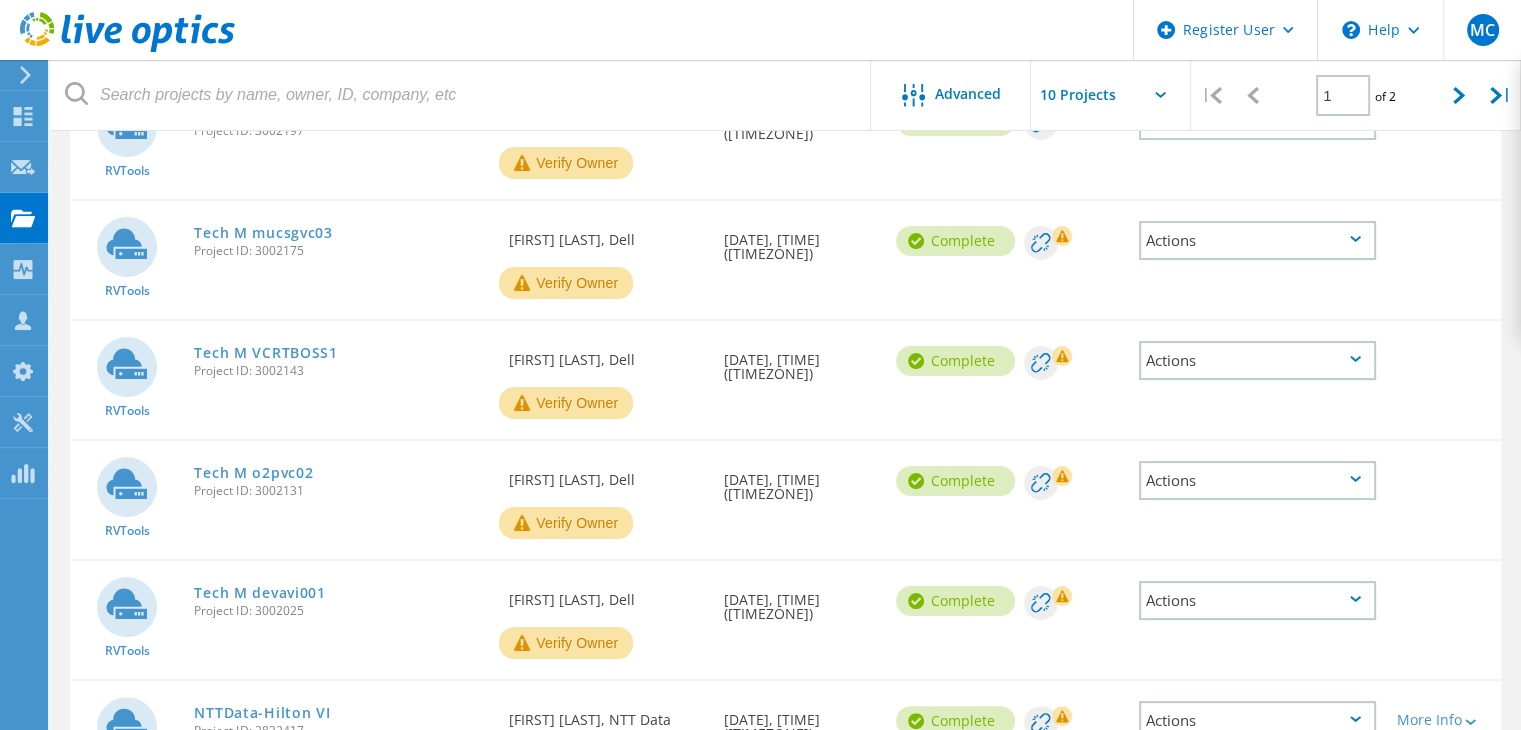 scroll, scrollTop: 288, scrollLeft: 0, axis: vertical 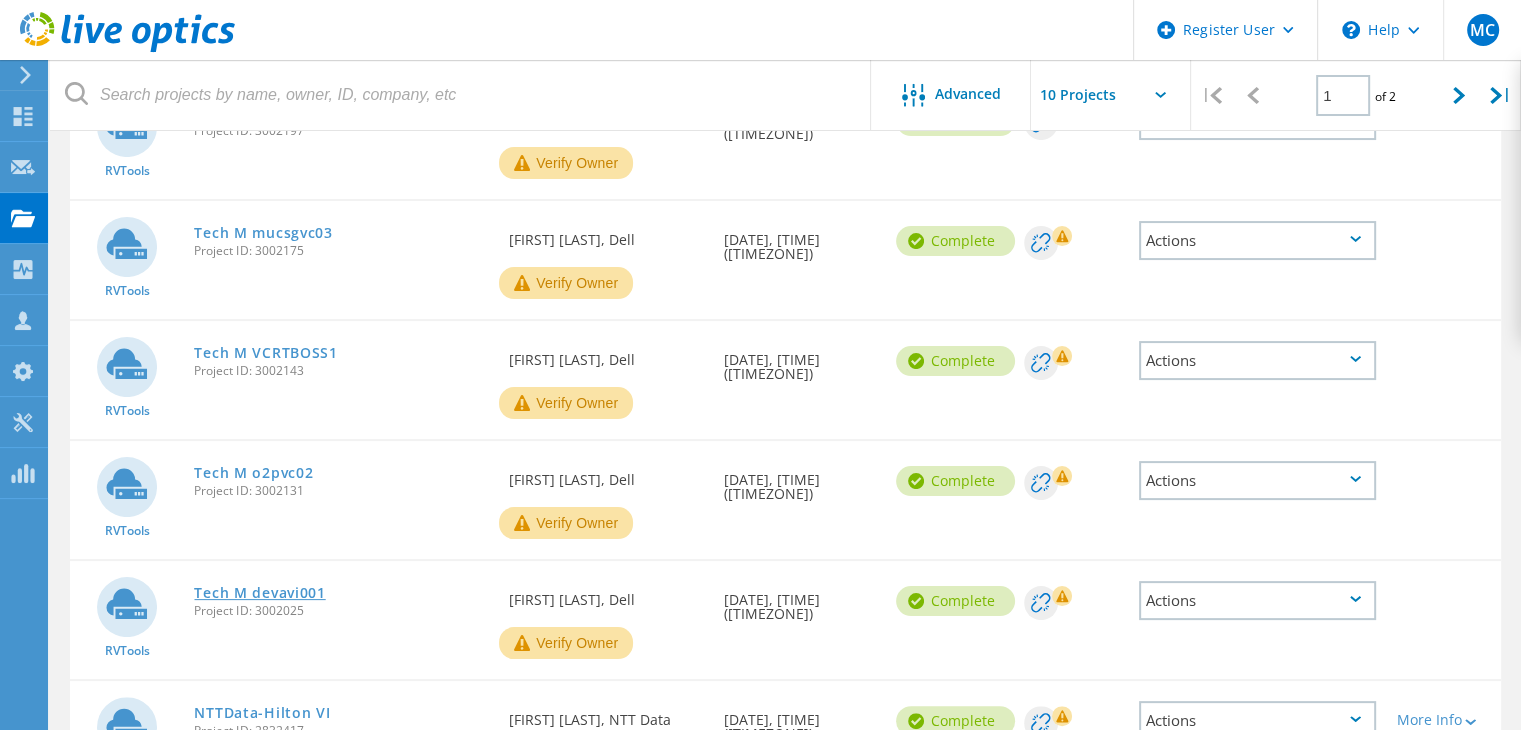 click on "Tech M devavi001" 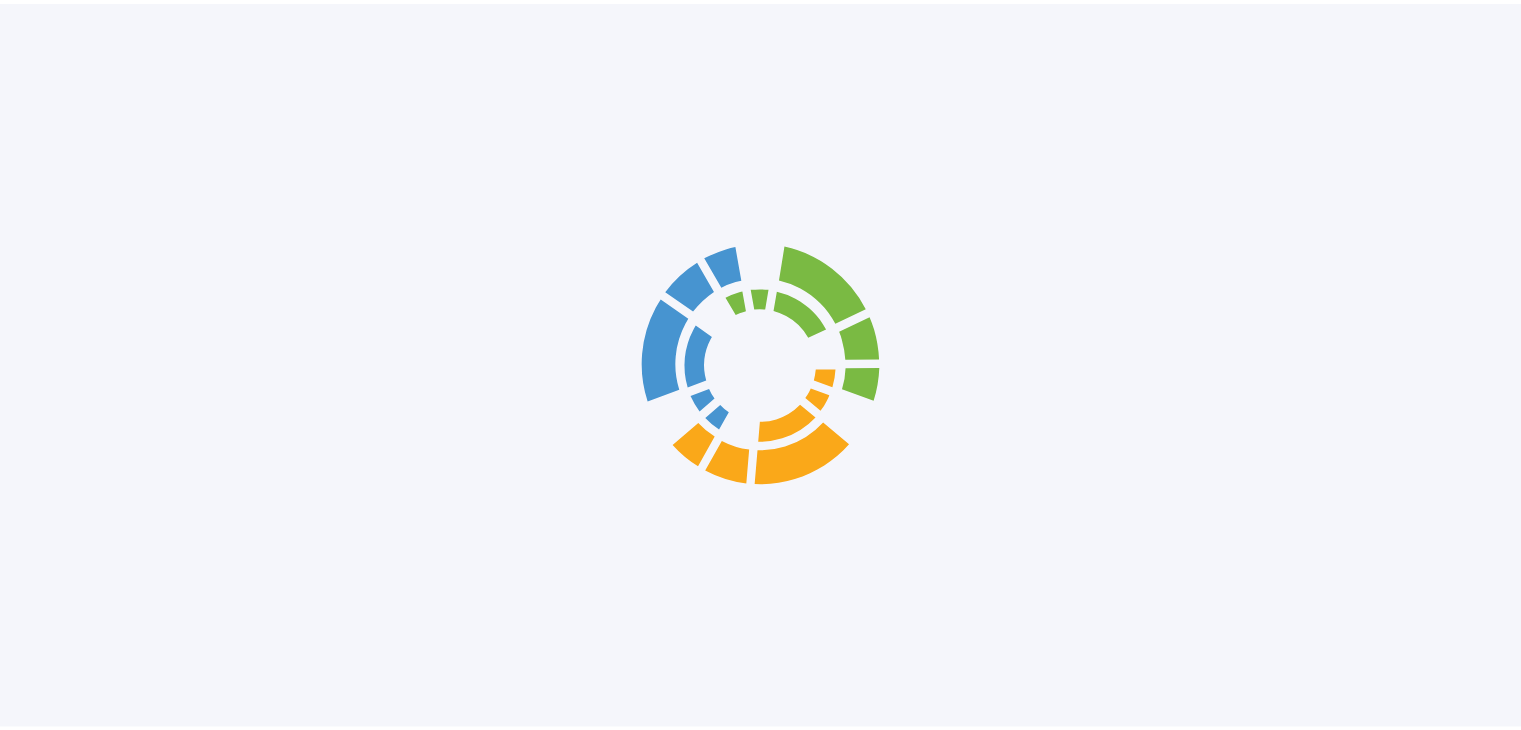 scroll, scrollTop: 0, scrollLeft: 0, axis: both 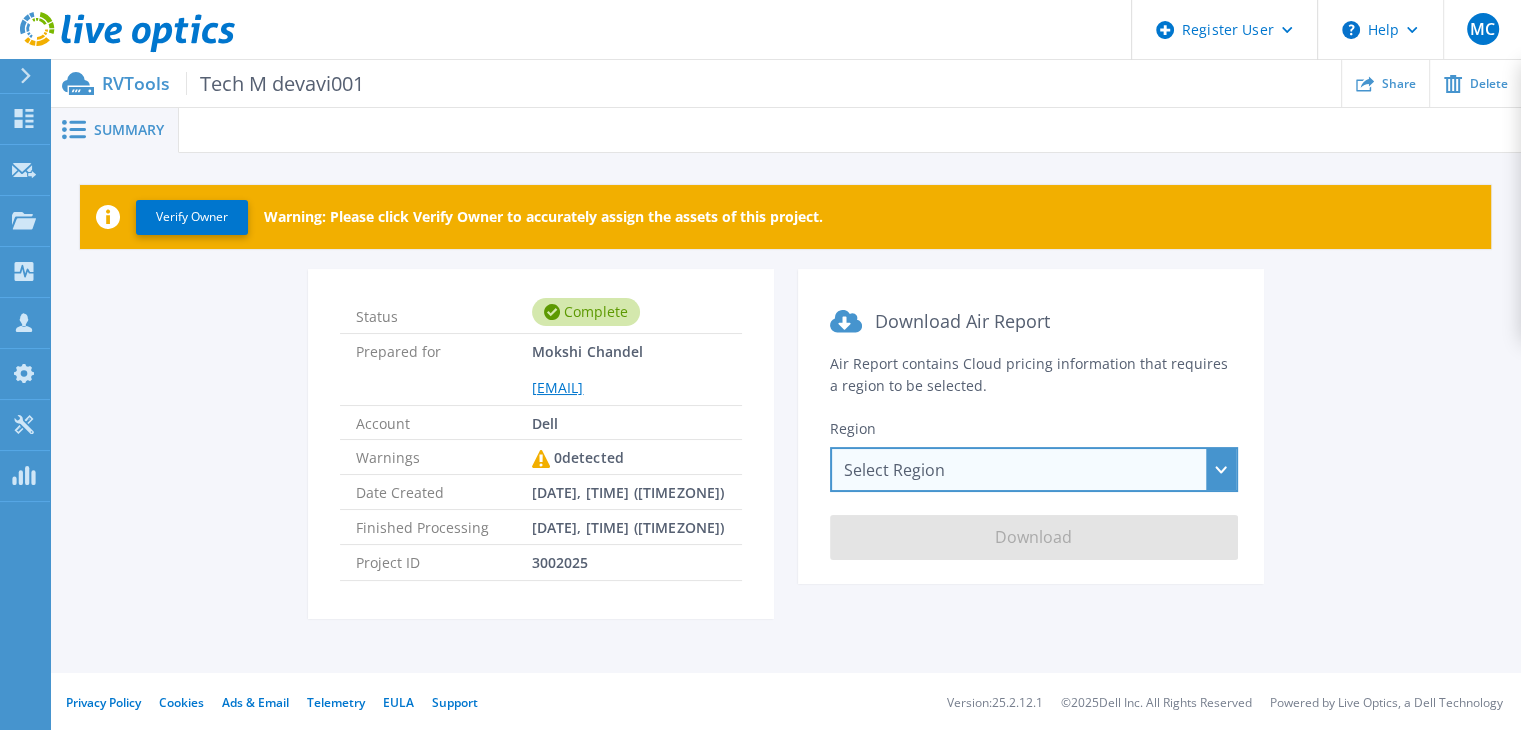 click on "Select Region Asia Pacific (Hong Kong) Asia Pacific (Mumbai) Asia Pacific (Seoul) Asia Pacific (Singapore) Asia Pacific (Tokyo) Australia Canada Europe (Frankfurt) Europe (London) South America (Sao Paulo) US East (Virginia) US West (California)" at bounding box center [1034, 469] 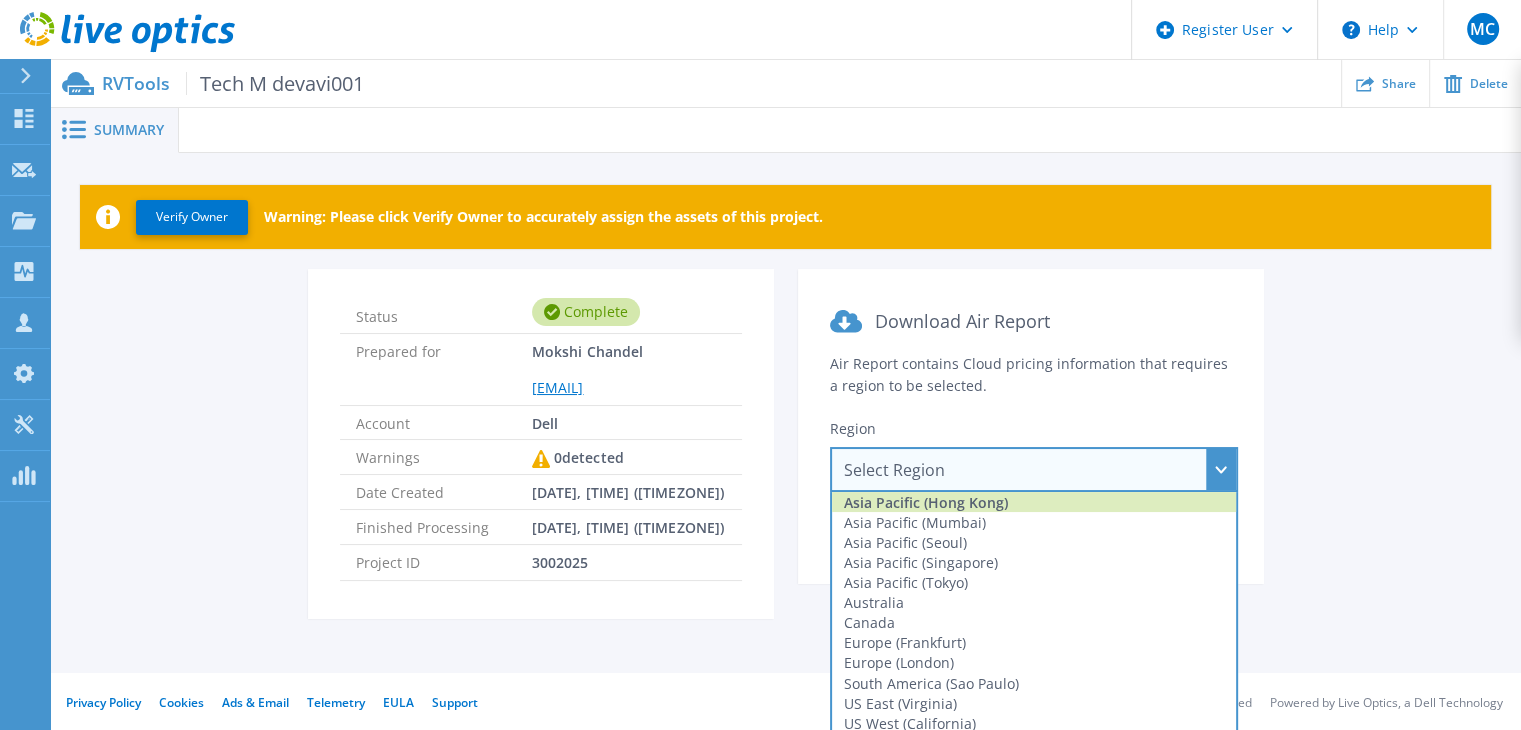 scroll, scrollTop: 0, scrollLeft: 0, axis: both 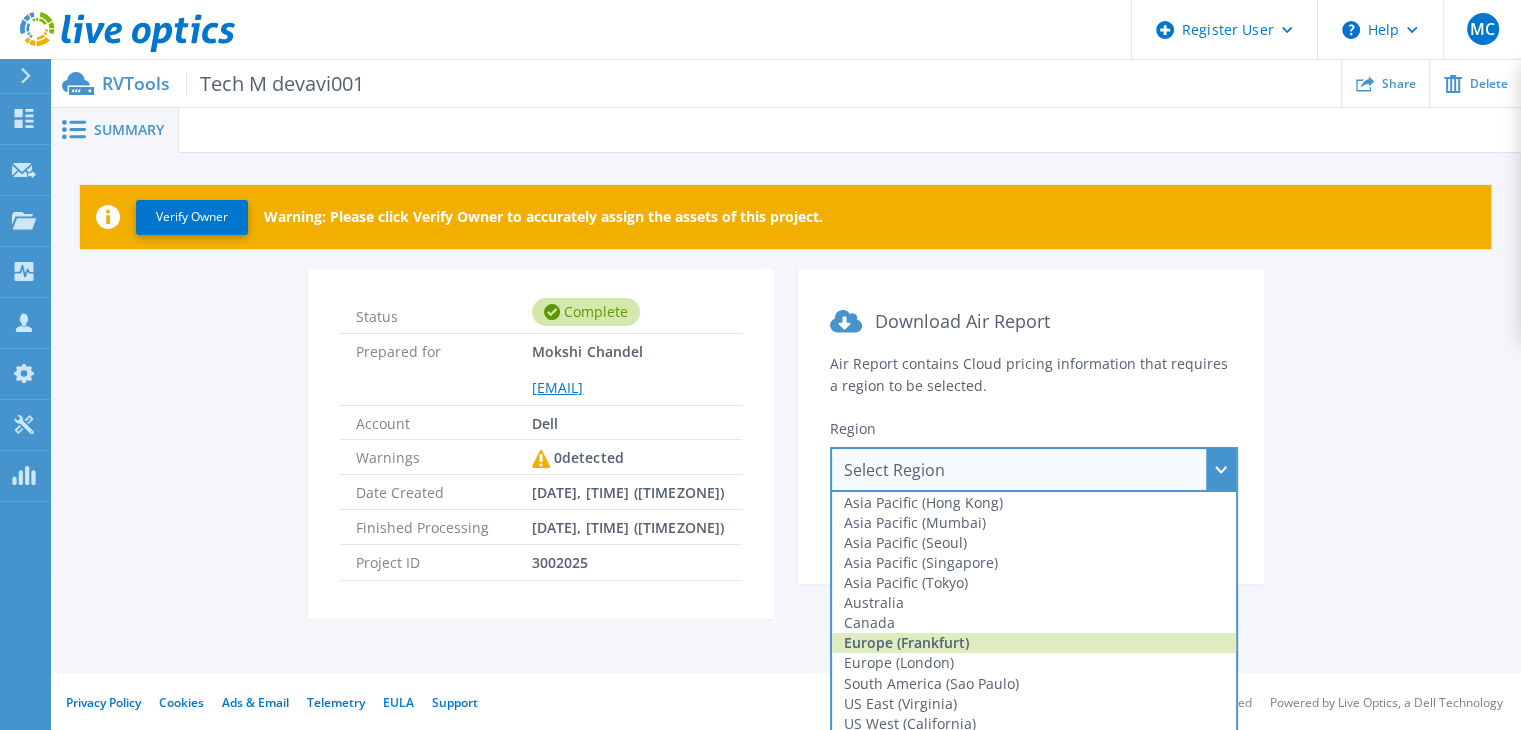 click on "Europe (Frankfurt)" at bounding box center [1034, 643] 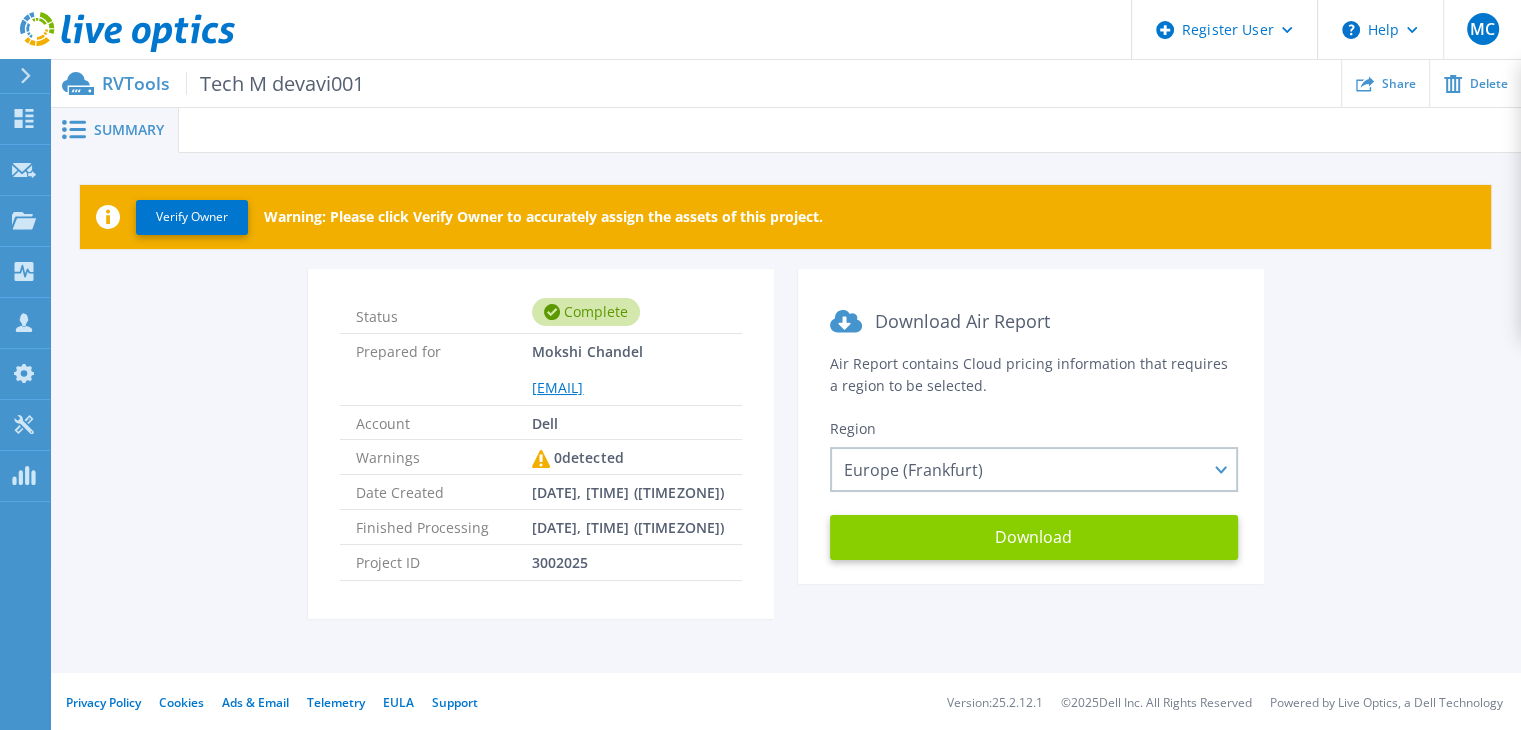 click on "Download" at bounding box center (1034, 537) 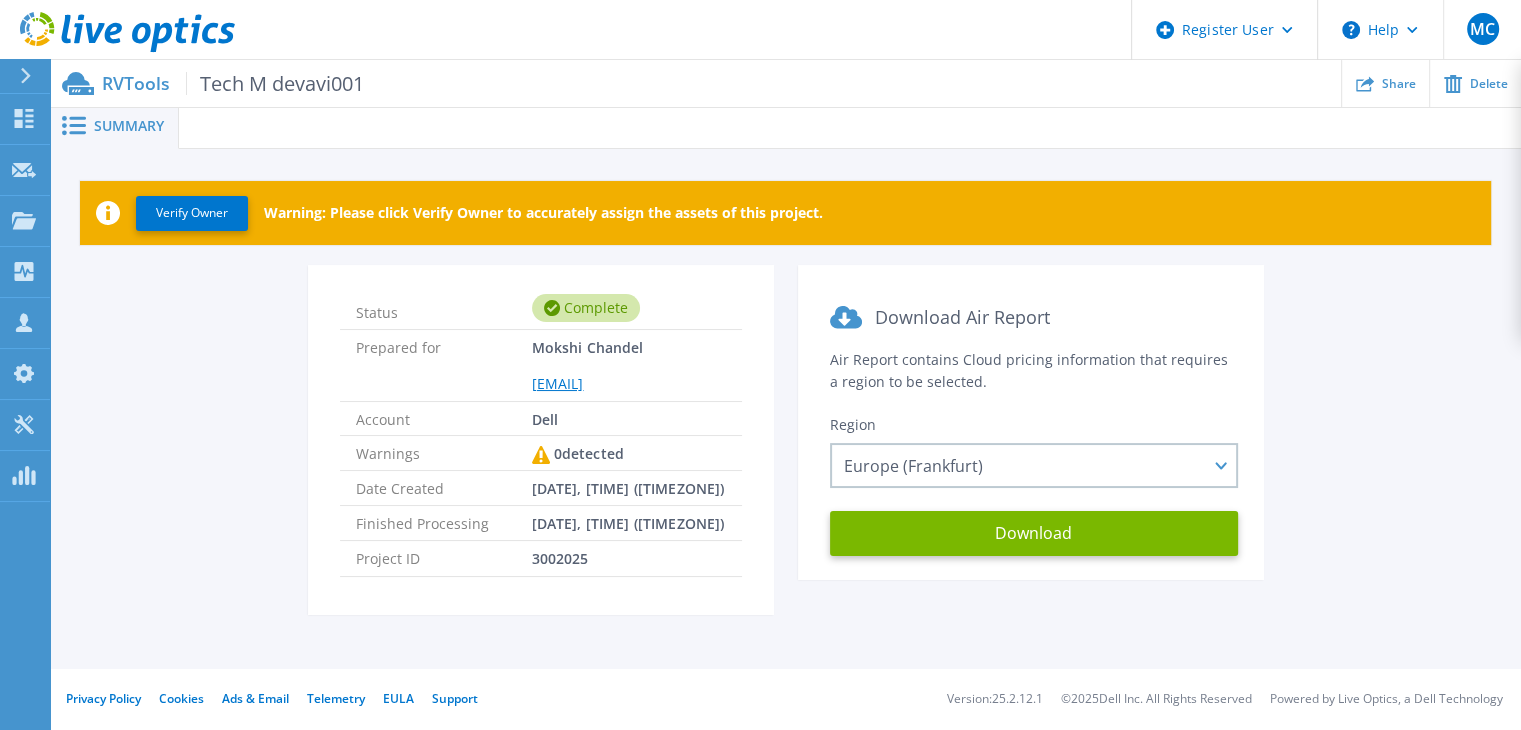 scroll, scrollTop: 0, scrollLeft: 0, axis: both 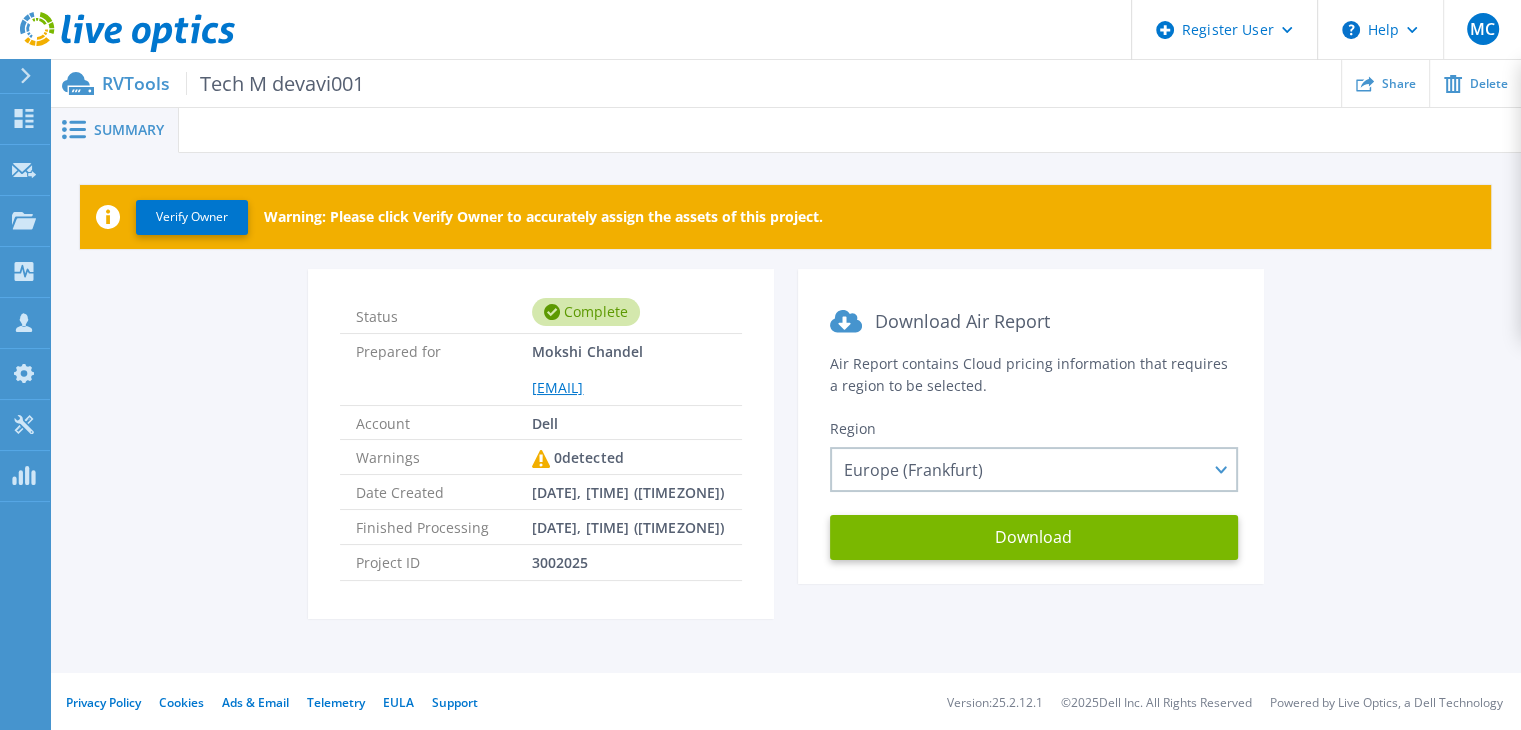 click 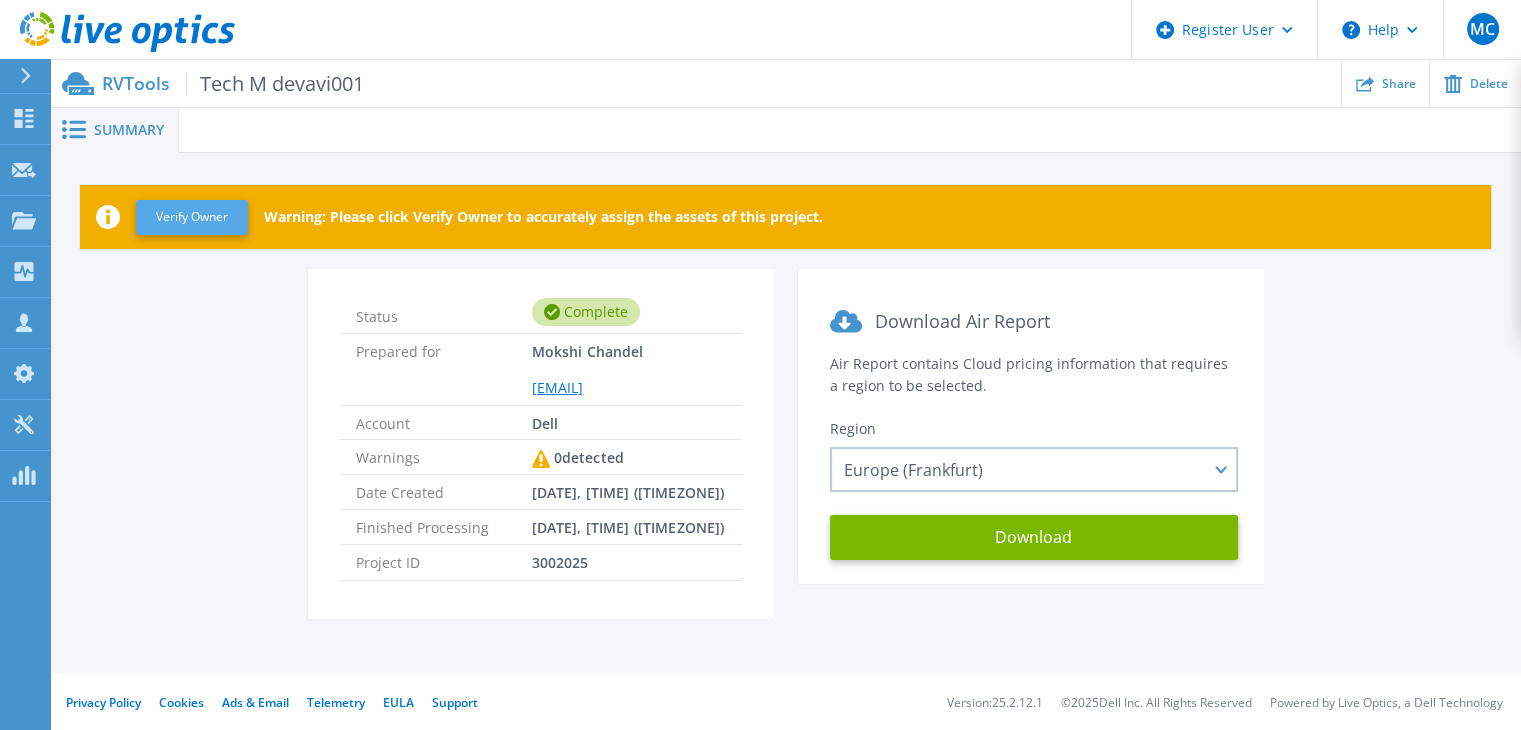 click on "Verify Owner" at bounding box center (192, 217) 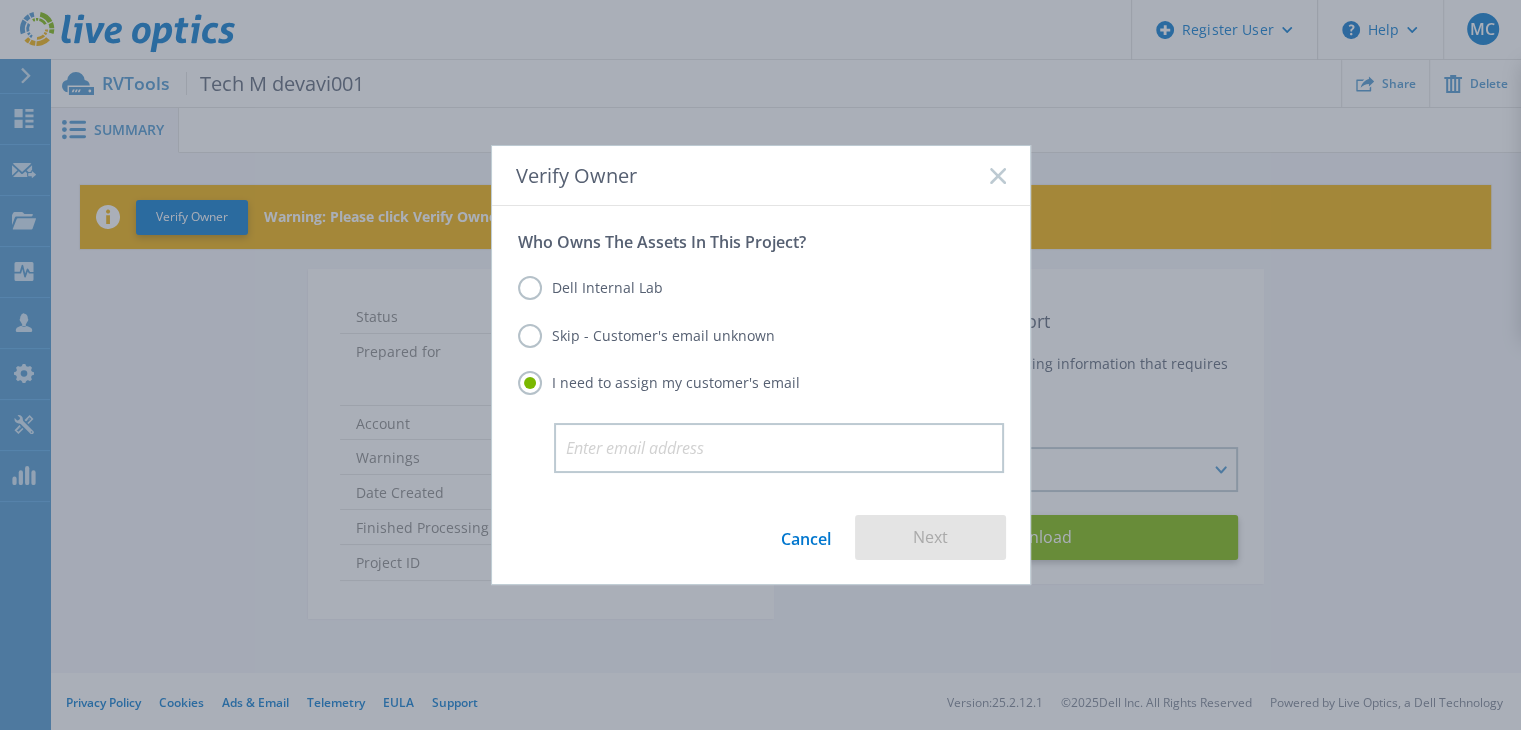 click on "Verify Owner" at bounding box center (761, 176) 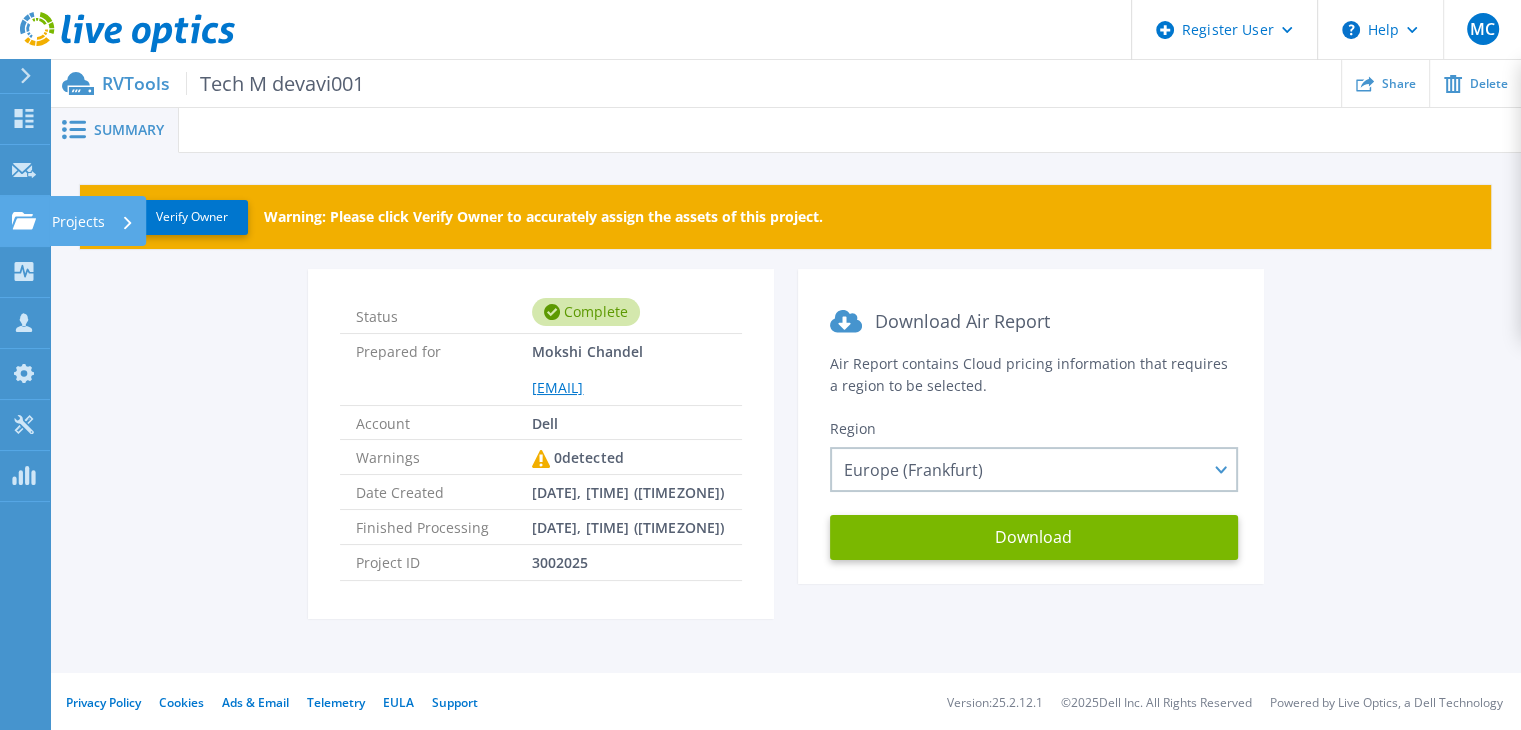 click on "Projects Projects" at bounding box center (25, 221) 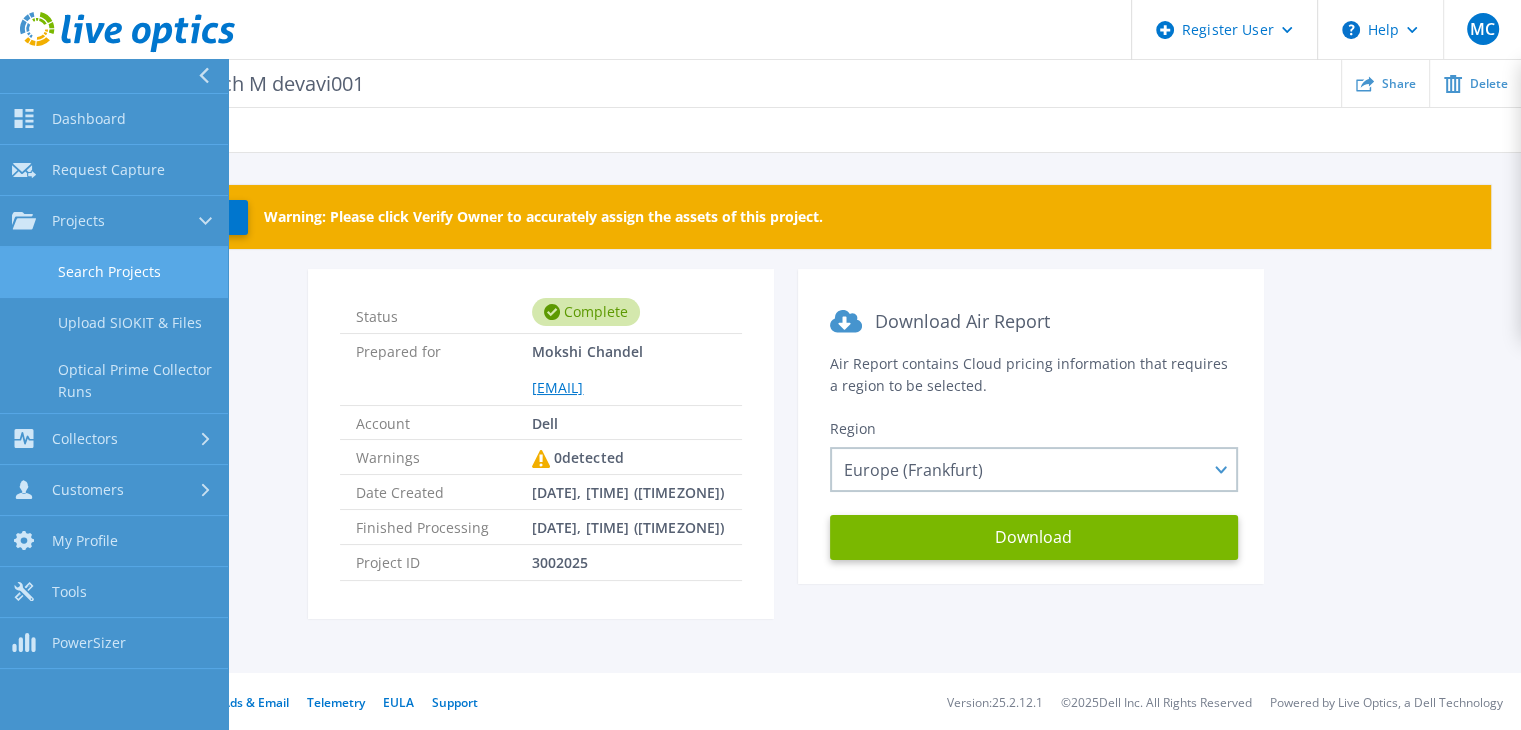 click on "Search Projects" at bounding box center (114, 272) 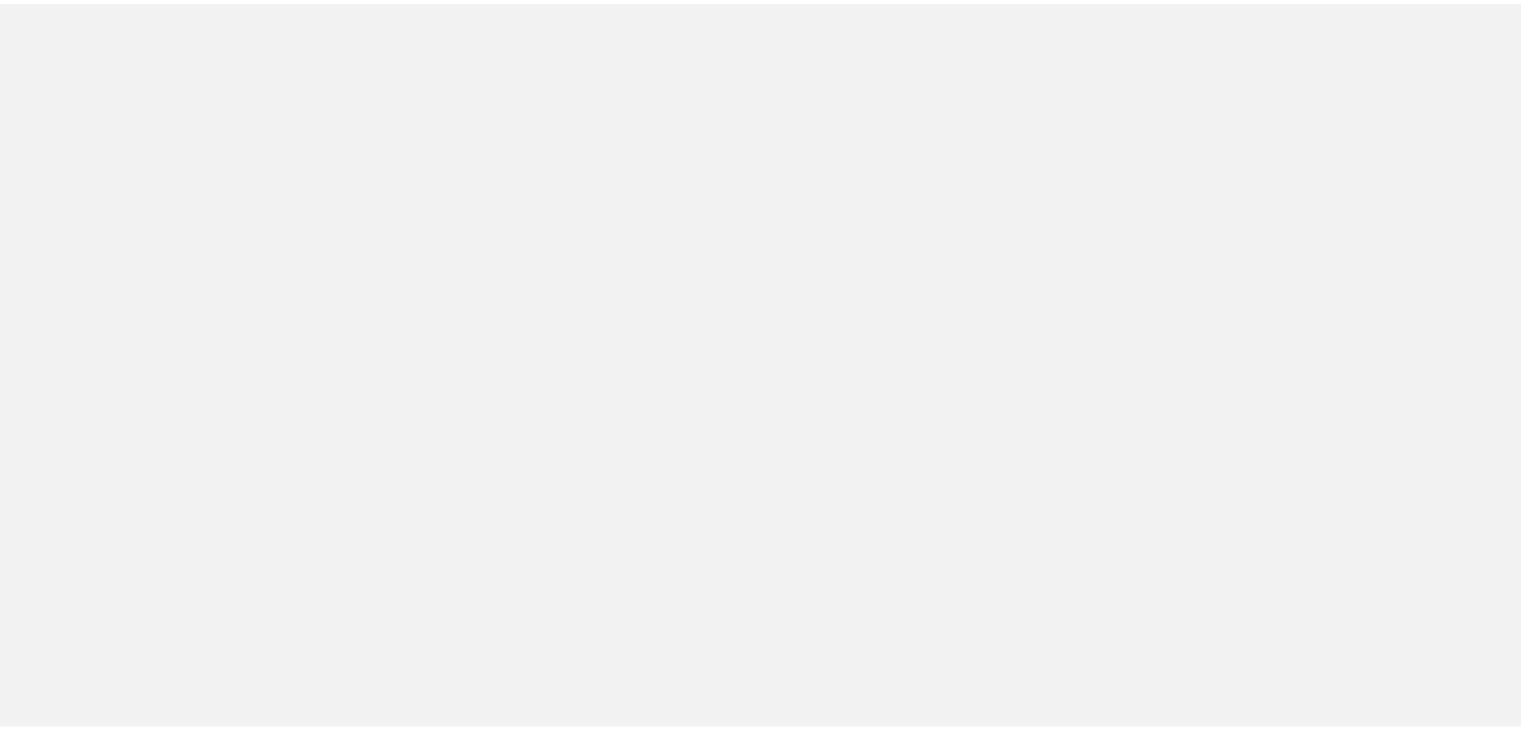 scroll, scrollTop: 0, scrollLeft: 0, axis: both 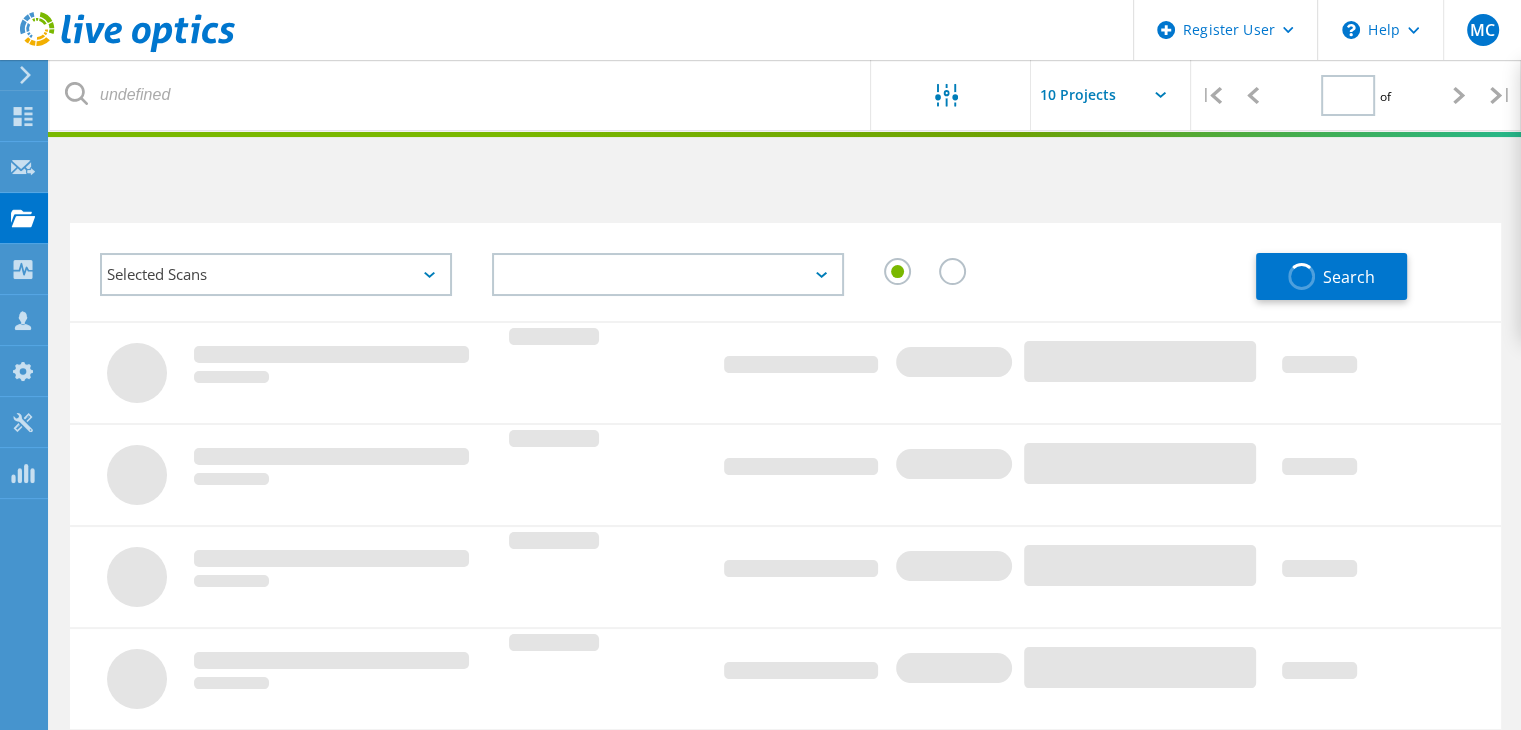 type on "1" 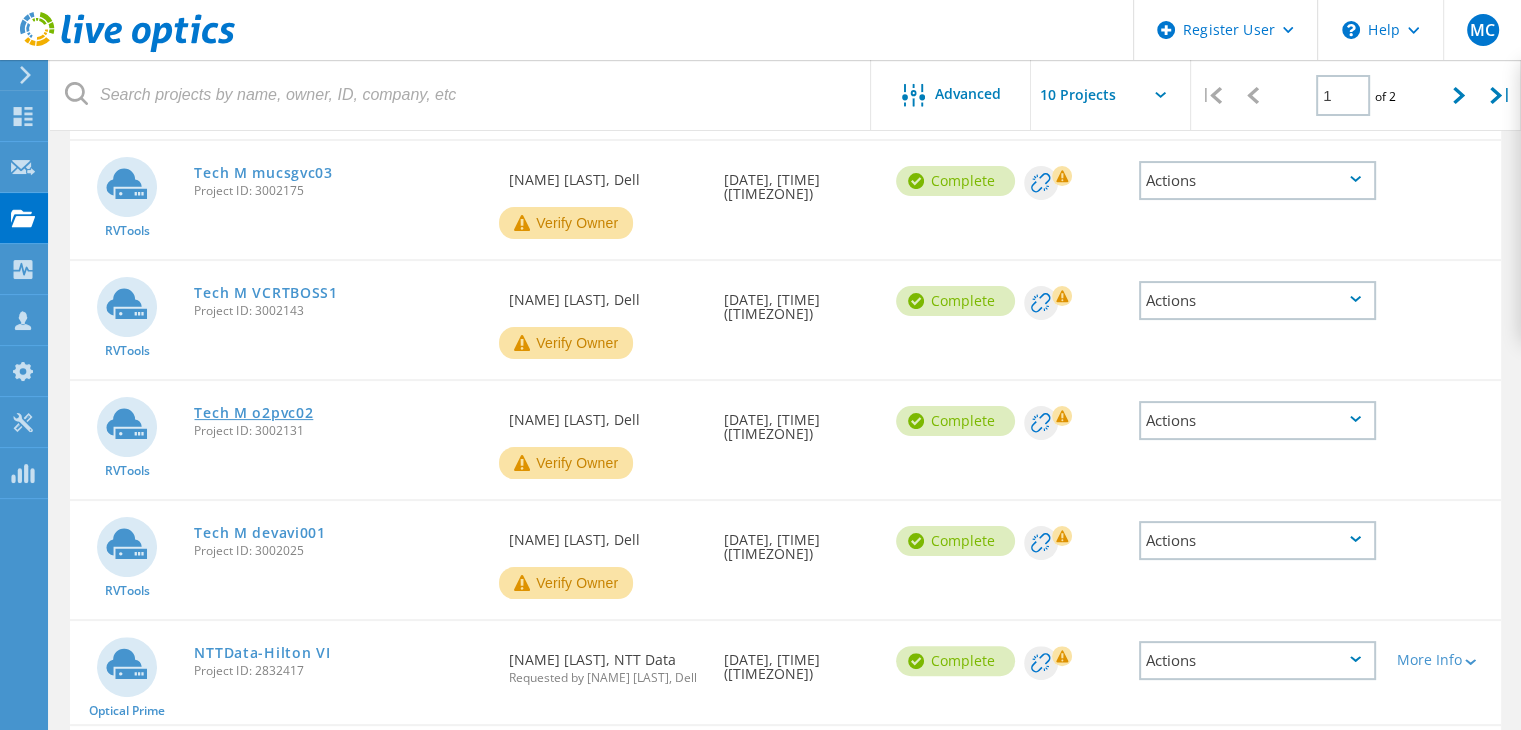 scroll, scrollTop: 508, scrollLeft: 0, axis: vertical 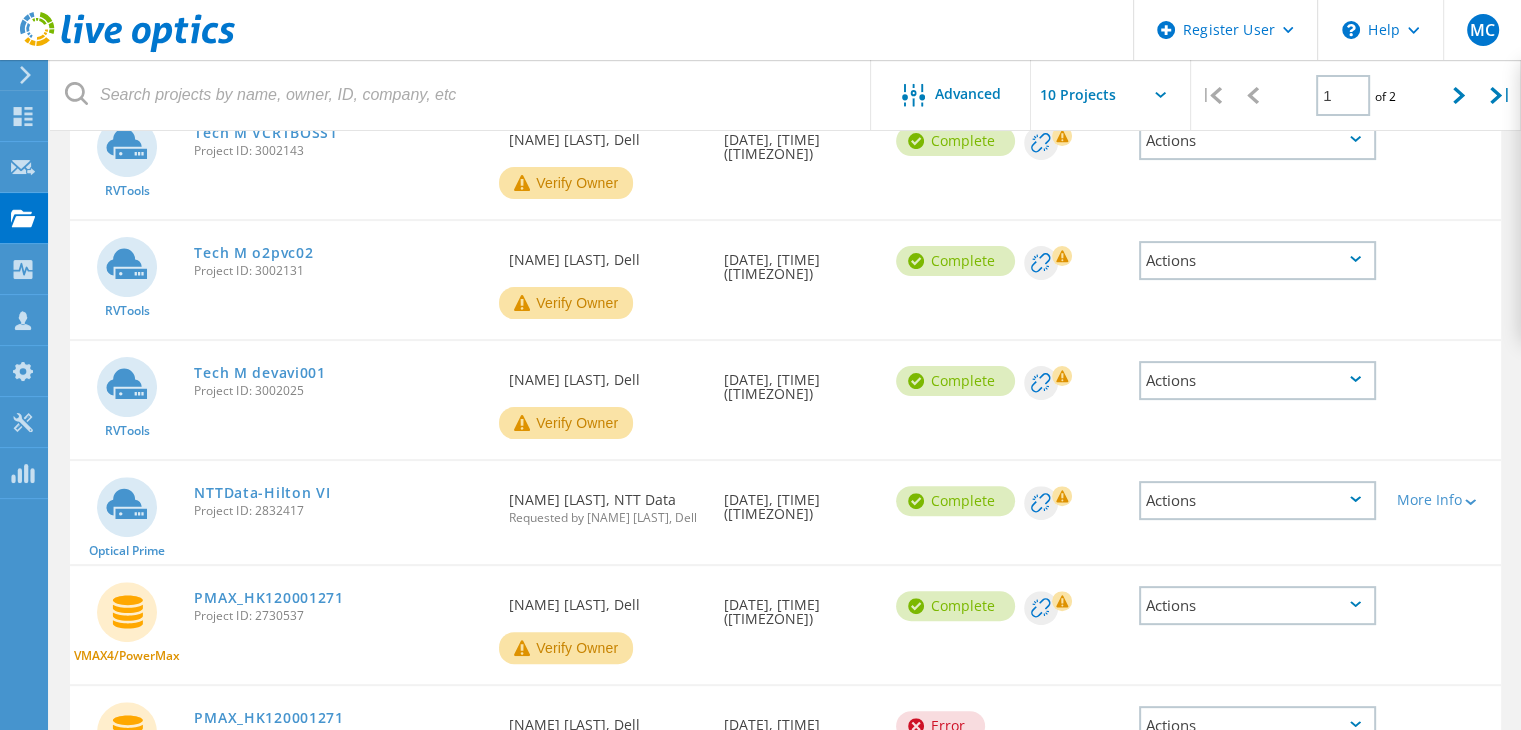 drag, startPoint x: 539, startPoint y: 525, endPoint x: 500, endPoint y: 510, distance: 41.785164 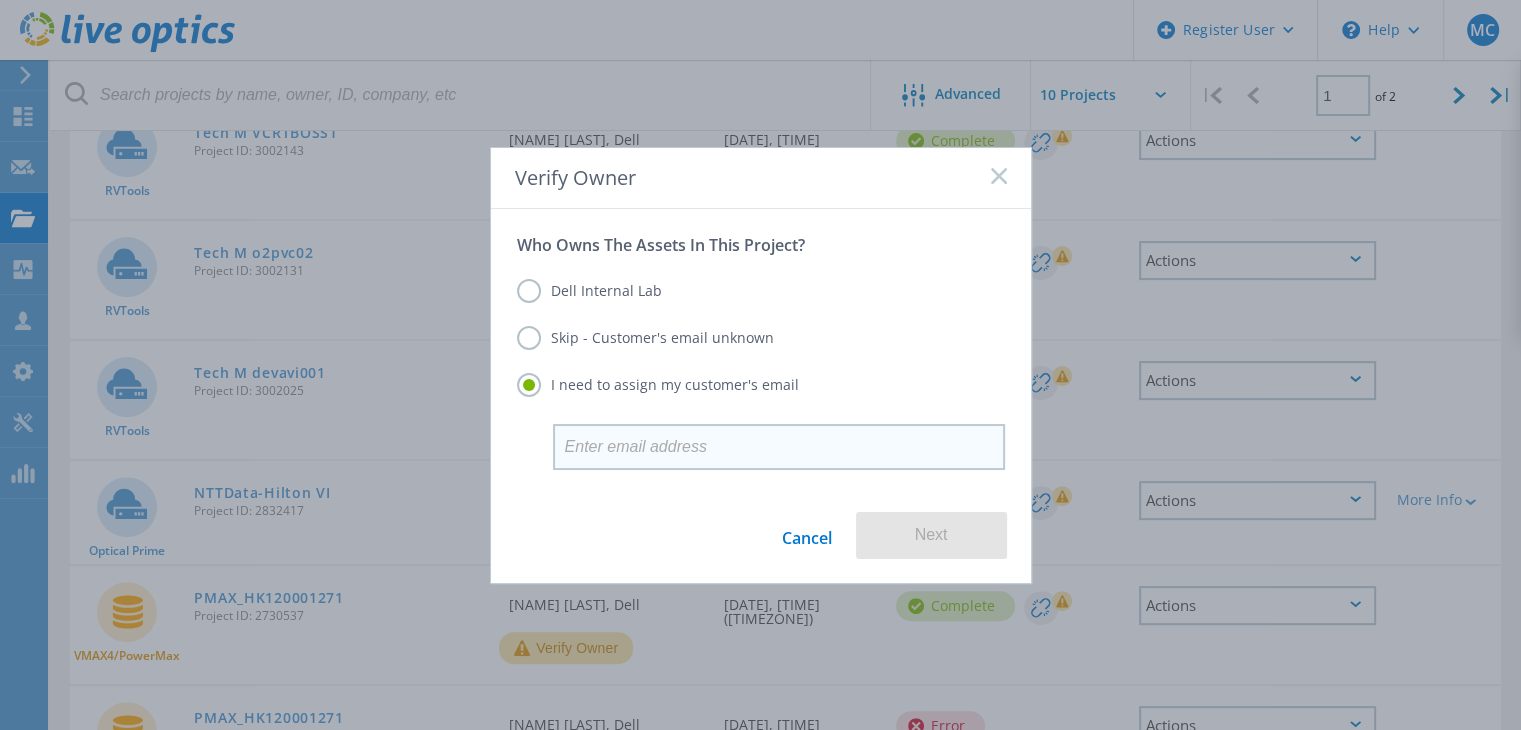 click at bounding box center [779, 447] 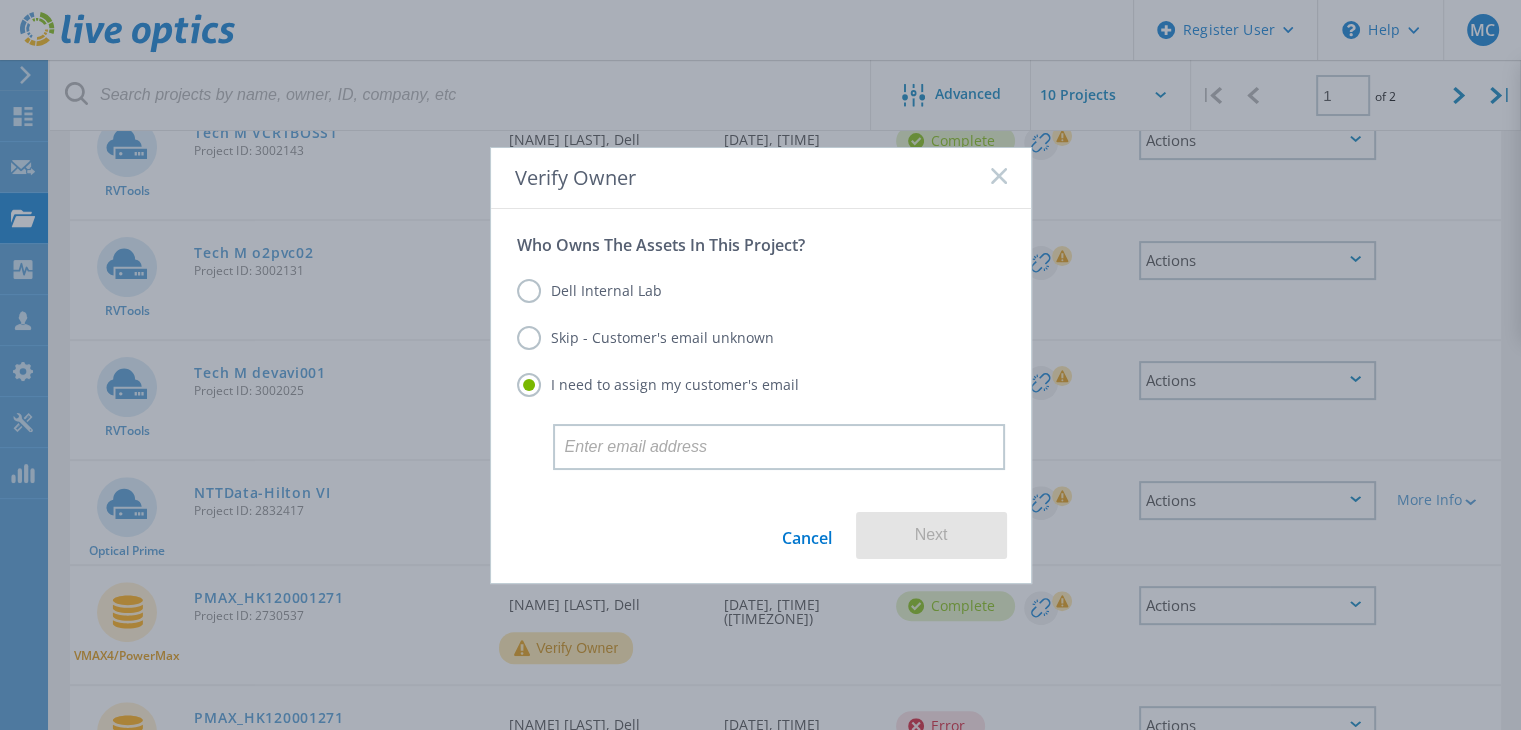 click at bounding box center [999, 178] 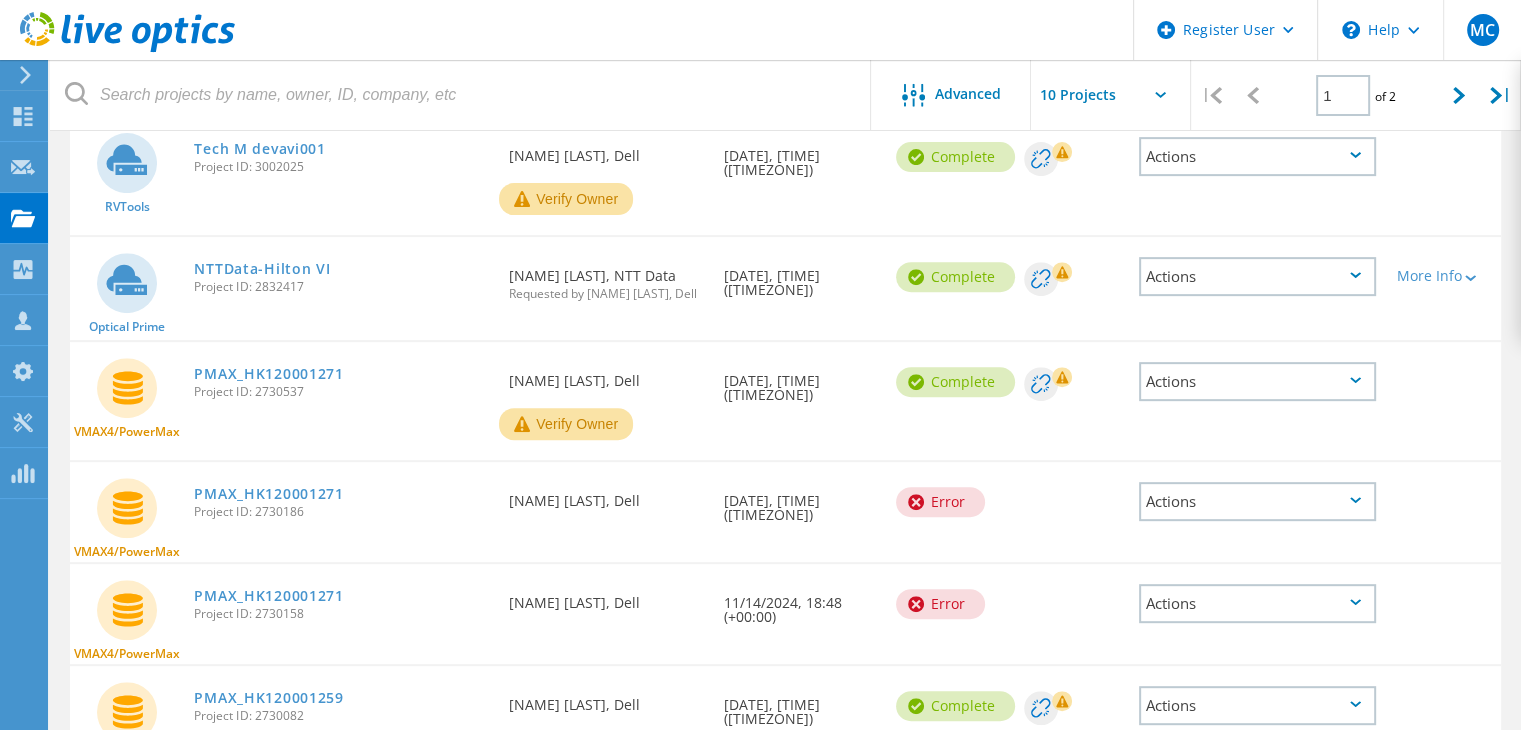 scroll, scrollTop: 873, scrollLeft: 0, axis: vertical 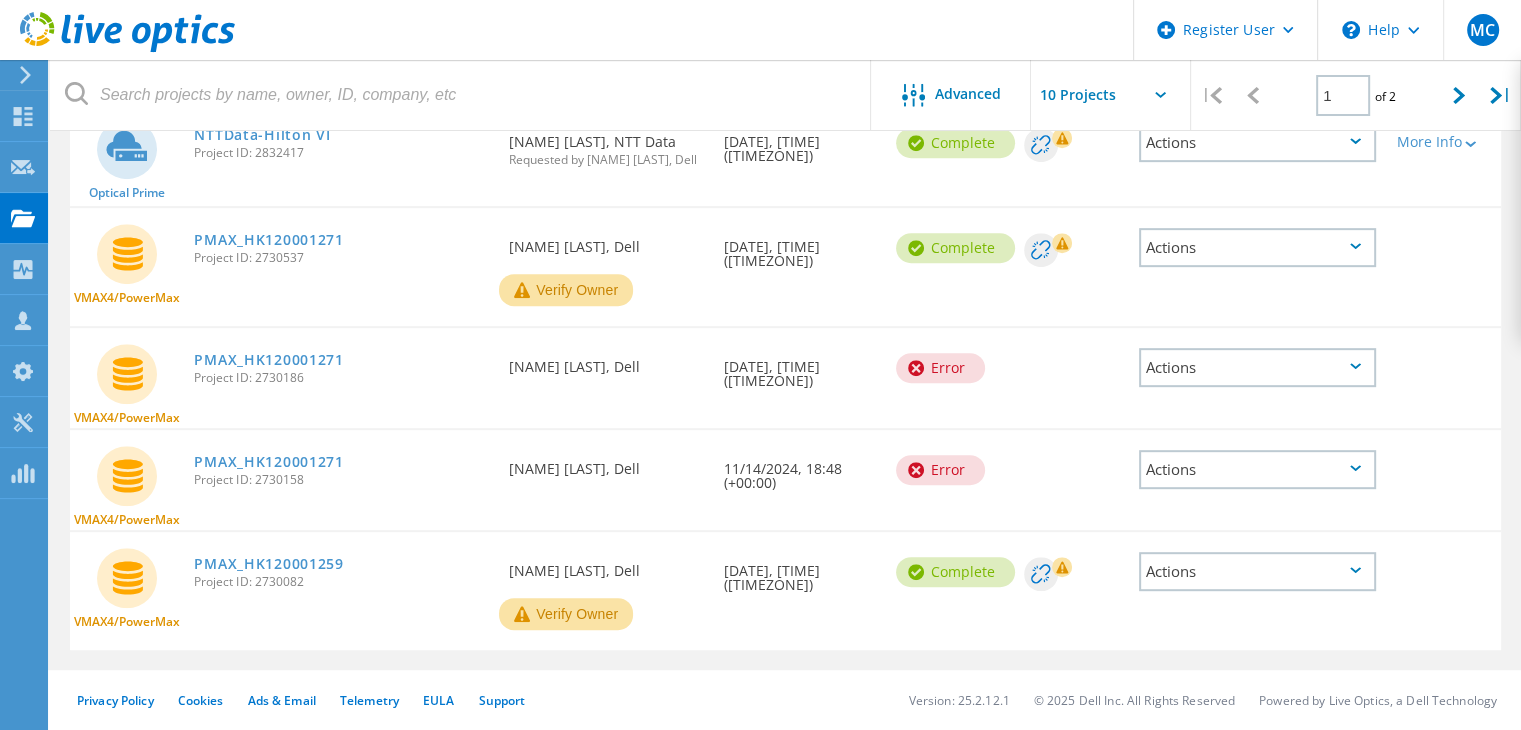 click 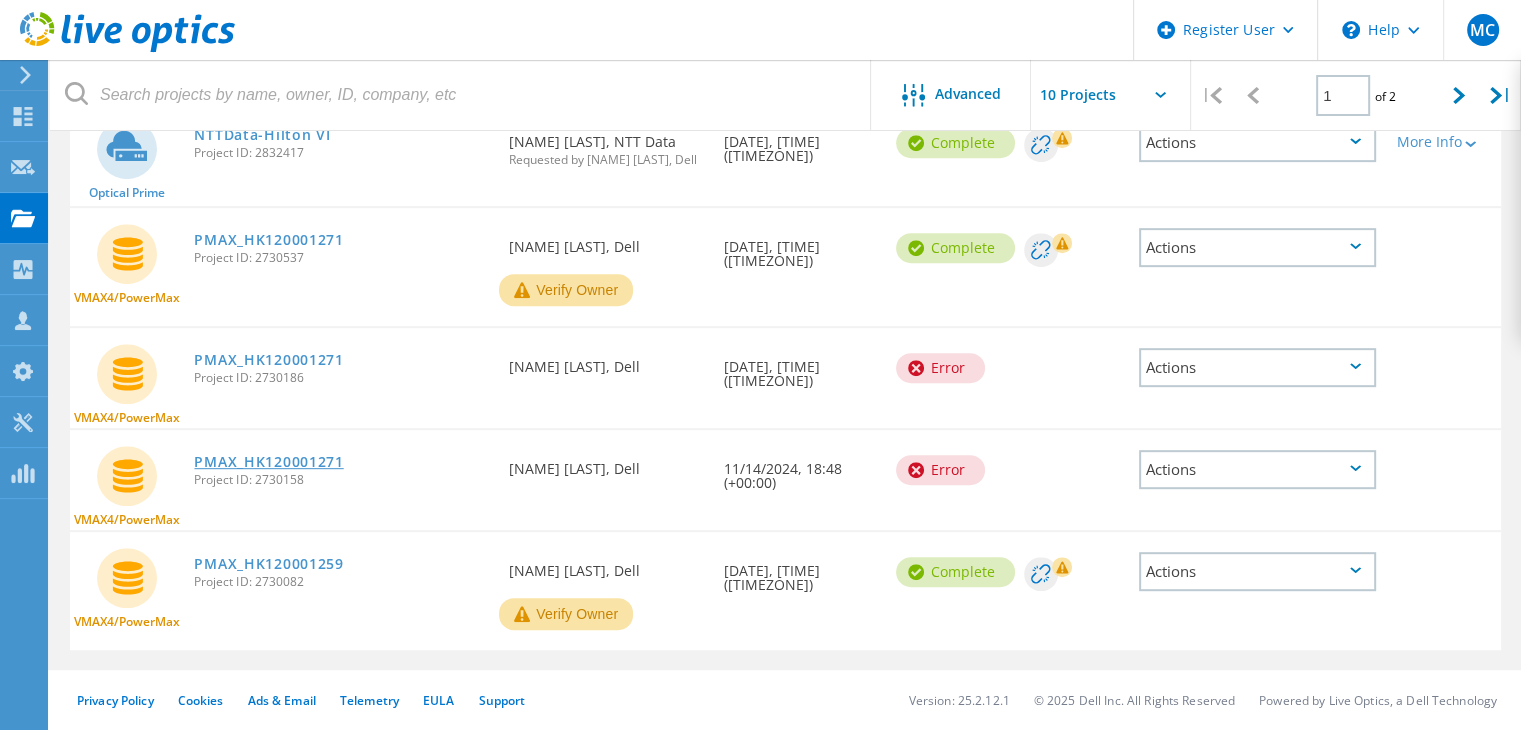 click on "PMAX_HK120001271" 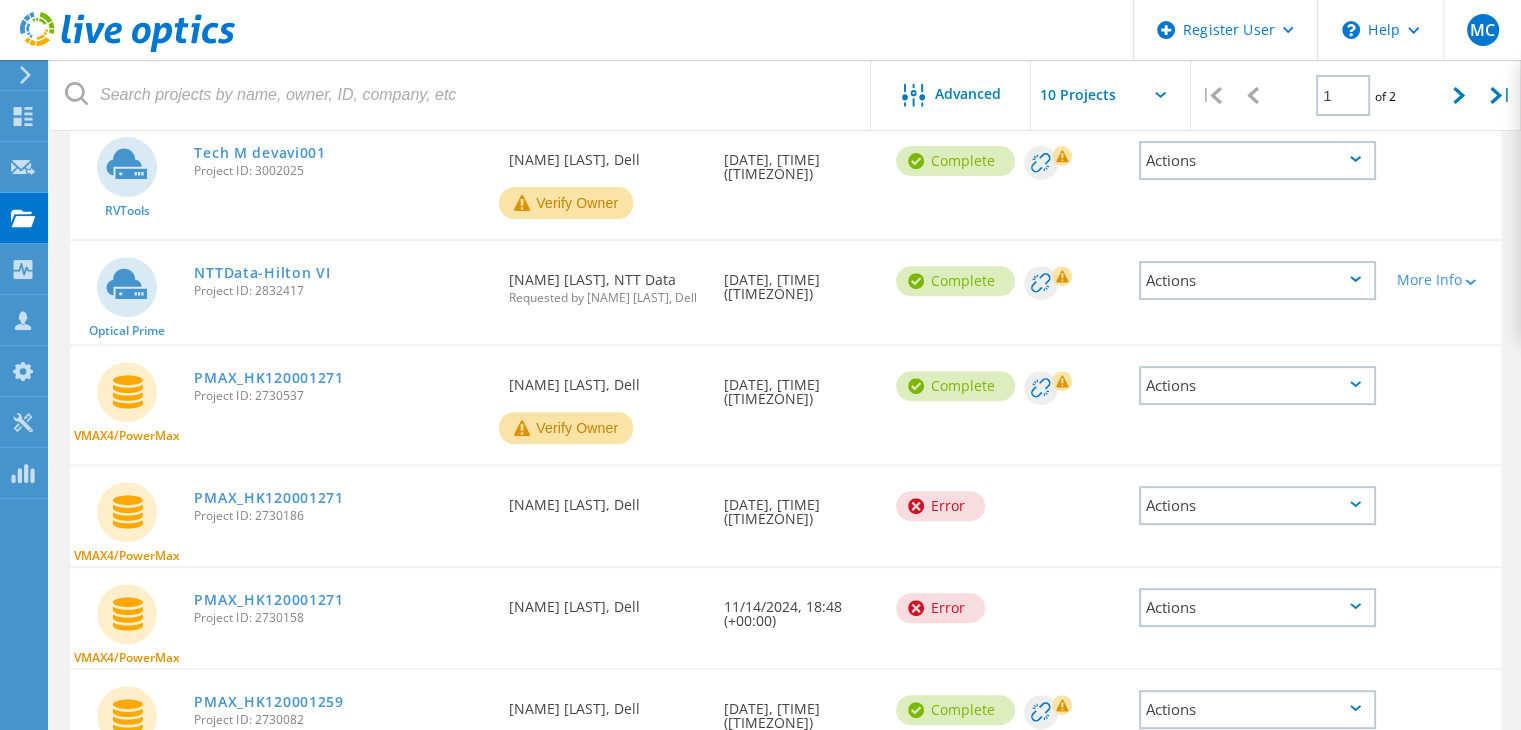 scroll, scrollTop: 516, scrollLeft: 0, axis: vertical 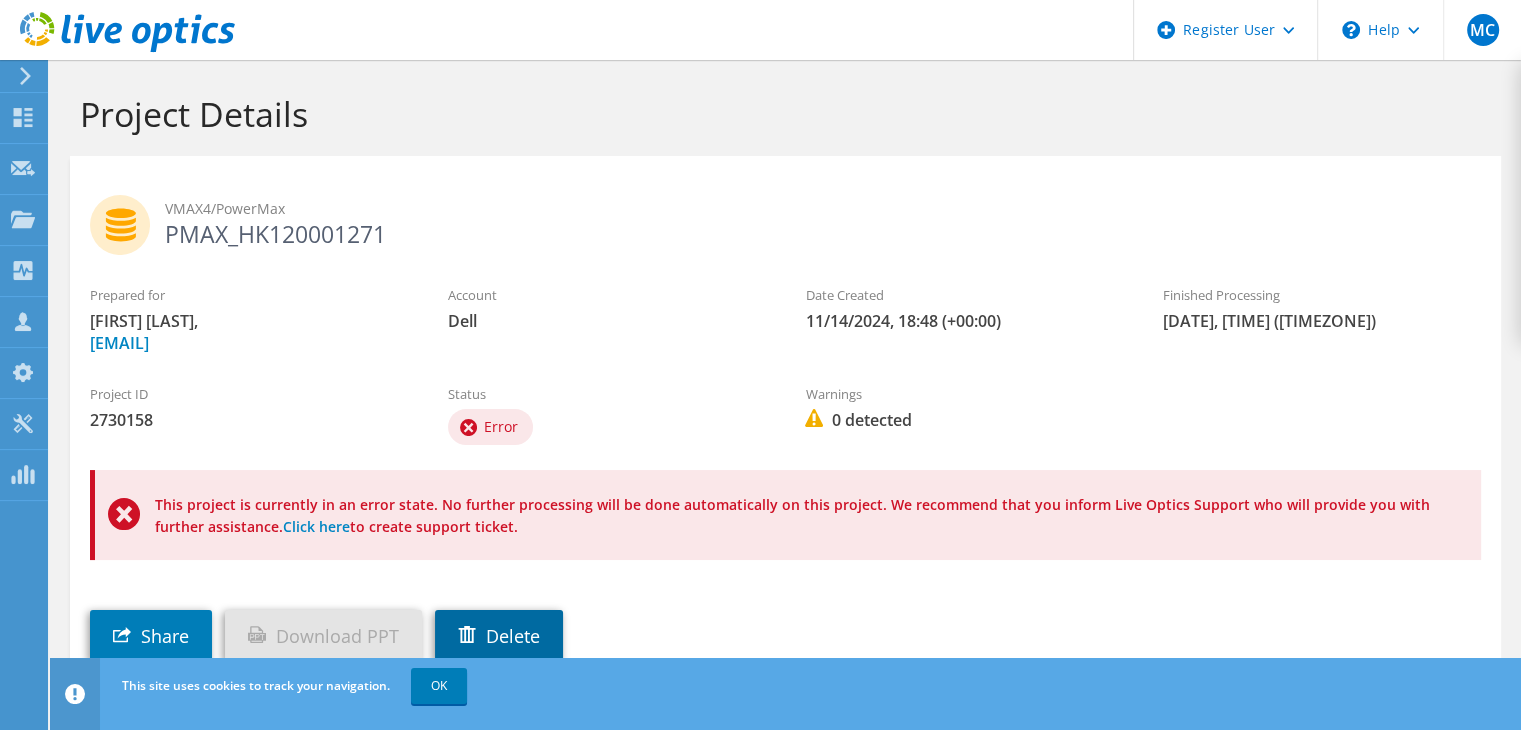 click on "Delete" at bounding box center (499, 636) 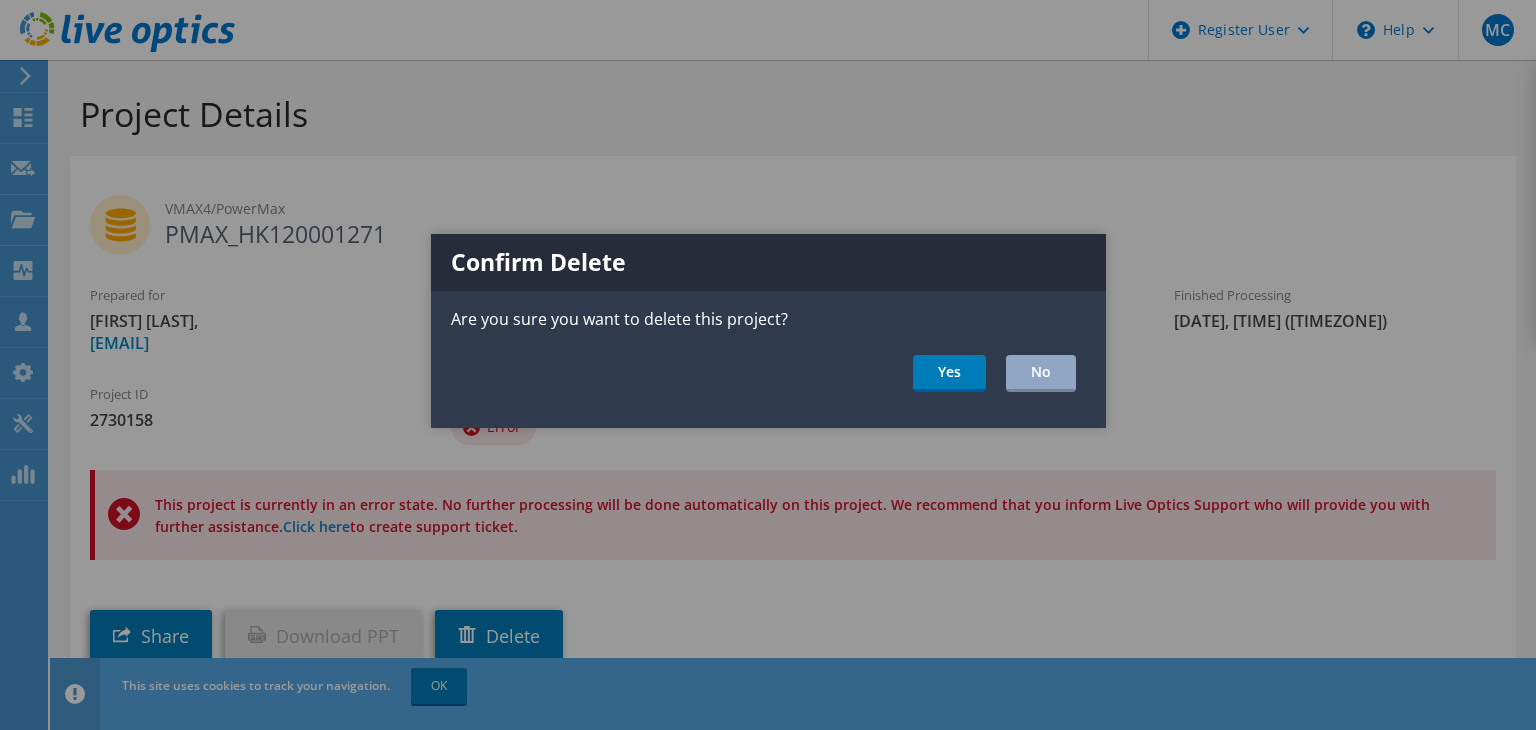 click on "Confirm Delete Are you sure you want to delete this project? Yes No" at bounding box center [768, 331] 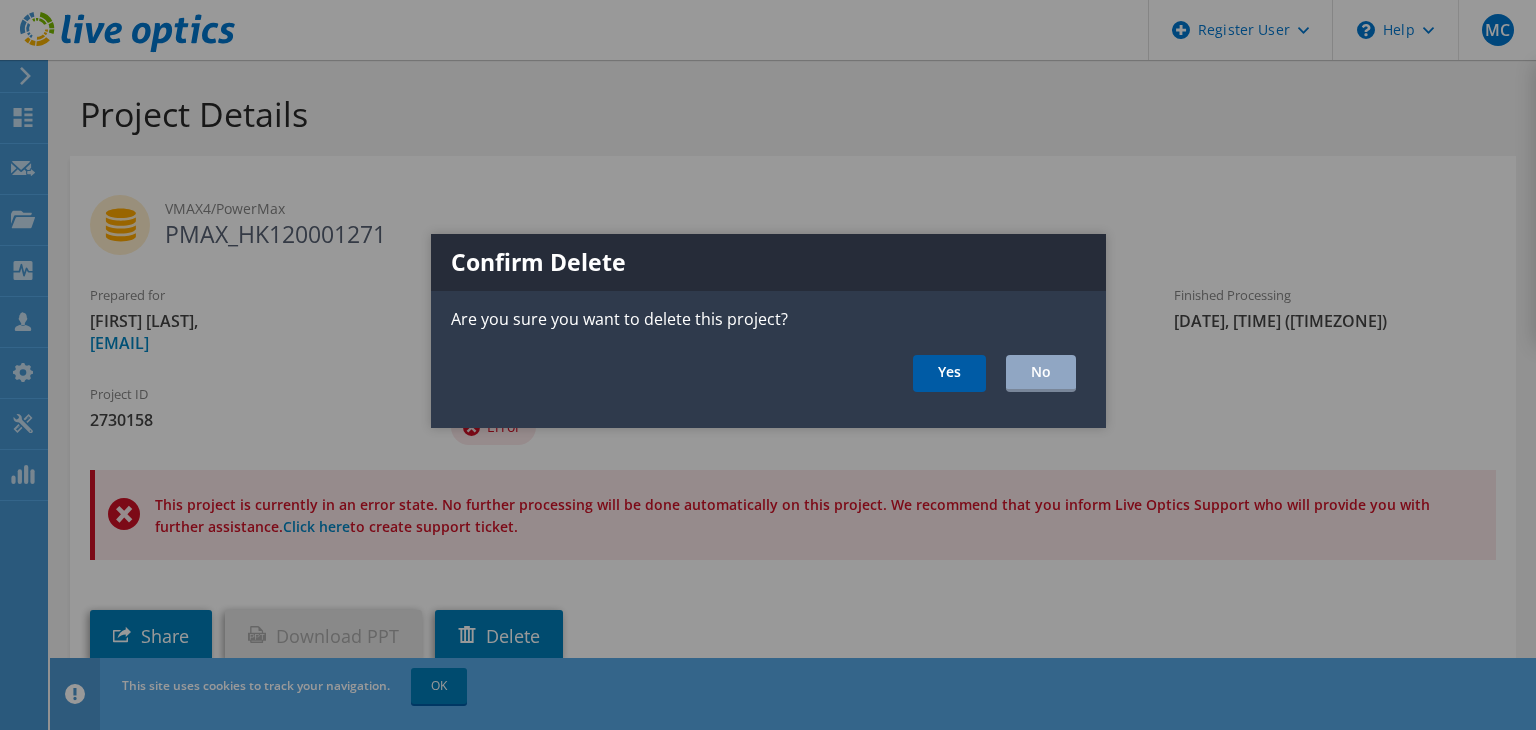 click on "Yes" at bounding box center (949, 373) 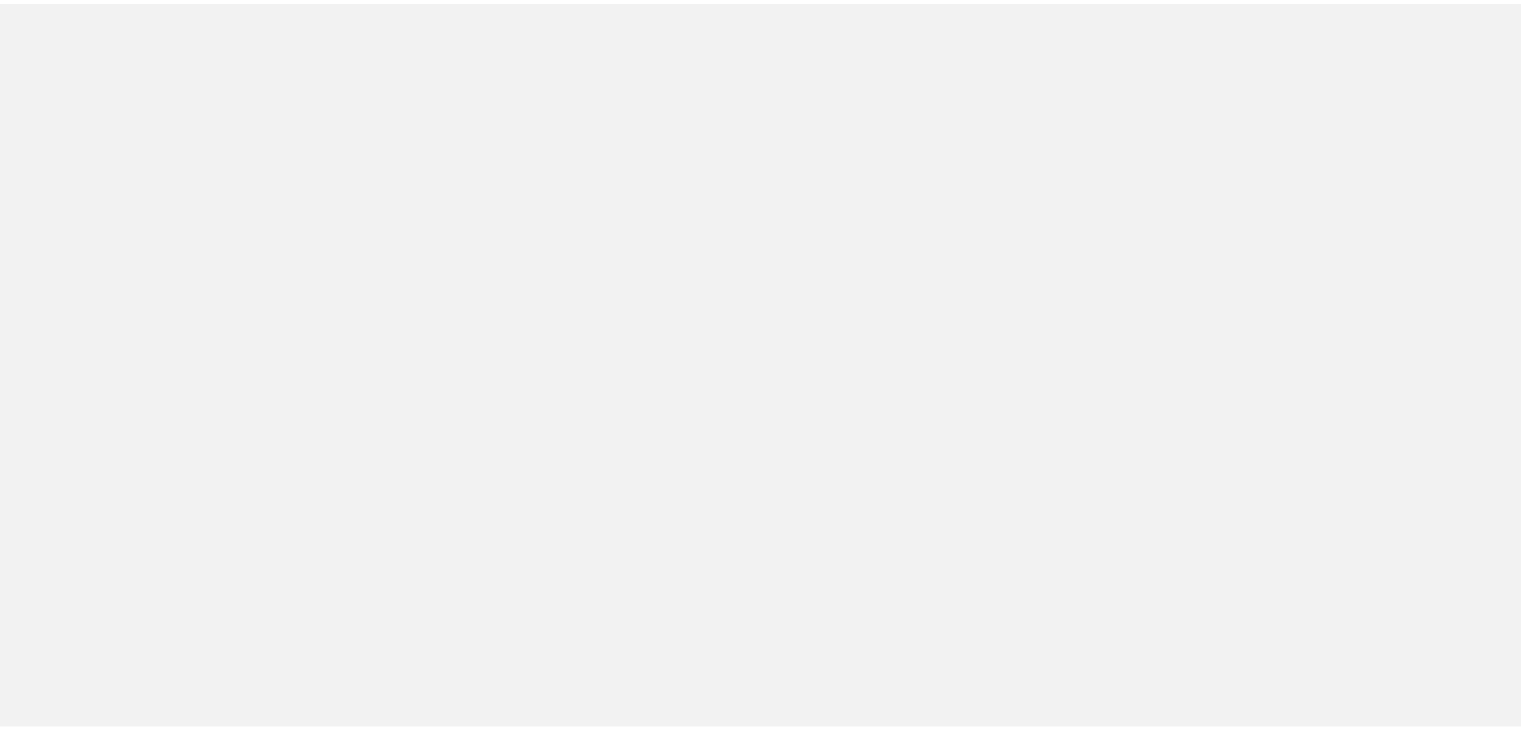scroll, scrollTop: 0, scrollLeft: 0, axis: both 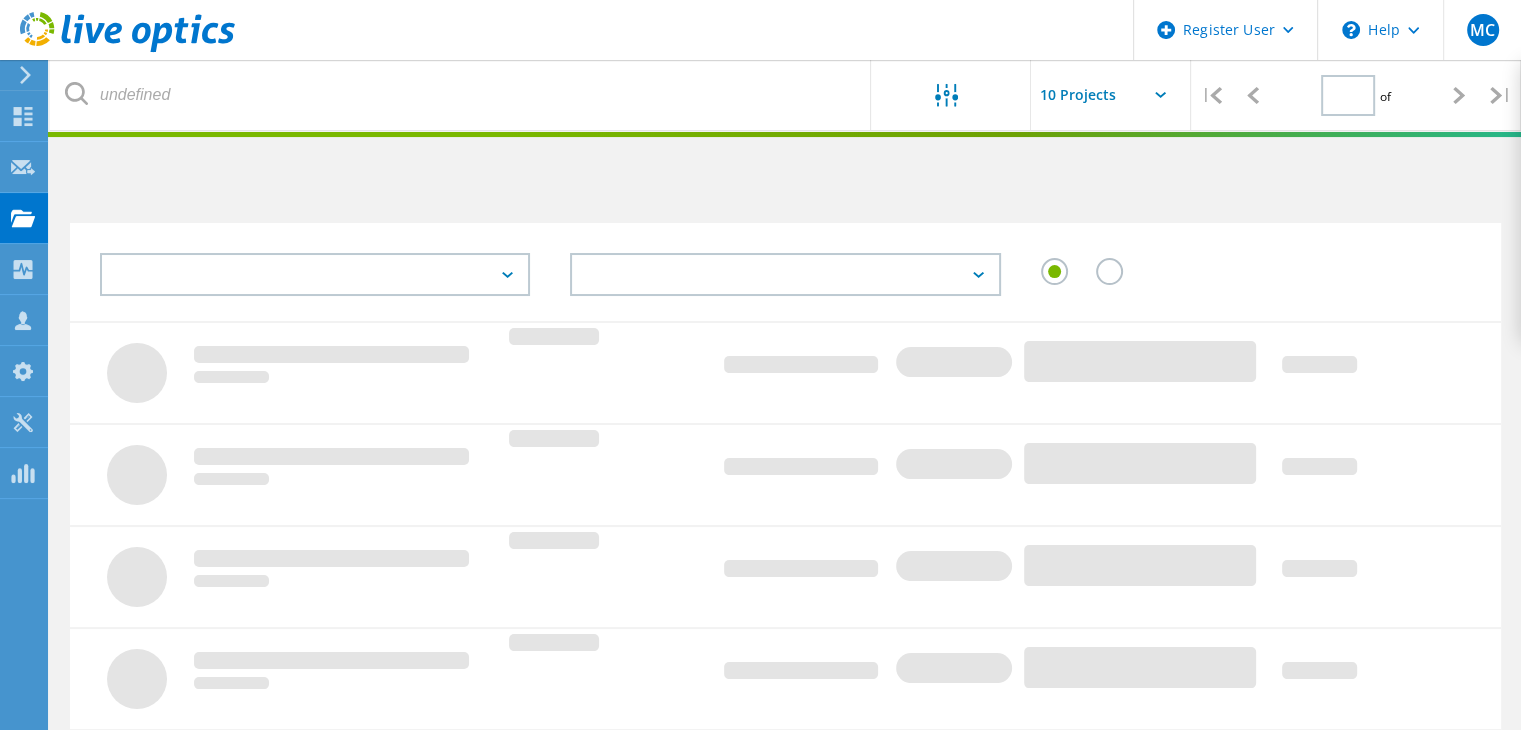 type on "1" 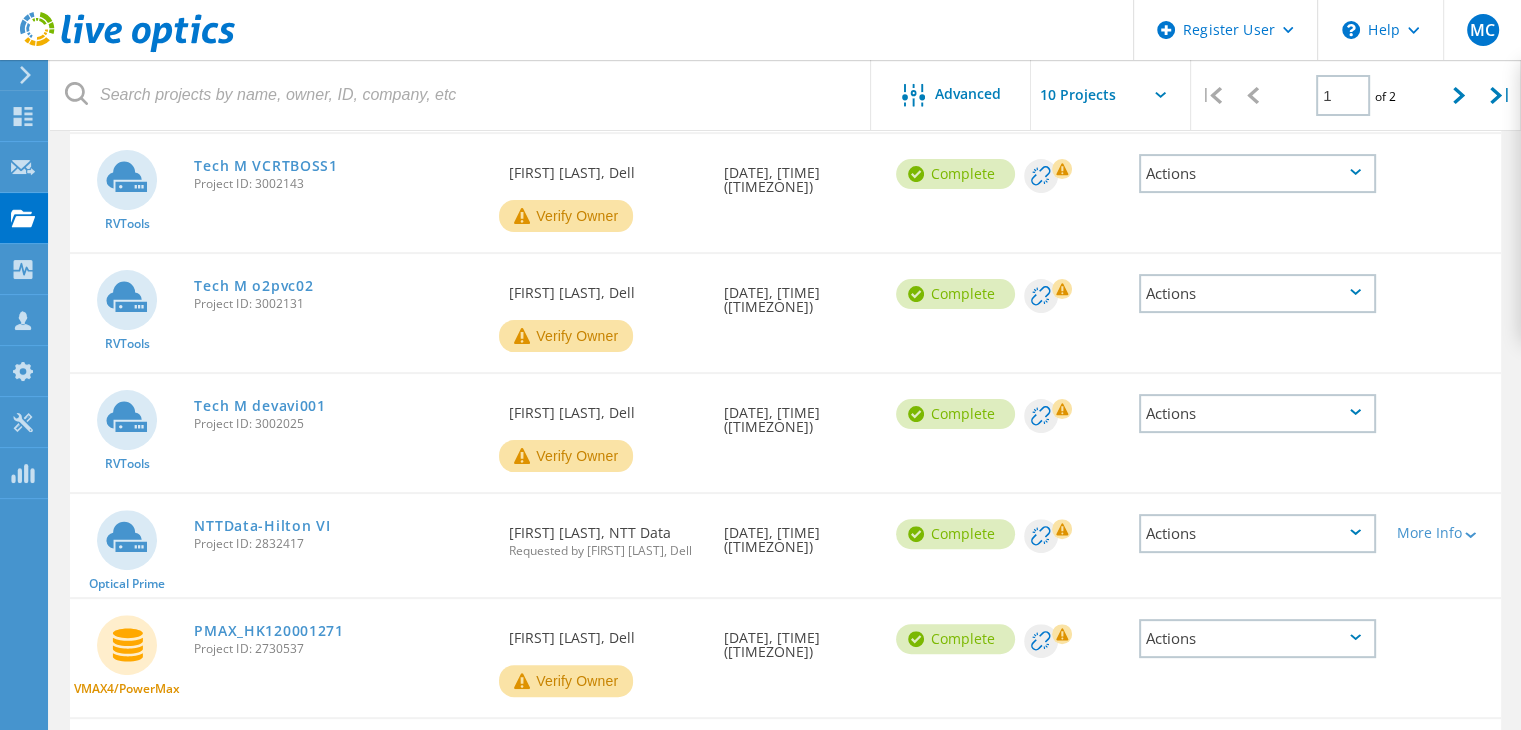 scroll, scrollTop: 667, scrollLeft: 0, axis: vertical 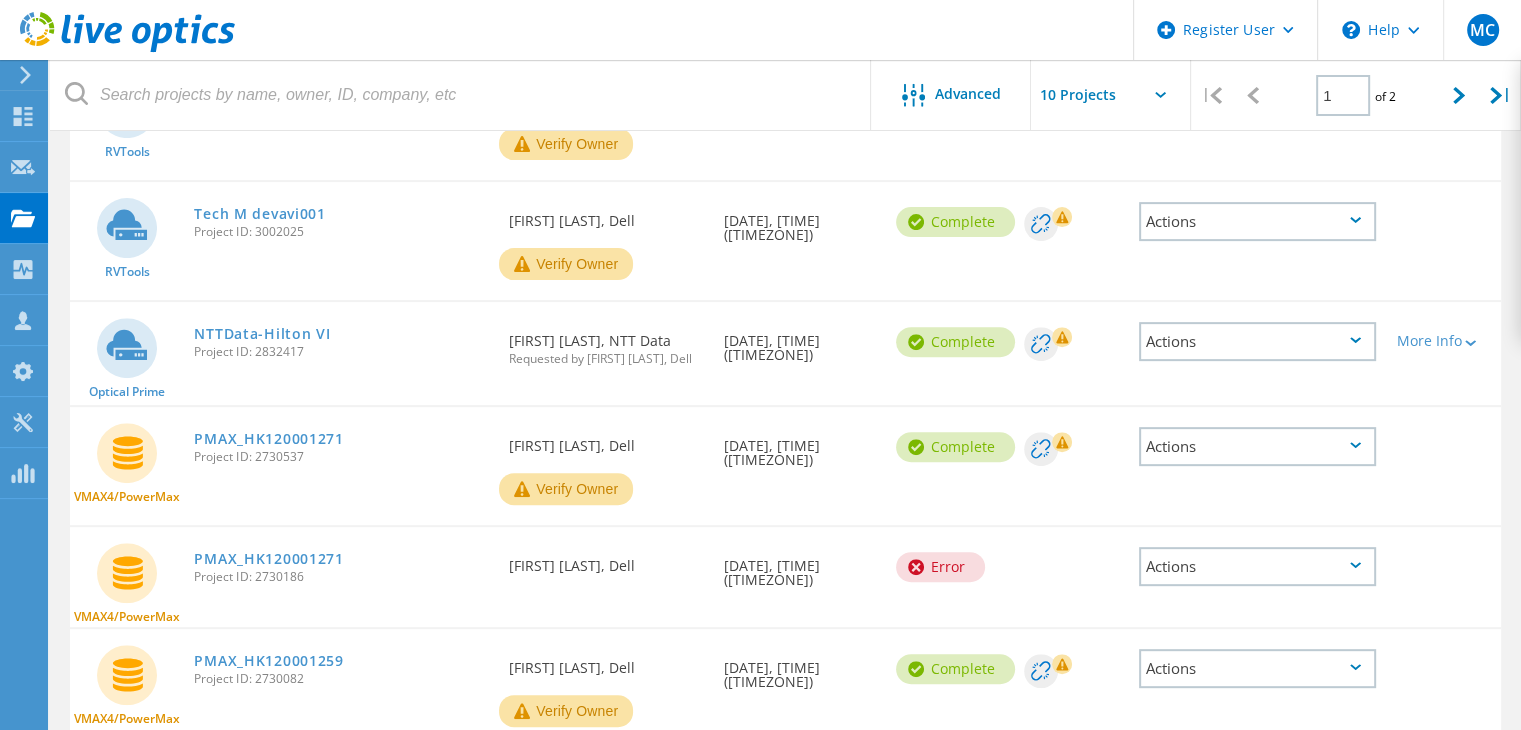click 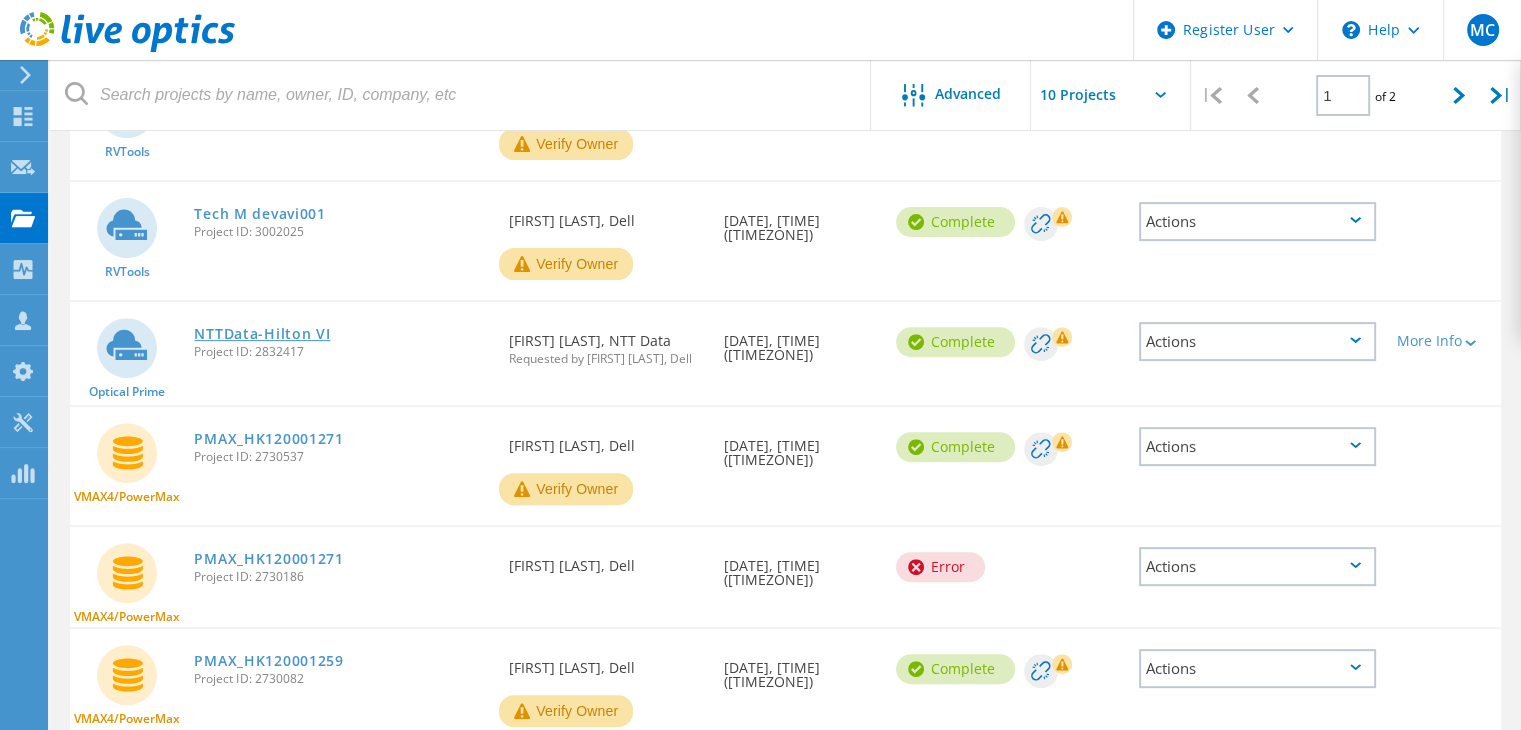click on "NTTData-Hilton VI" 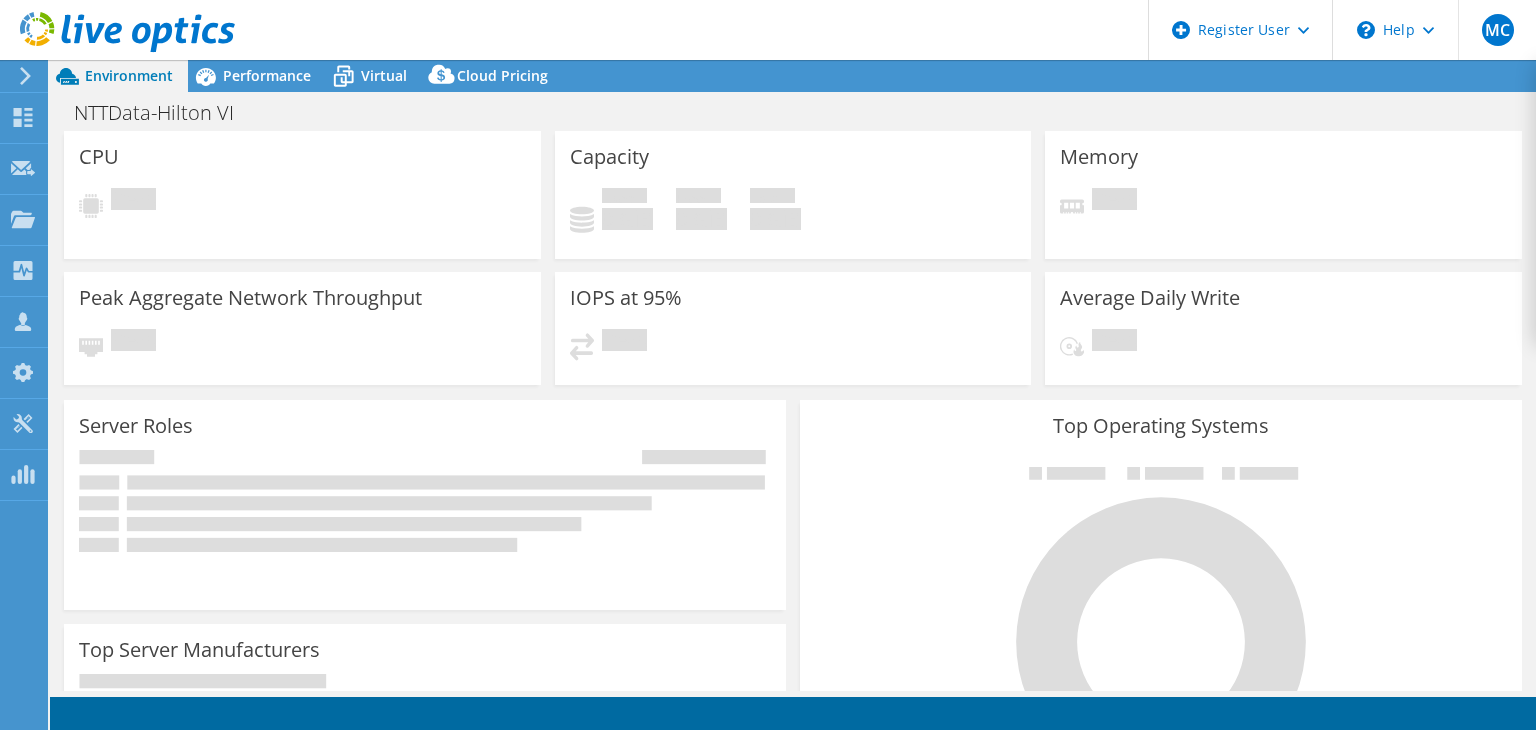 scroll, scrollTop: 0, scrollLeft: 0, axis: both 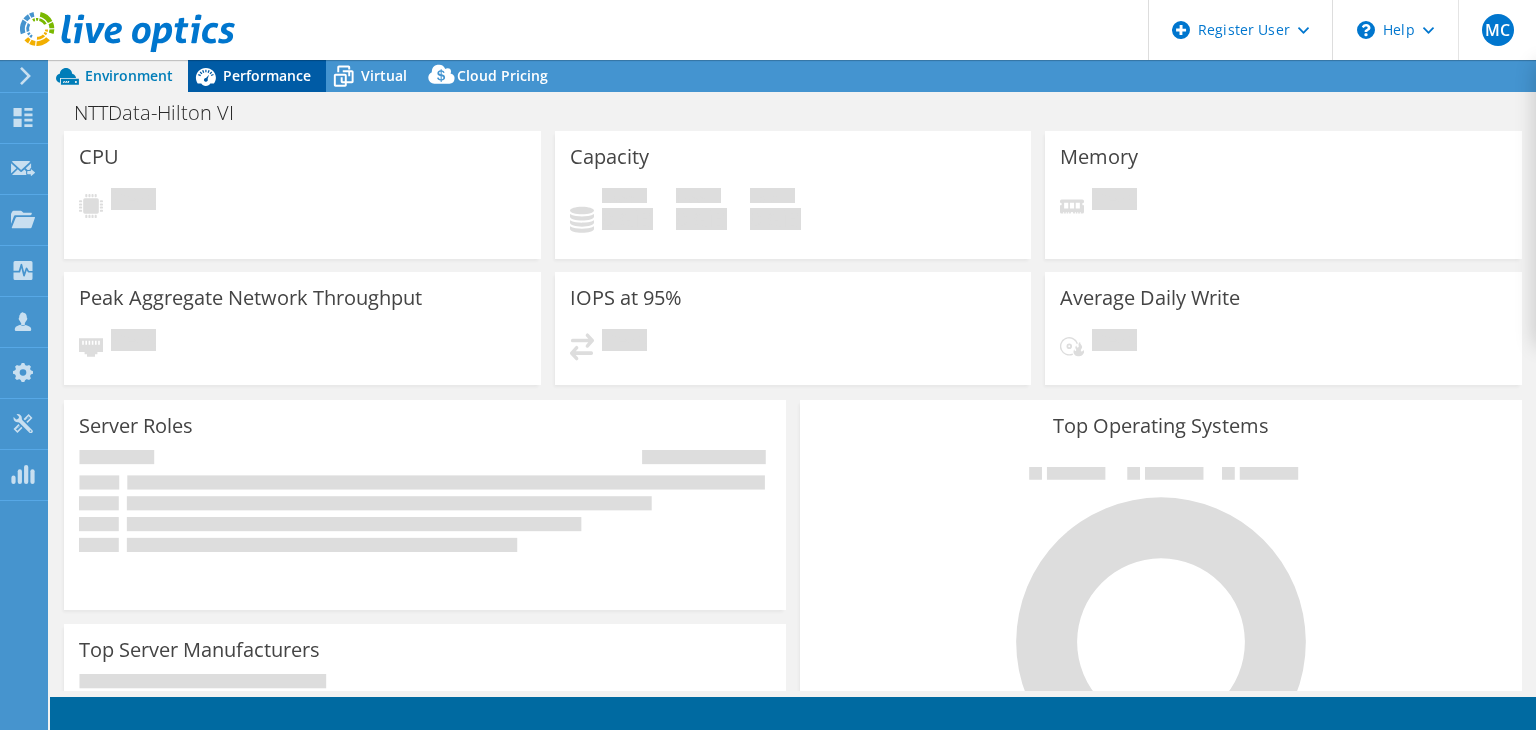 select on "USD" 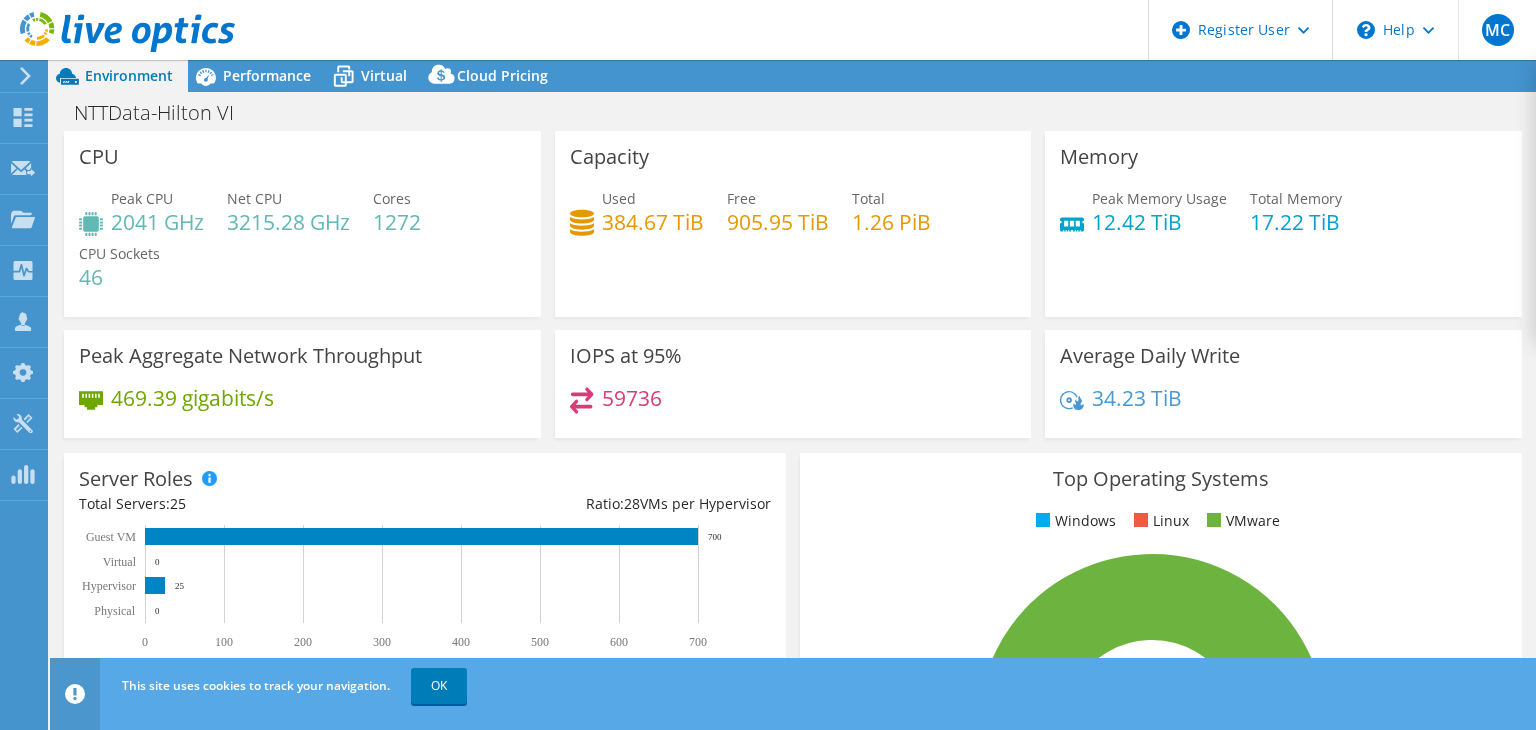 click at bounding box center [117, 33] 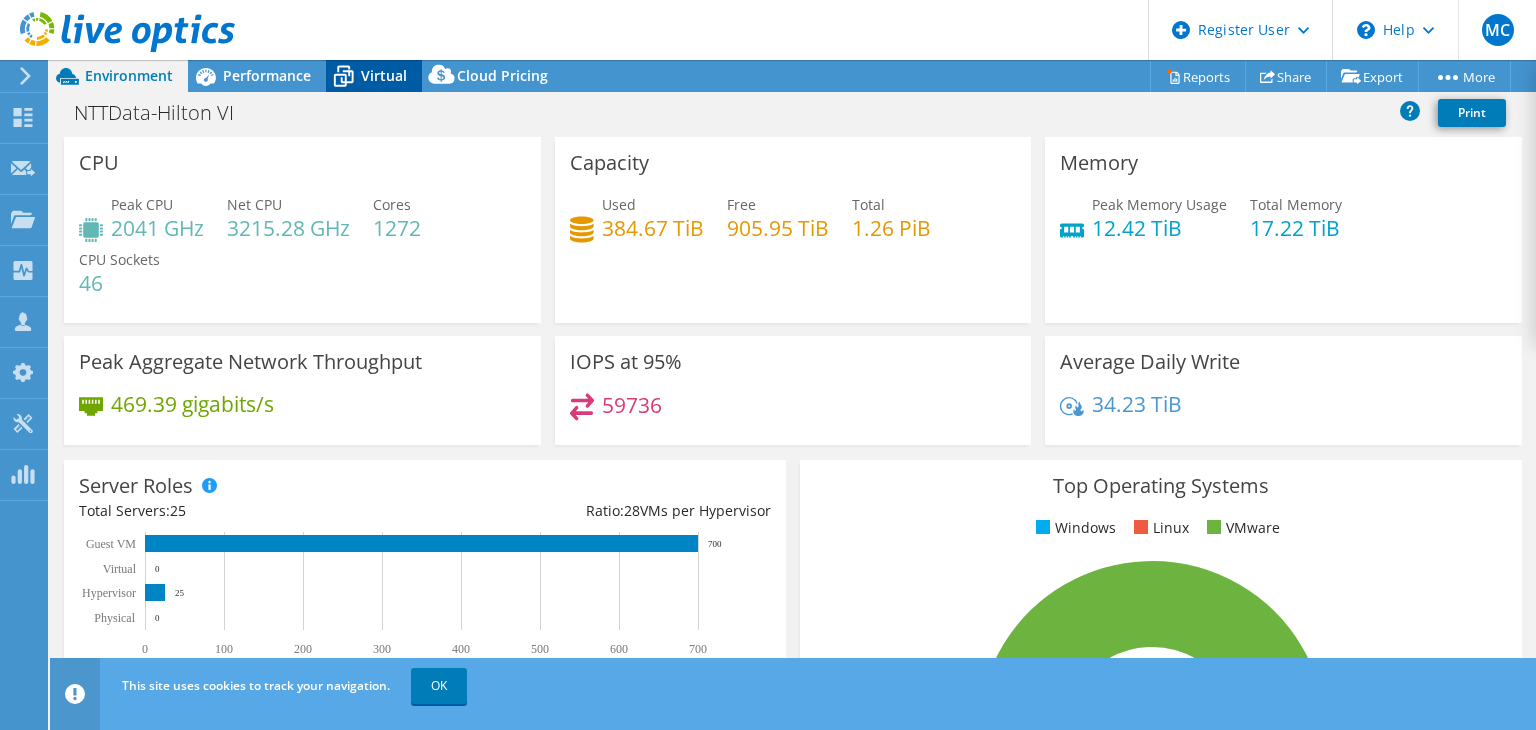 click 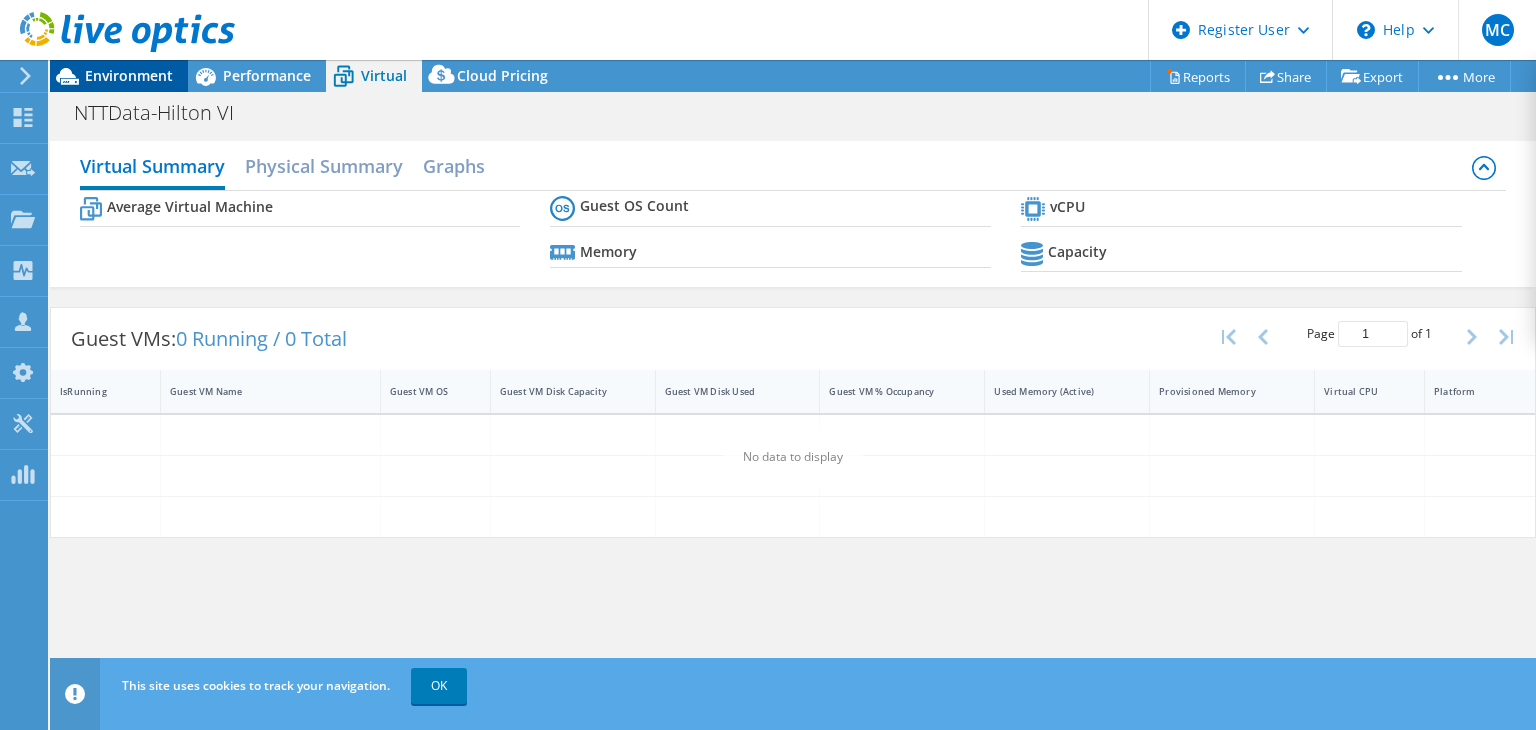 click on "Environment" at bounding box center (129, 75) 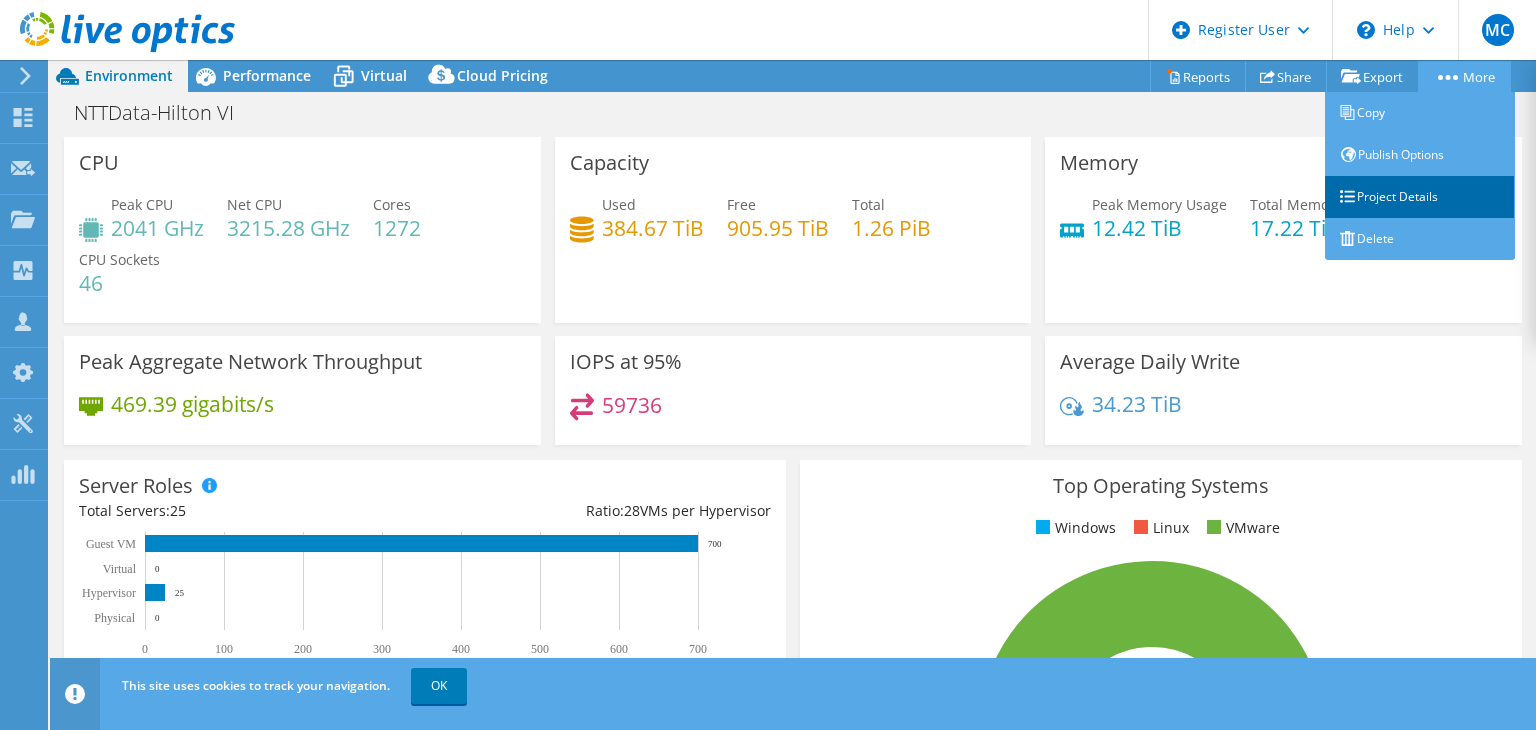 click on "Project Details" at bounding box center [1420, 197] 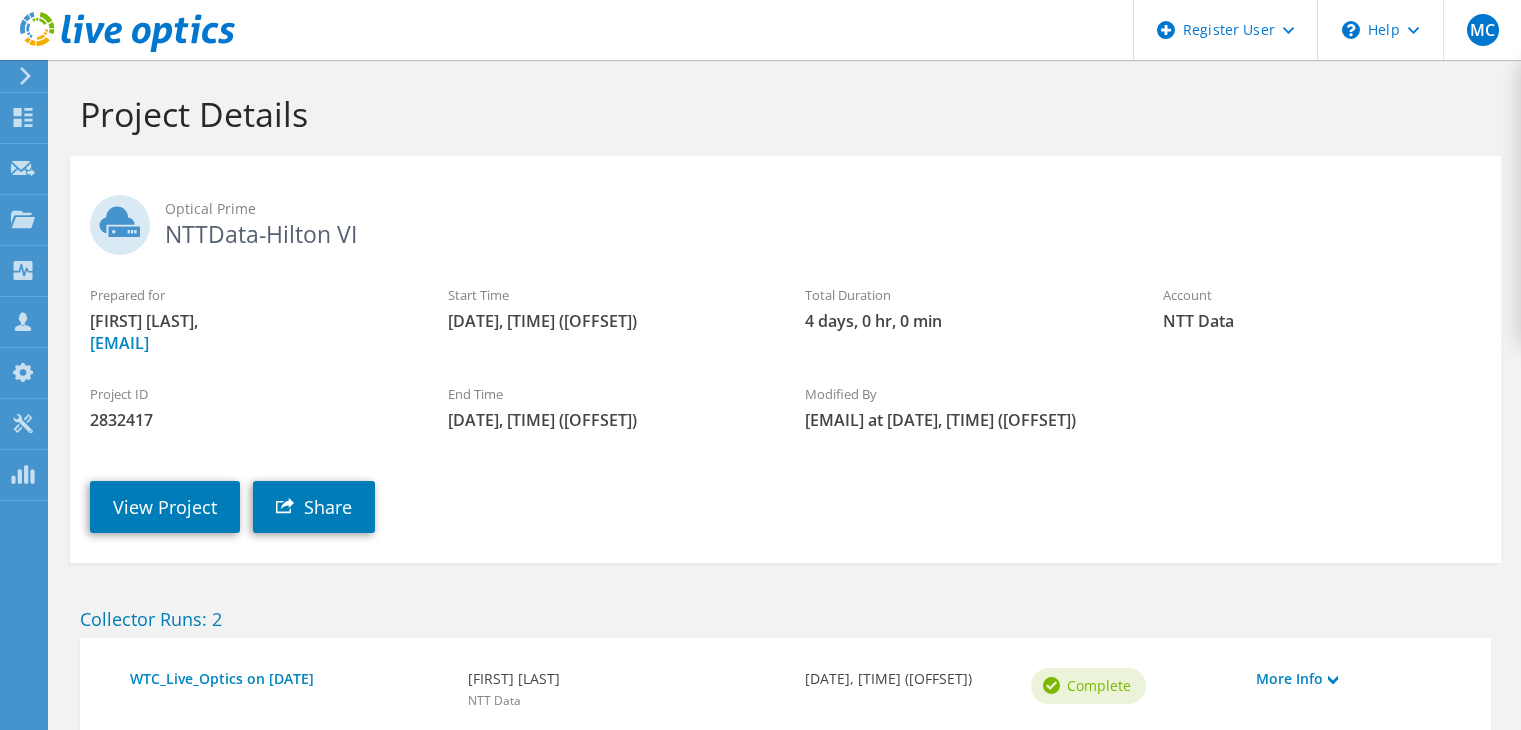 scroll, scrollTop: 0, scrollLeft: 0, axis: both 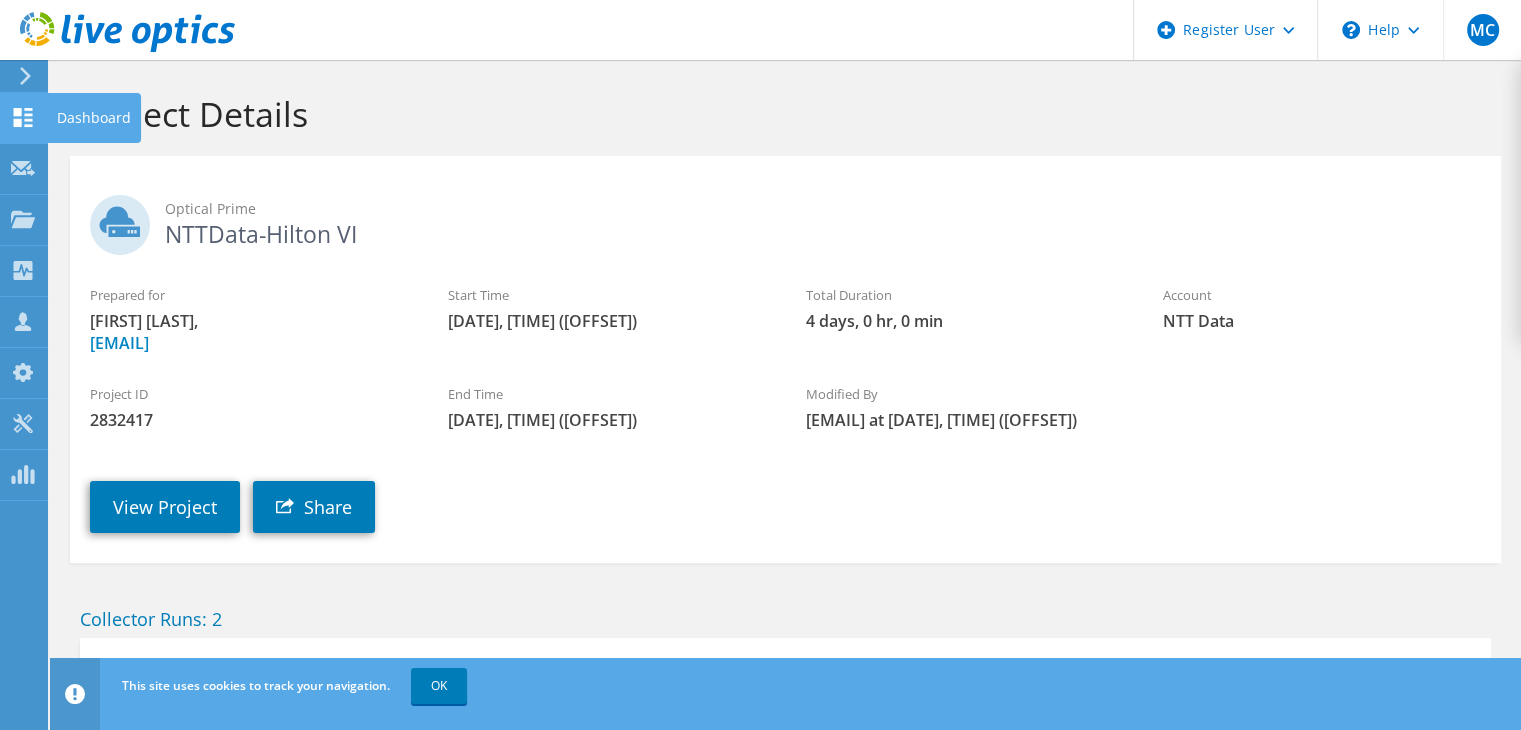 click at bounding box center (23, 120) 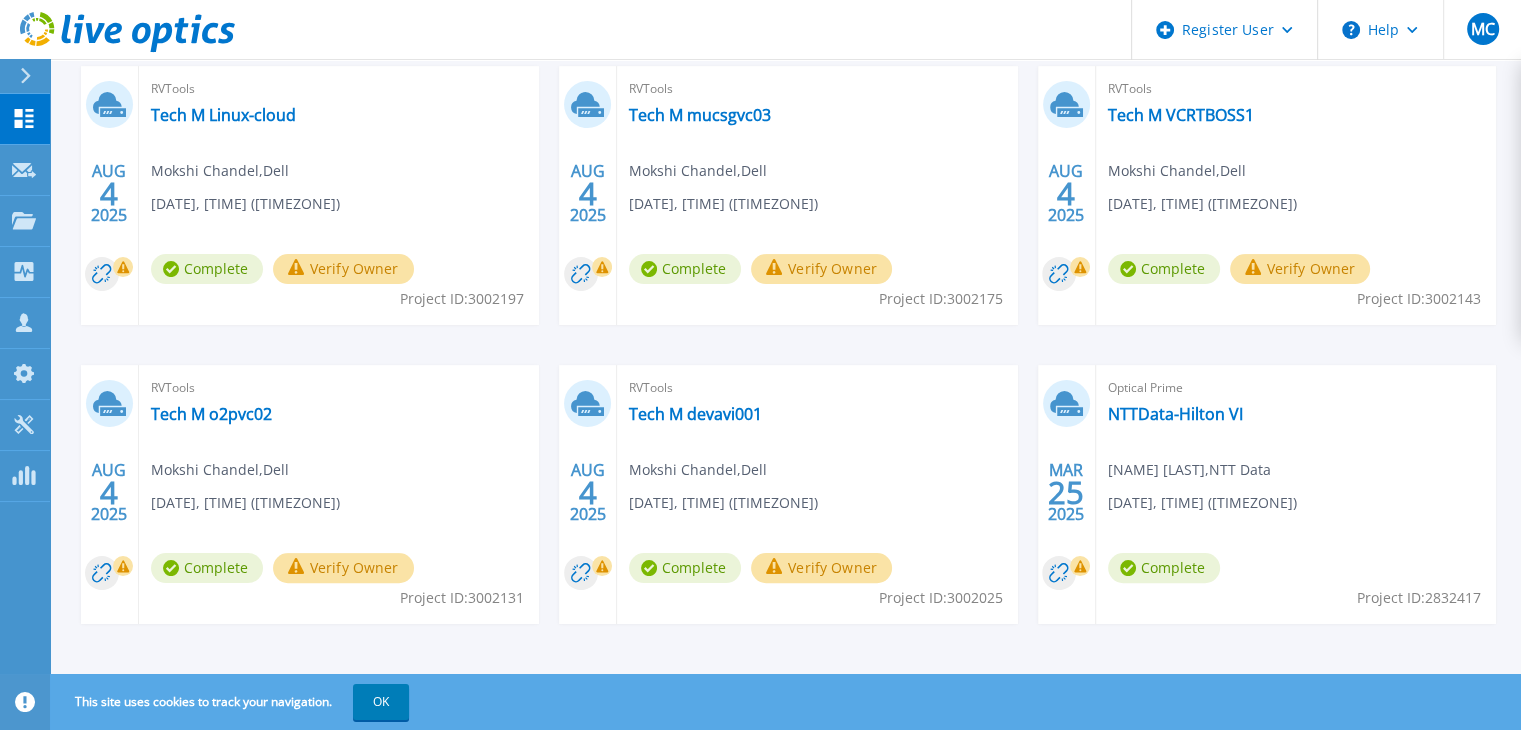 scroll, scrollTop: 368, scrollLeft: 0, axis: vertical 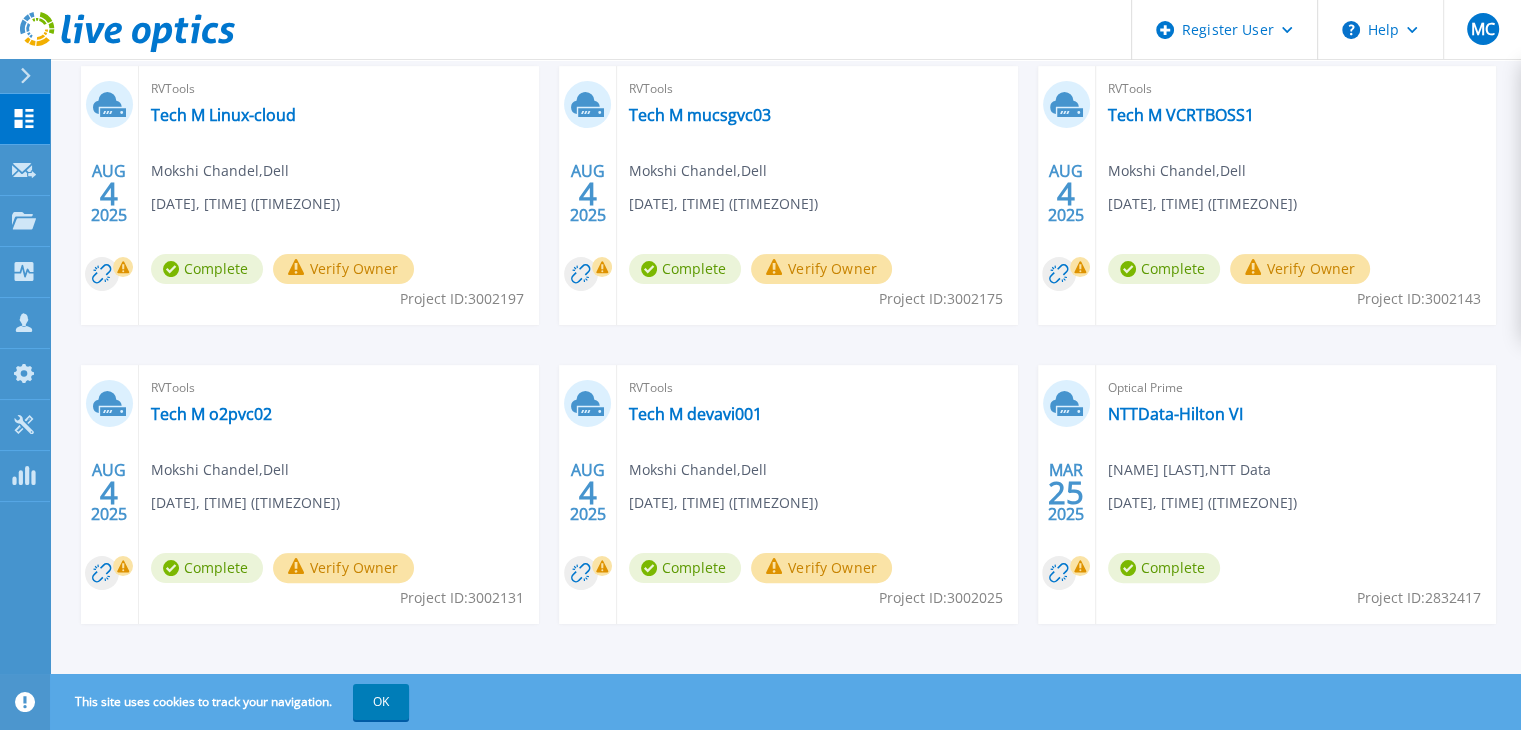click 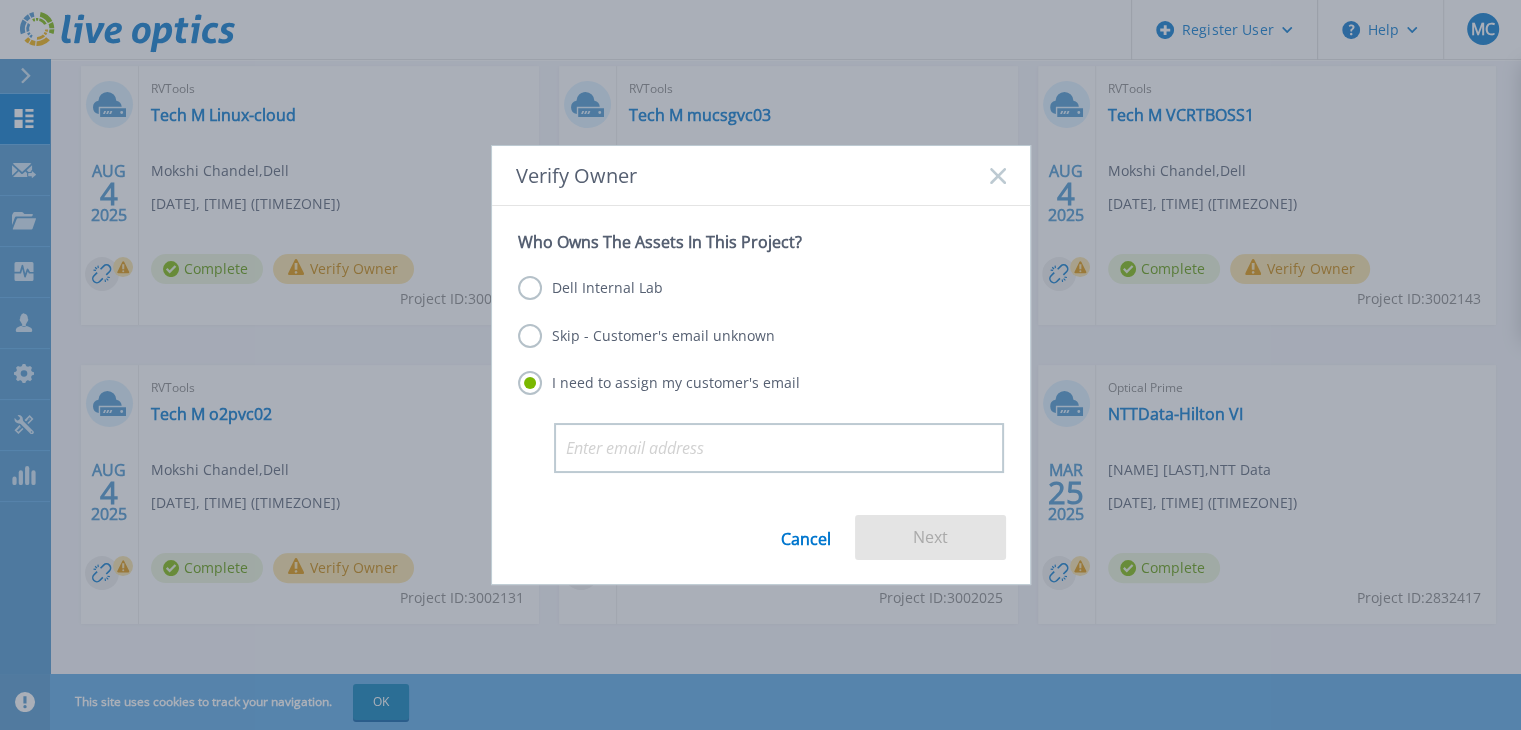 click 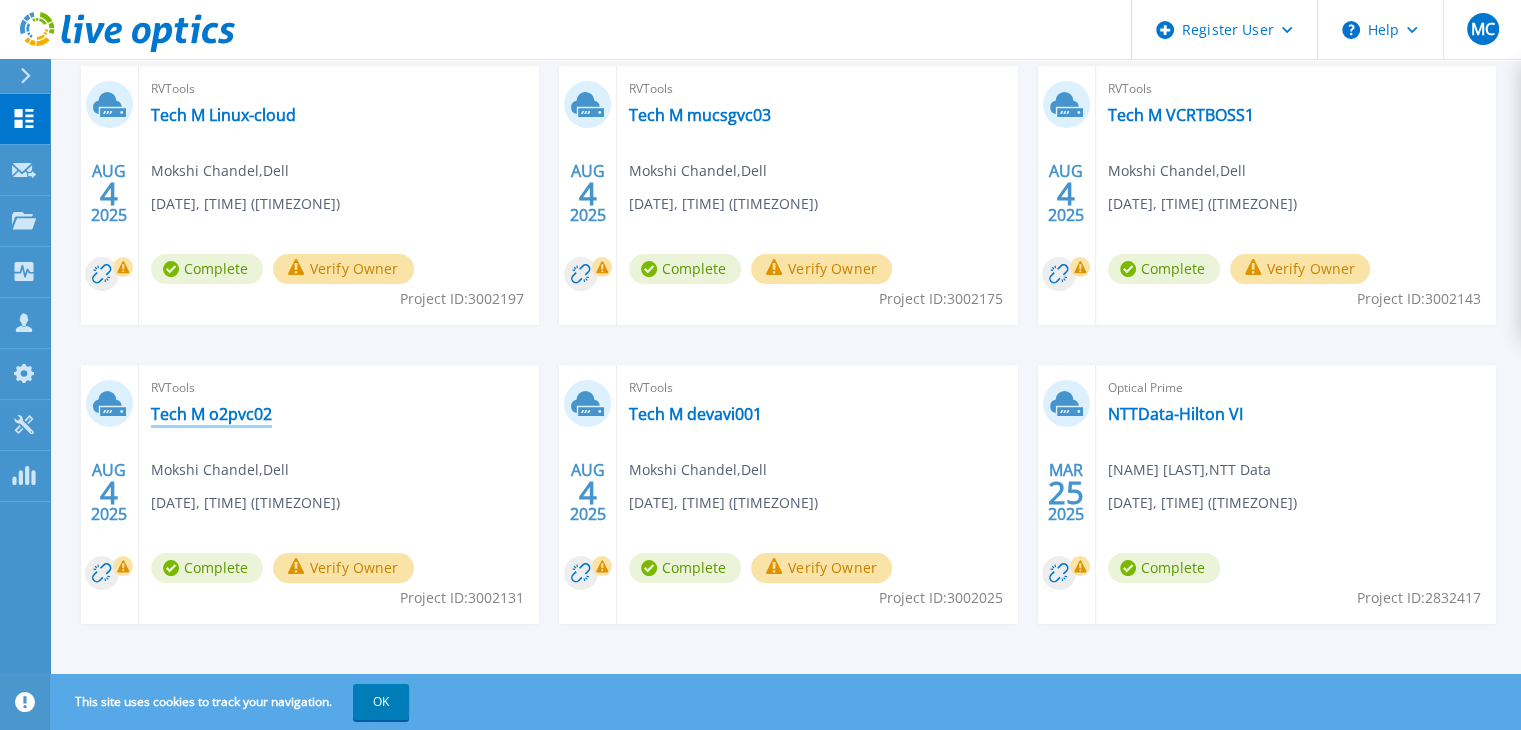 click on "Tech M o2pvc02" at bounding box center (211, 414) 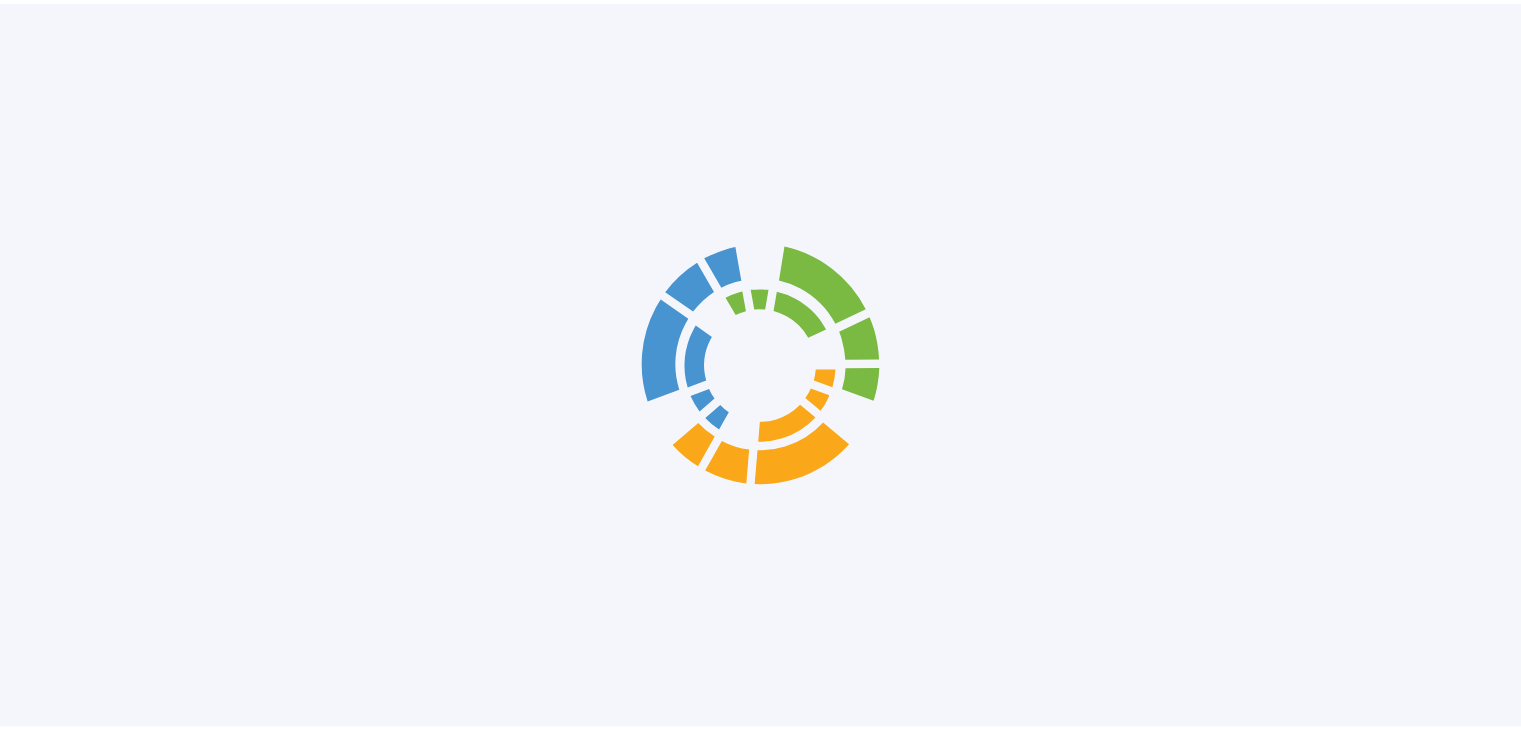 scroll, scrollTop: 0, scrollLeft: 0, axis: both 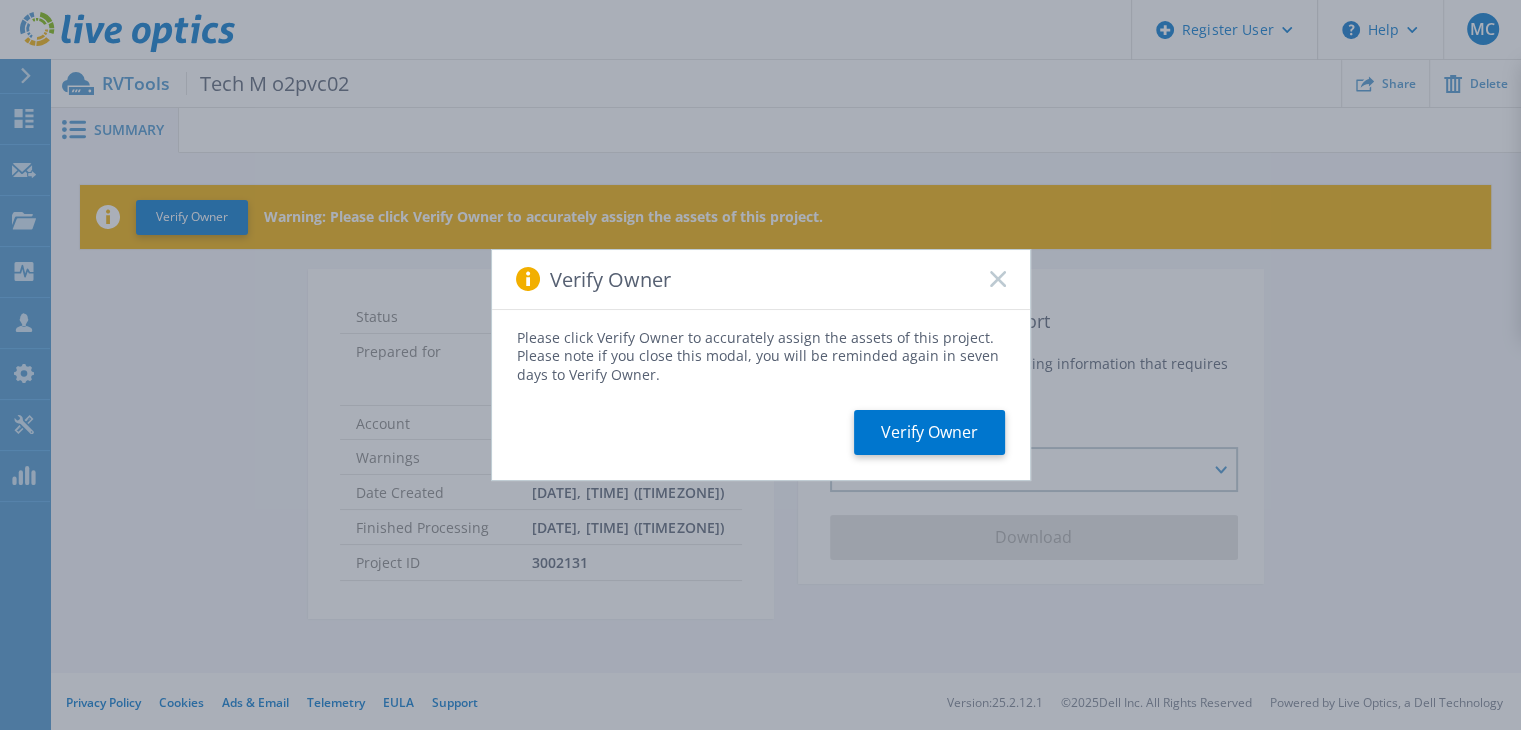 click 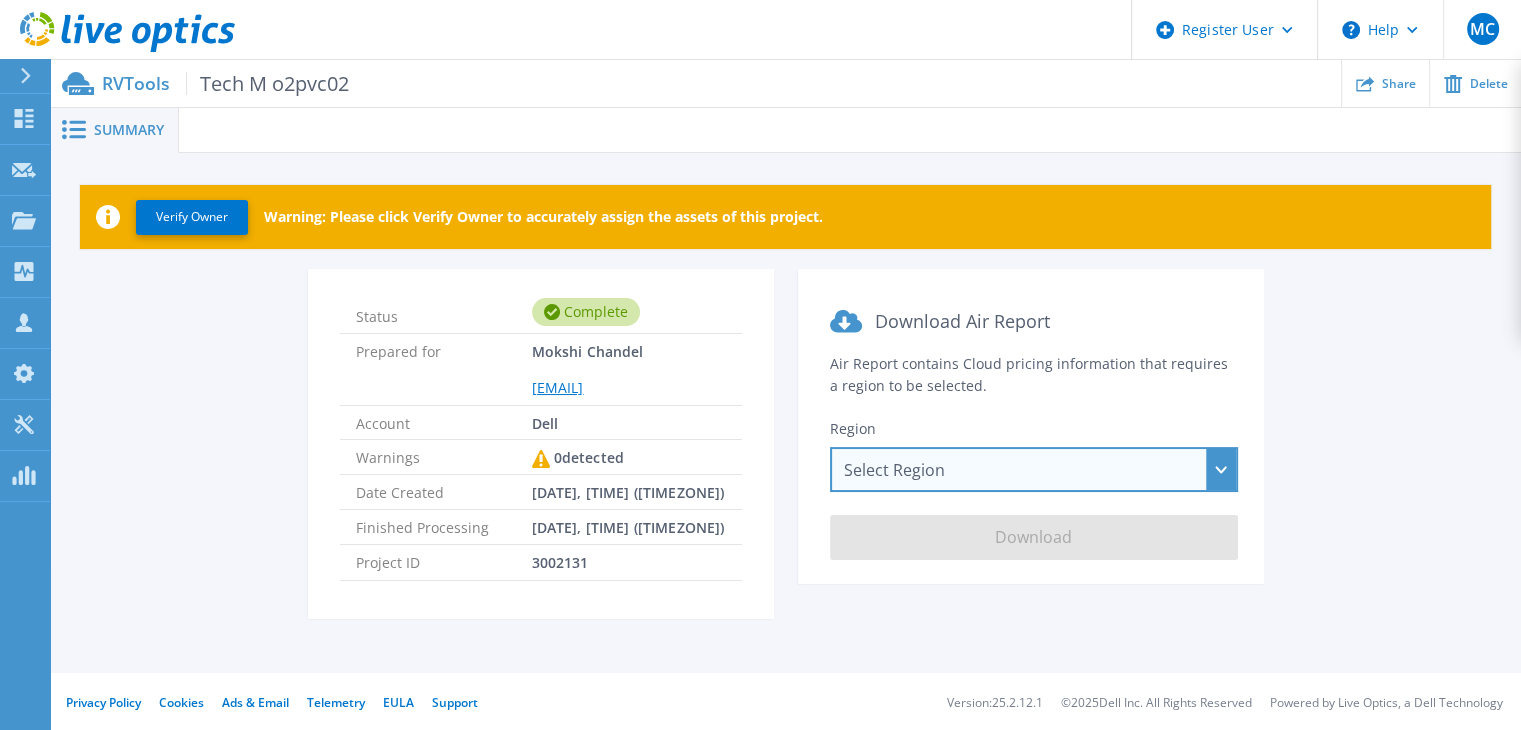 click on "Select Region Asia Pacific (Hong Kong) Asia Pacific (Mumbai) Asia Pacific (Seoul) Asia Pacific (Singapore) Asia Pacific (Tokyo) Australia Canada Europe (Frankfurt) Europe (London) South America (Sao Paulo) US East (Virginia) US West (California)" at bounding box center [1034, 469] 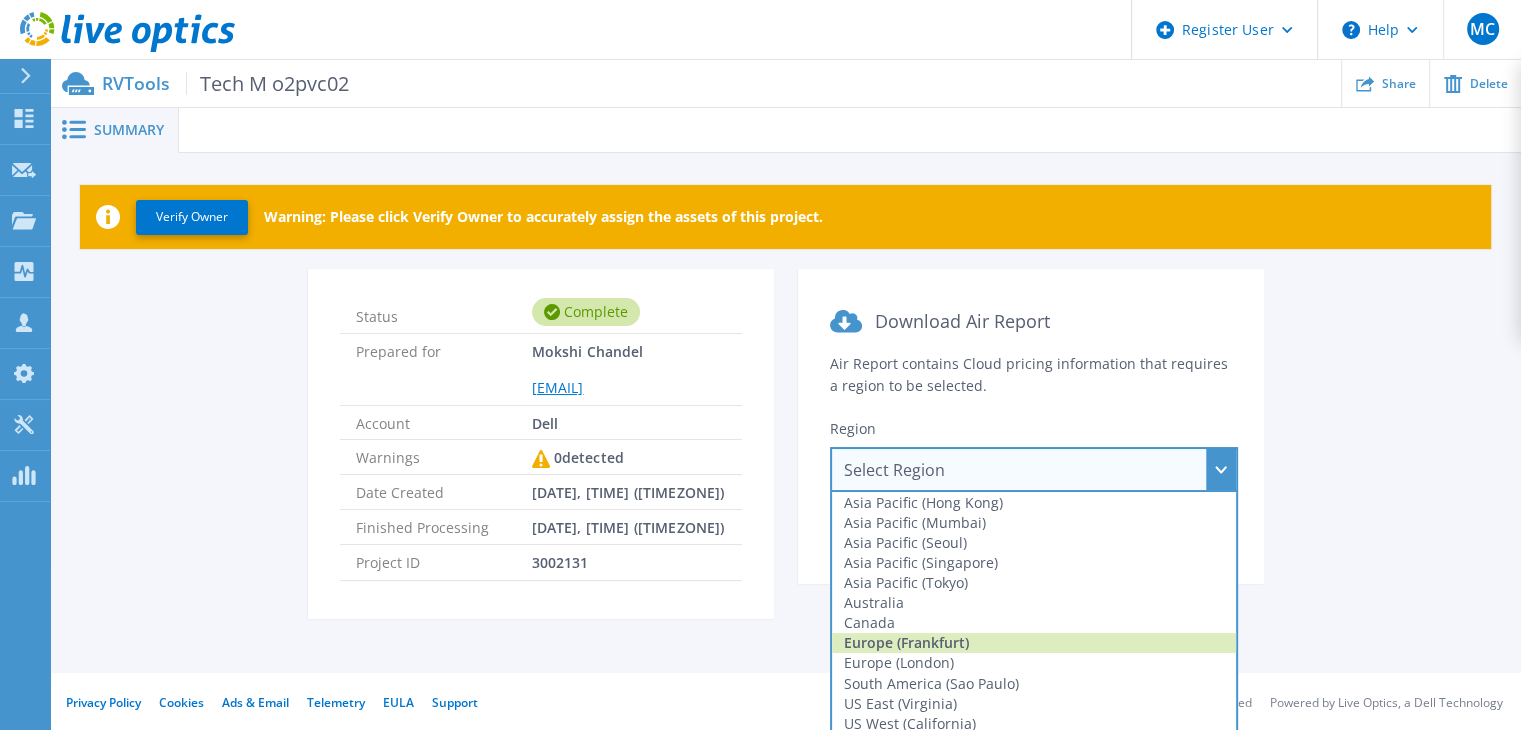 scroll, scrollTop: 4, scrollLeft: 0, axis: vertical 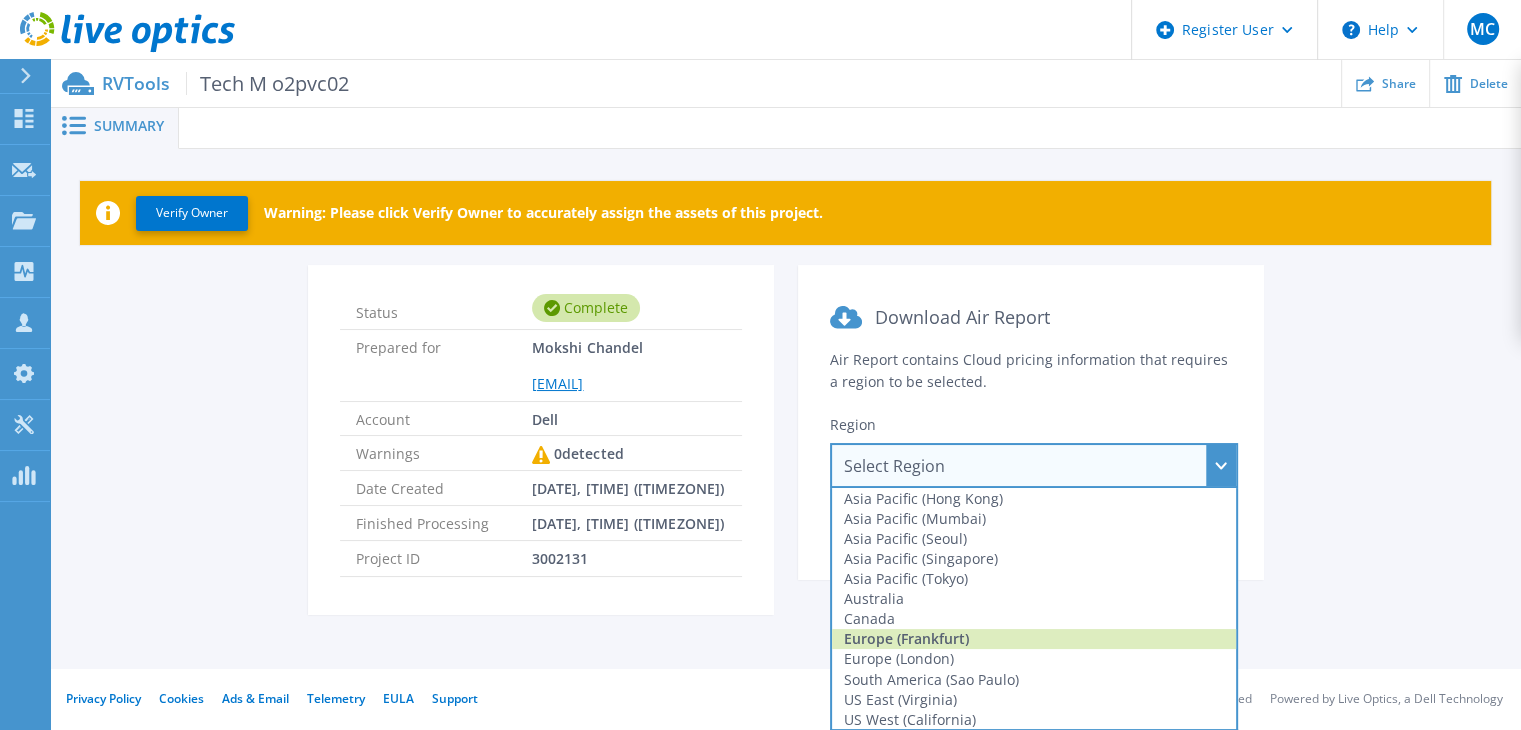 click on "Europe (Frankfurt)" at bounding box center (1034, 639) 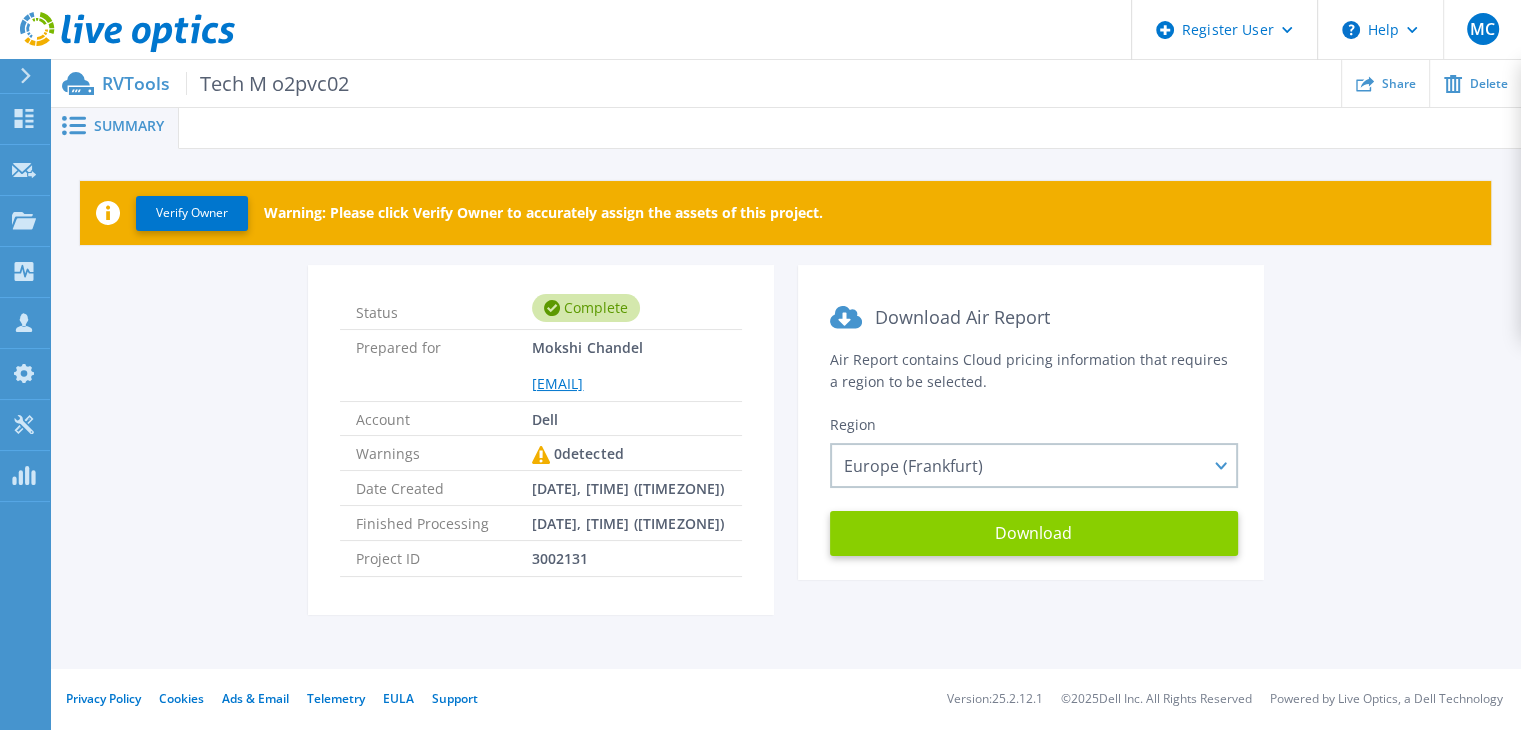 click on "Download" at bounding box center (1034, 533) 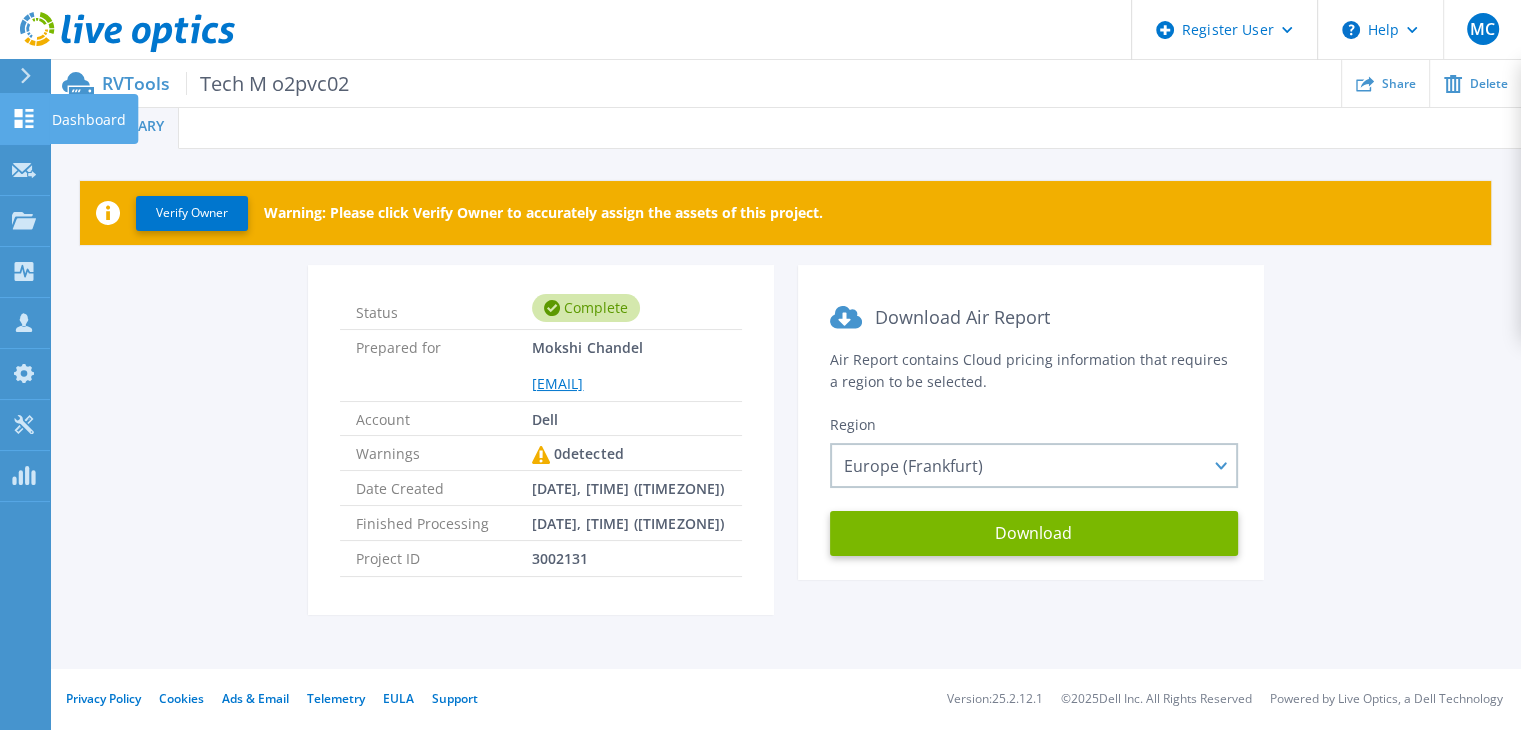 click 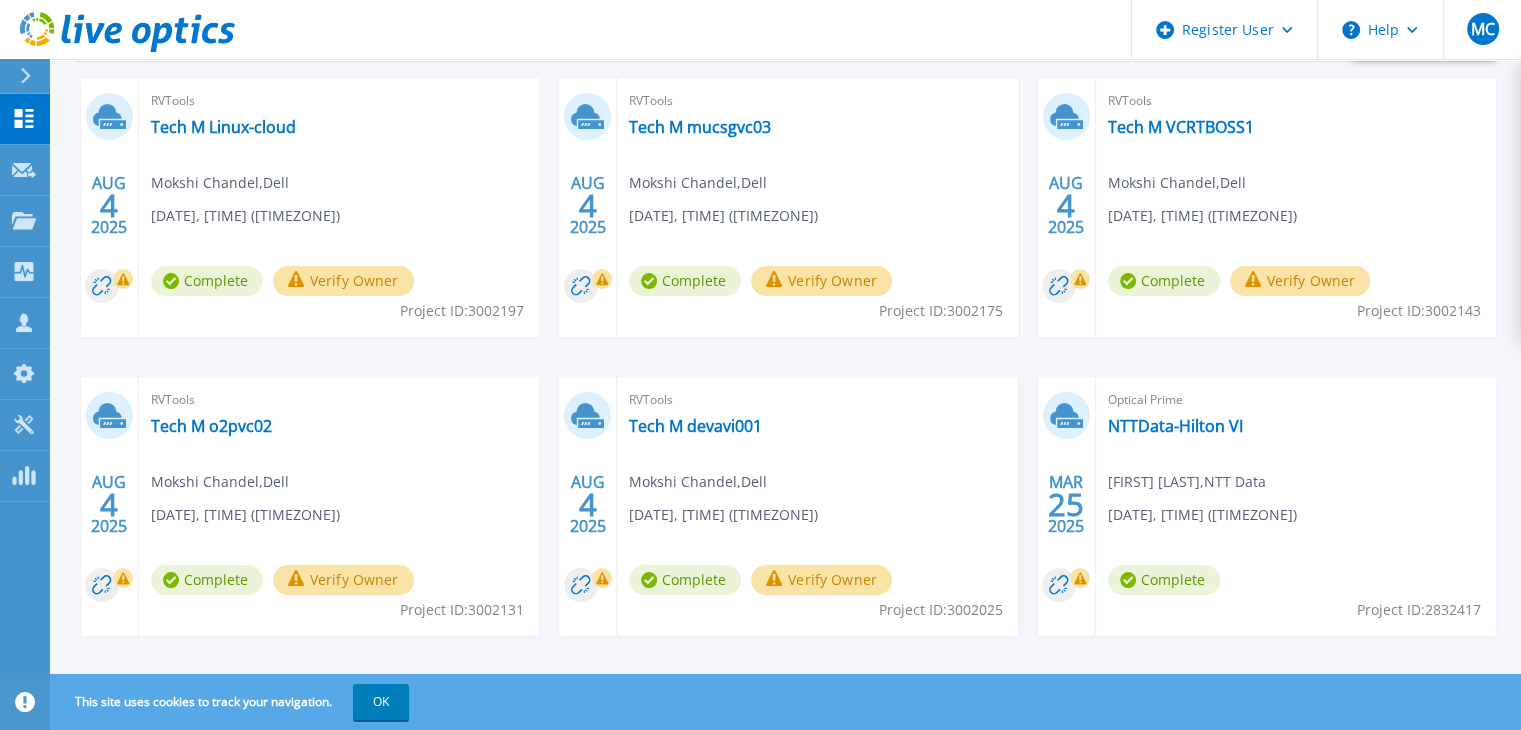 scroll, scrollTop: 356, scrollLeft: 0, axis: vertical 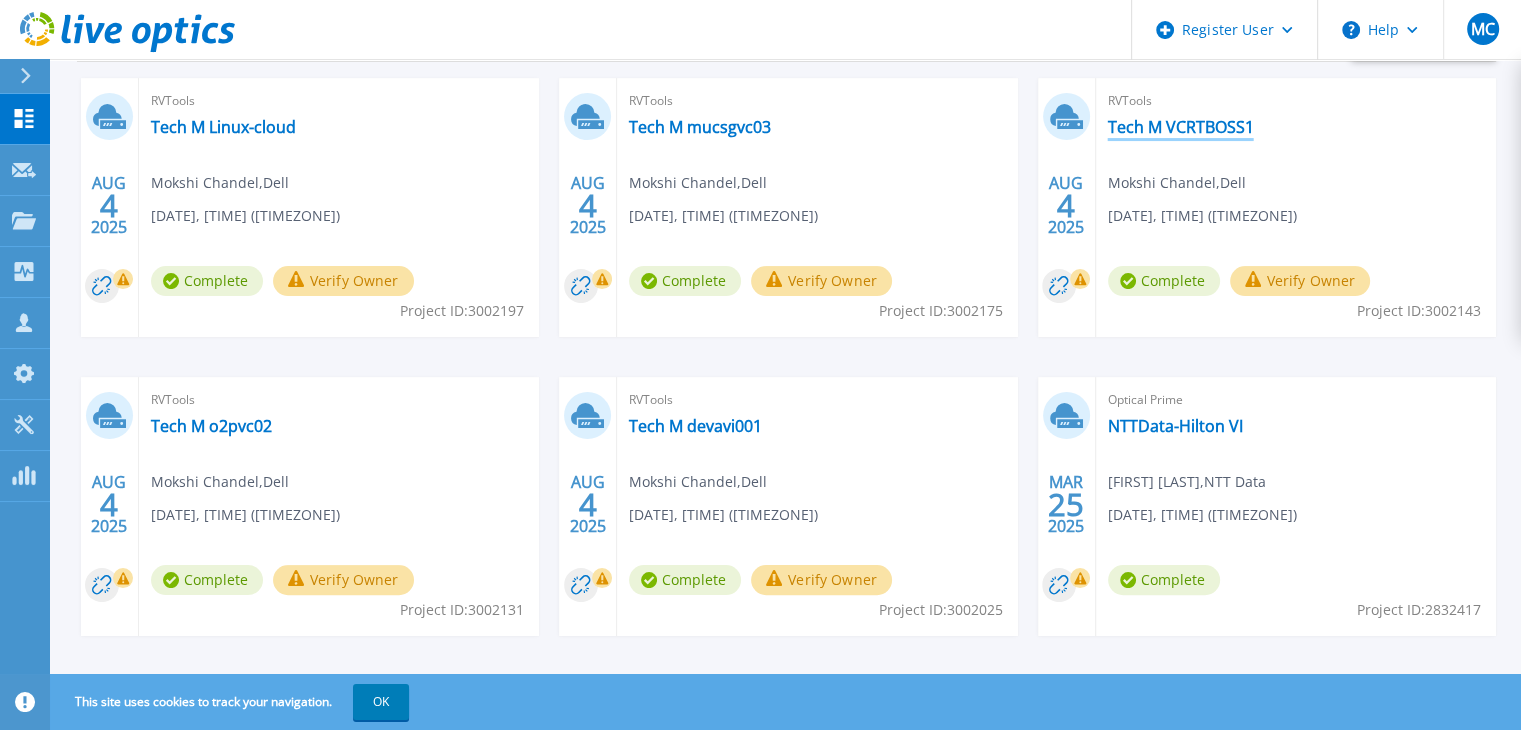 click on "Tech M VCRTBOSS1" at bounding box center [1181, 127] 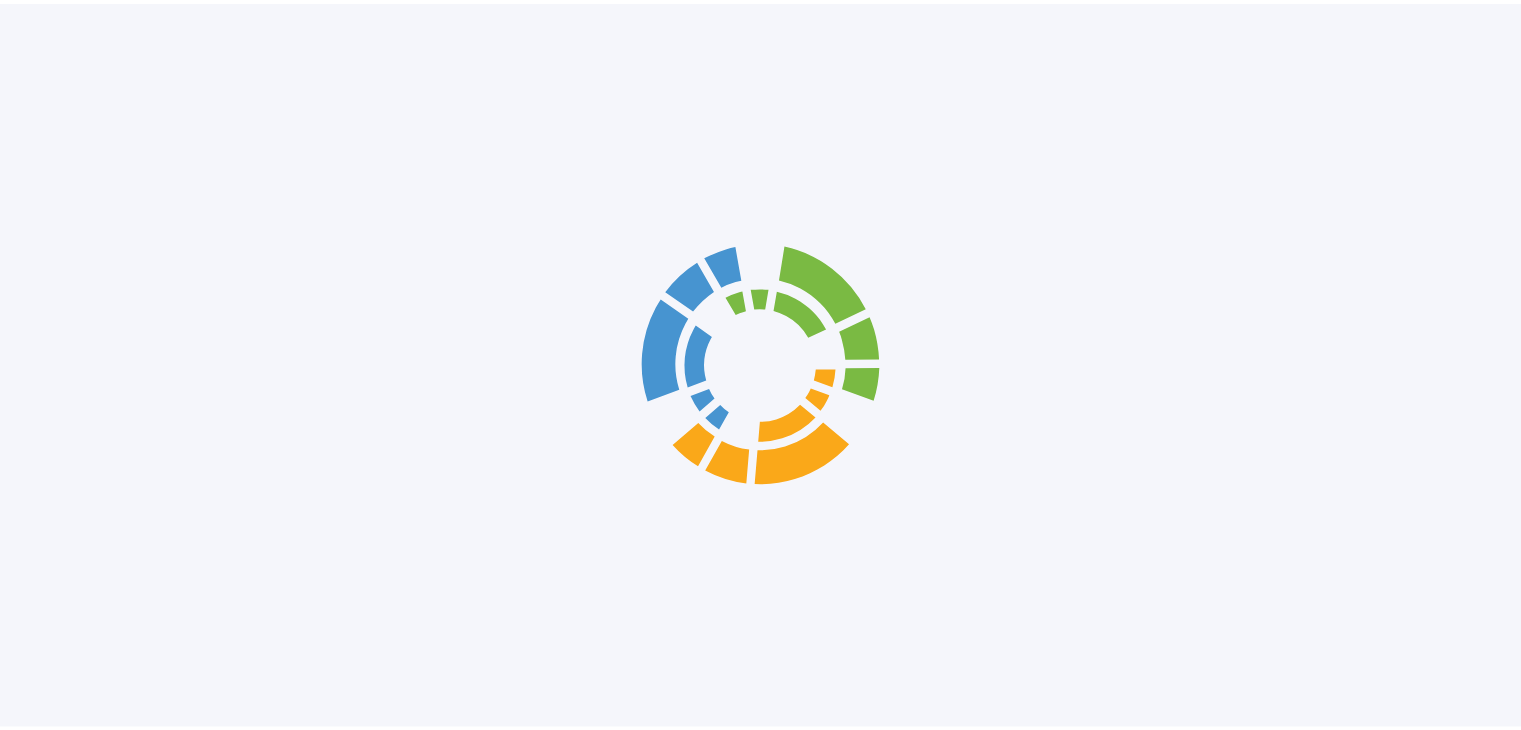 scroll, scrollTop: 0, scrollLeft: 0, axis: both 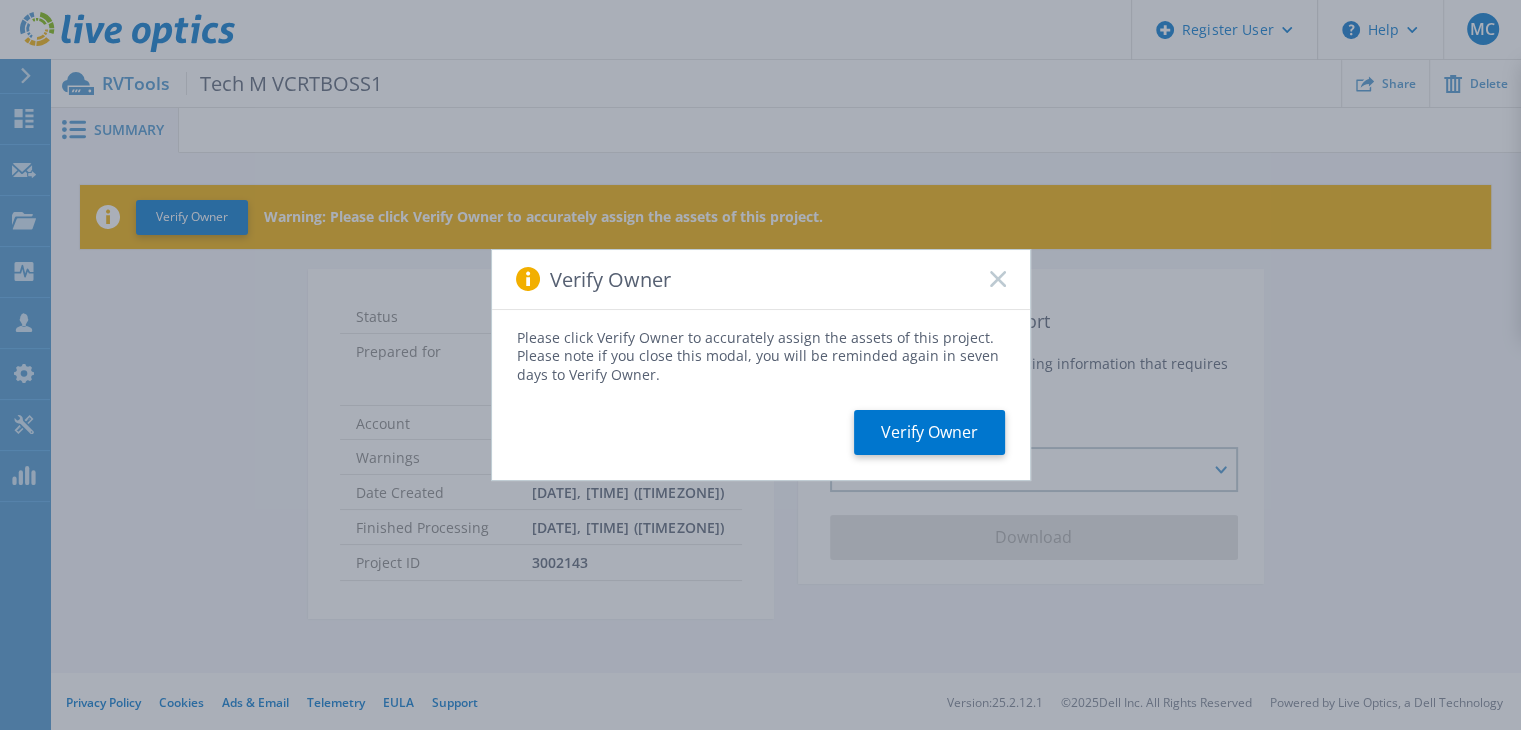drag, startPoint x: 1004, startPoint y: 295, endPoint x: 996, endPoint y: 278, distance: 18.788294 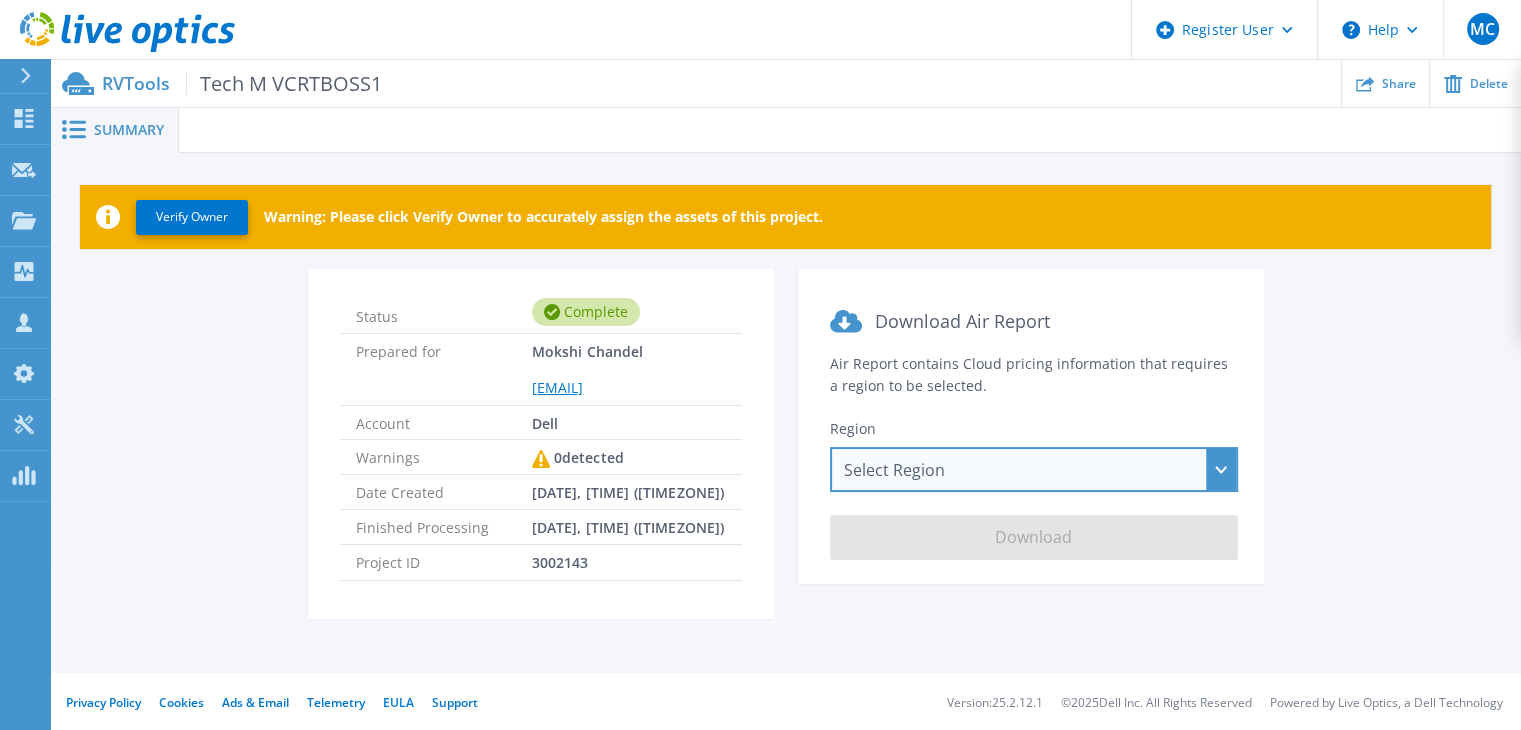 click on "Select Region Asia Pacific (Hong Kong) Asia Pacific (Mumbai) Asia Pacific (Seoul) Asia Pacific (Singapore) Asia Pacific (Tokyo) Australia Canada Europe (Frankfurt) Europe (London) South America (Sao Paulo) US East (Virginia) US West (California)" at bounding box center (1034, 469) 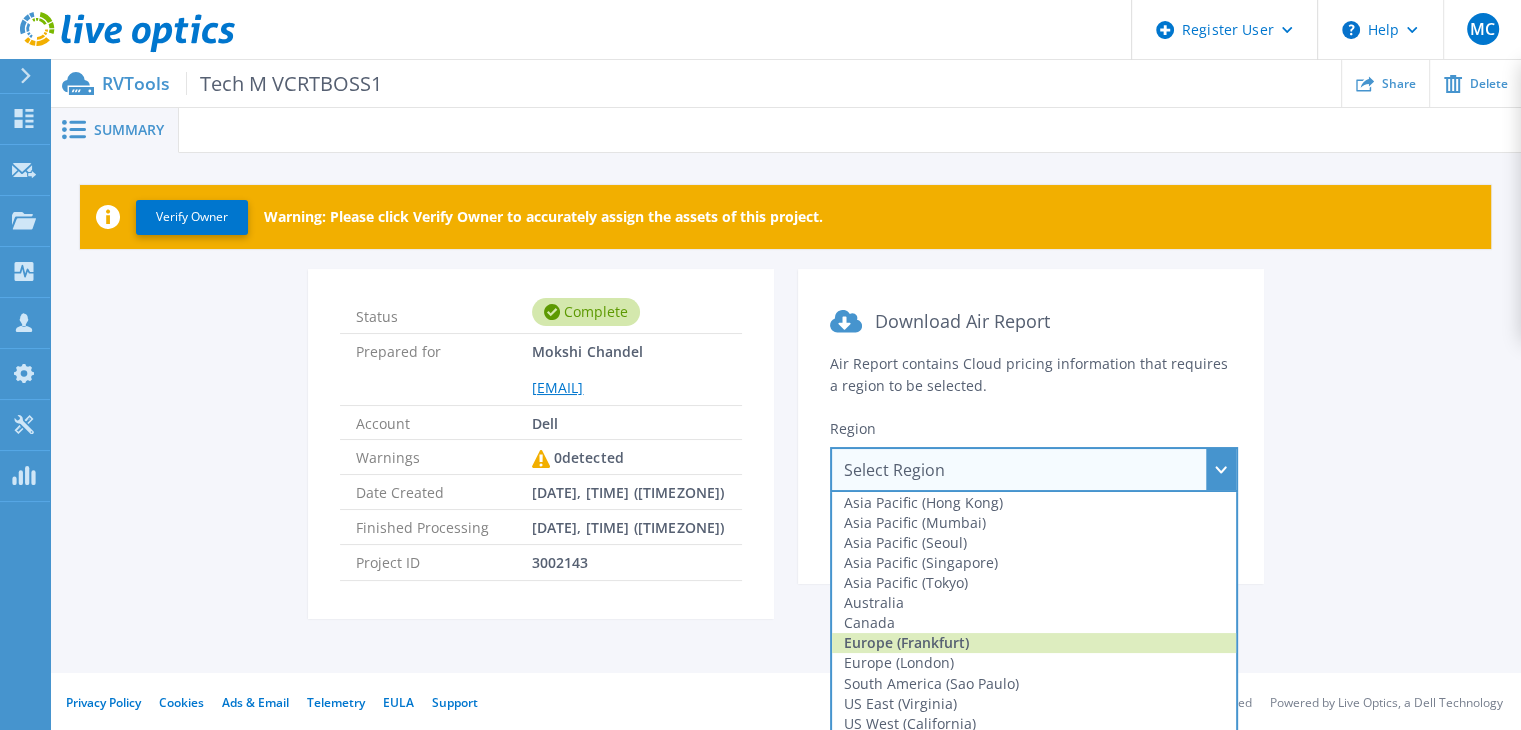 scroll, scrollTop: 4, scrollLeft: 0, axis: vertical 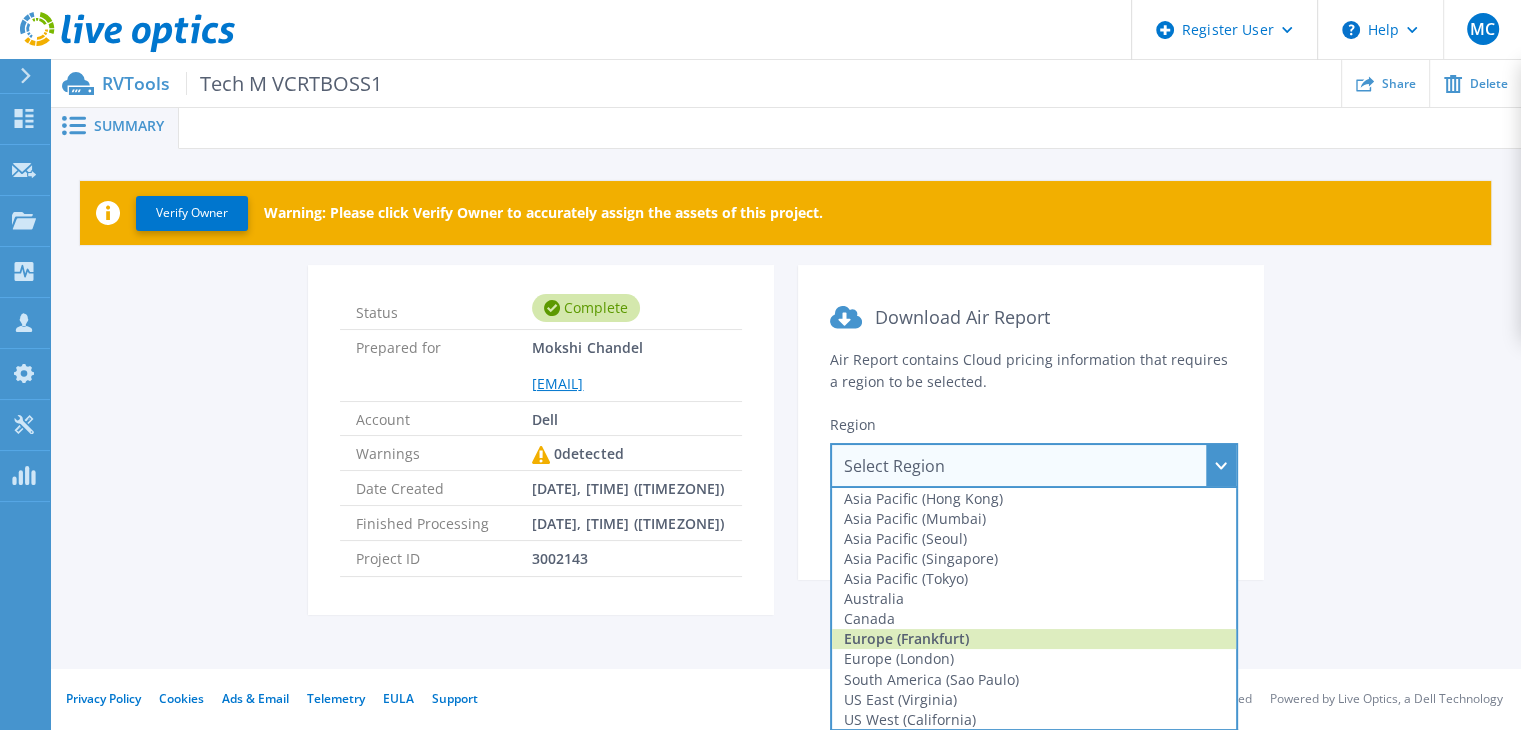 click on "Europe (Frankfurt)" at bounding box center (1034, 639) 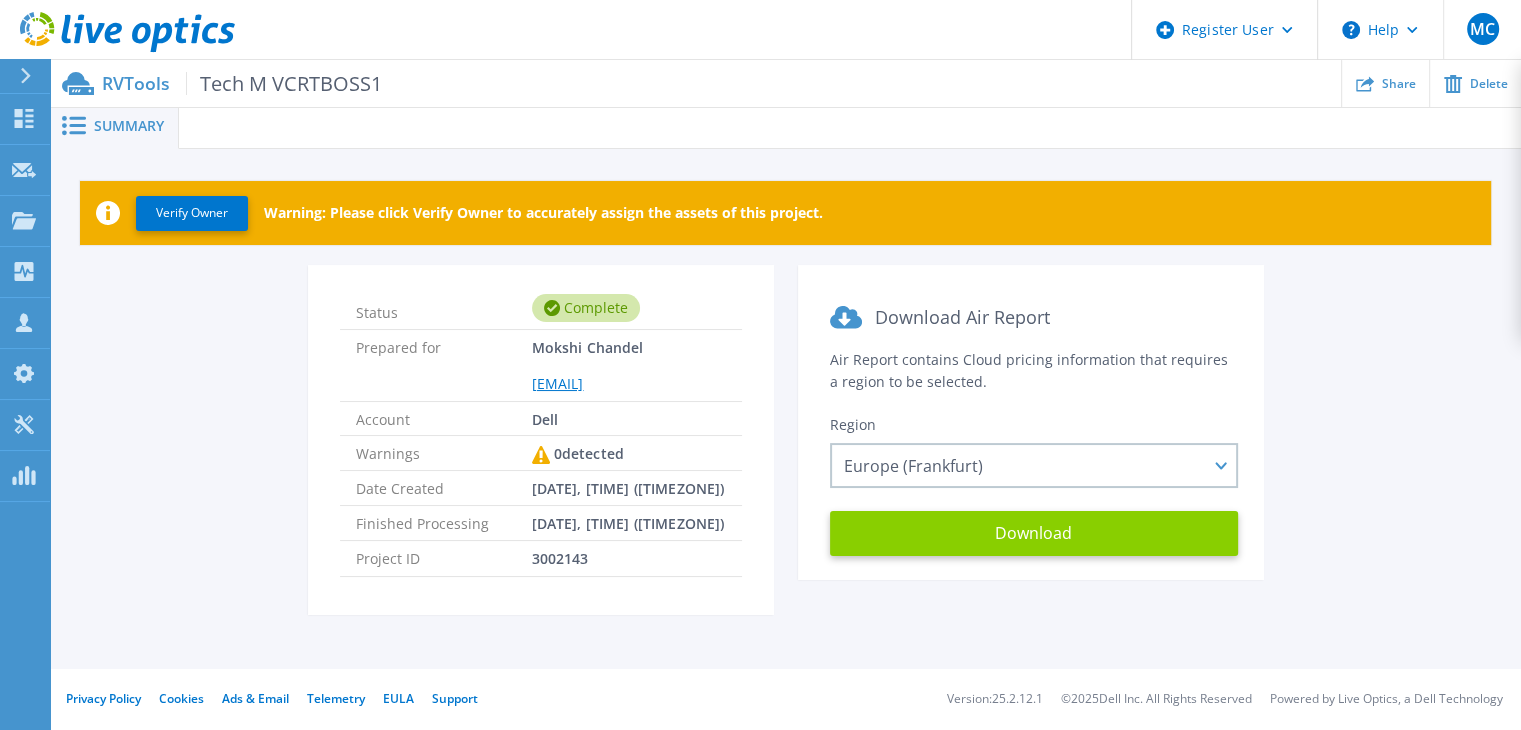 drag, startPoint x: 1037, startPoint y: 553, endPoint x: 1035, endPoint y: 542, distance: 11.18034 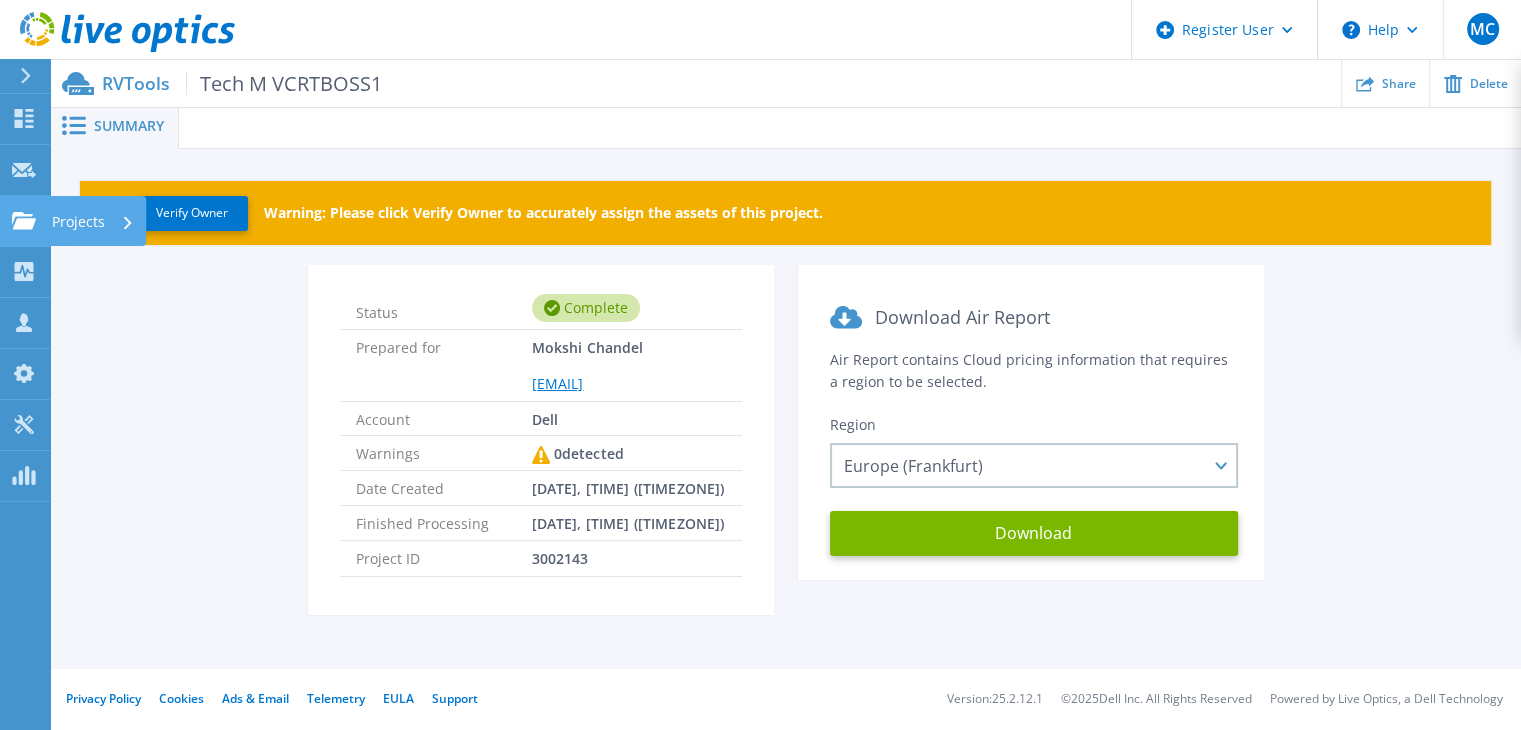 click on "Projects Projects" at bounding box center [25, 221] 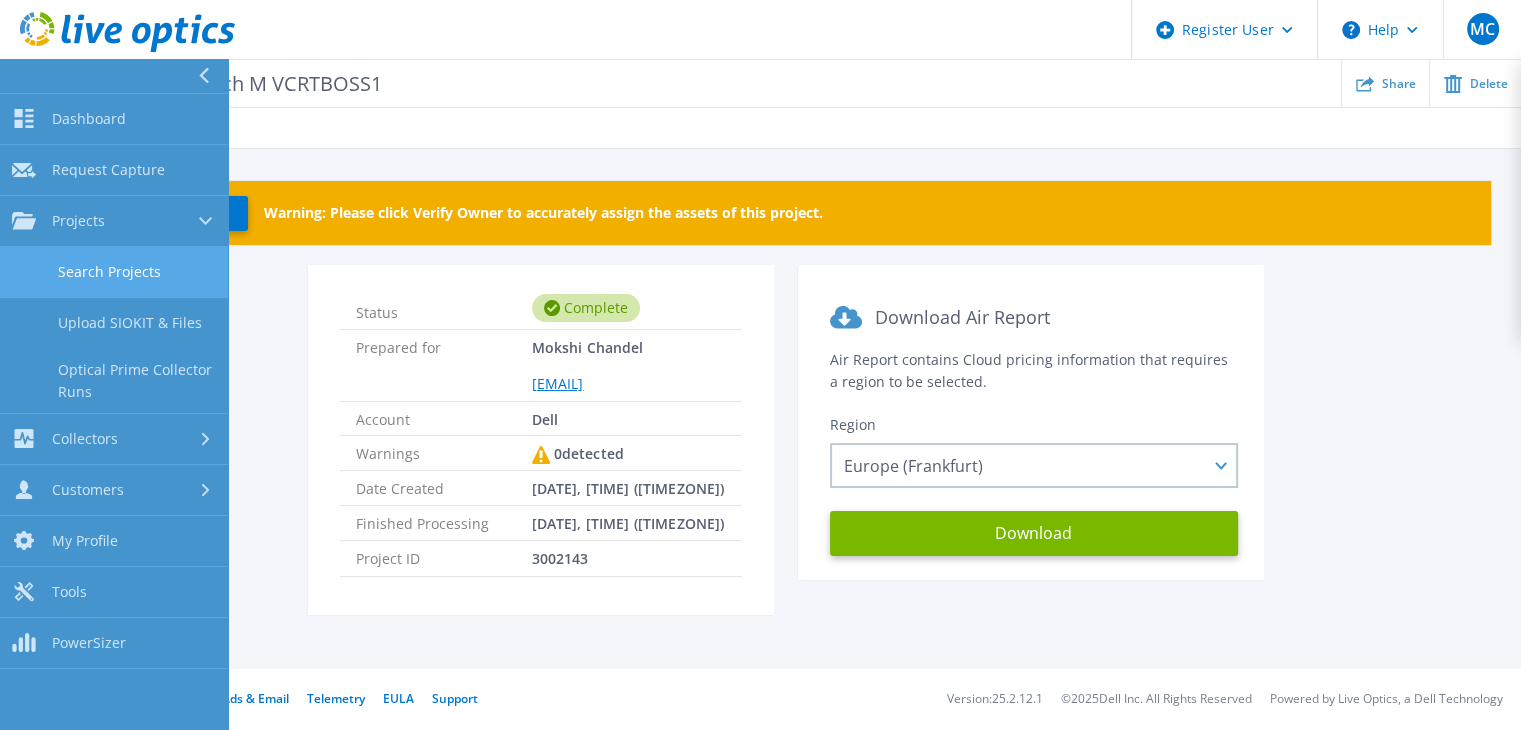 click on "Search Projects" at bounding box center (114, 272) 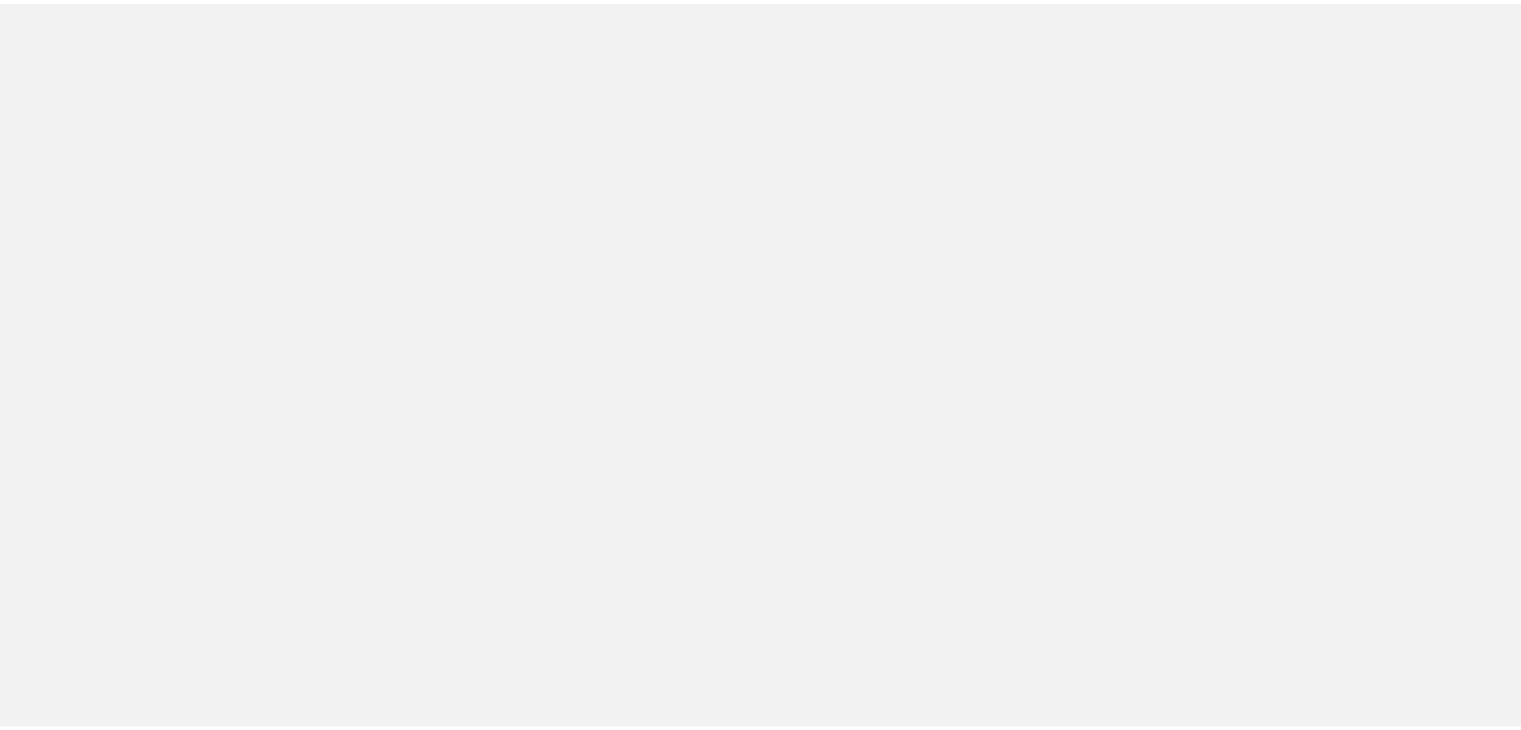 scroll, scrollTop: 0, scrollLeft: 0, axis: both 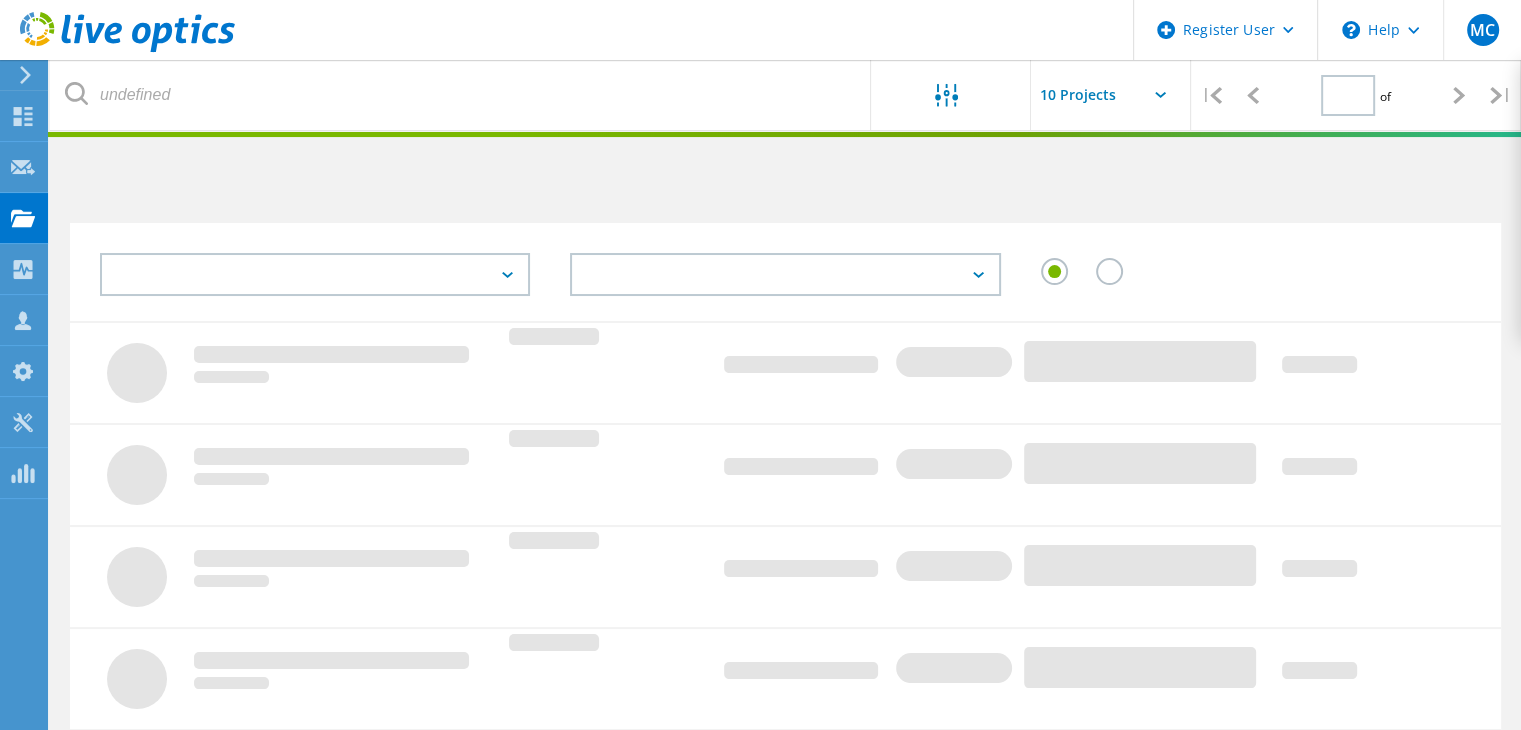type on "1" 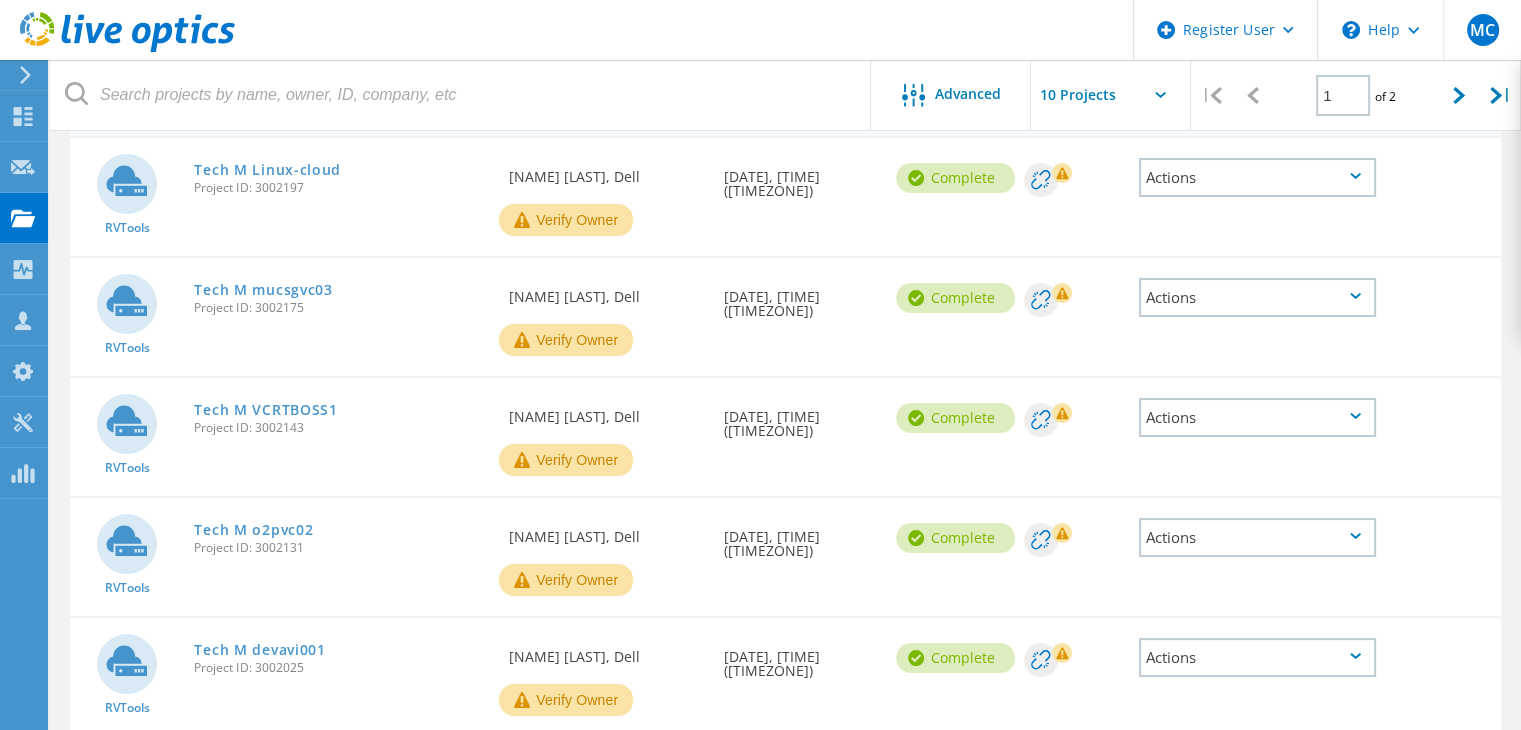 scroll, scrollTop: 232, scrollLeft: 0, axis: vertical 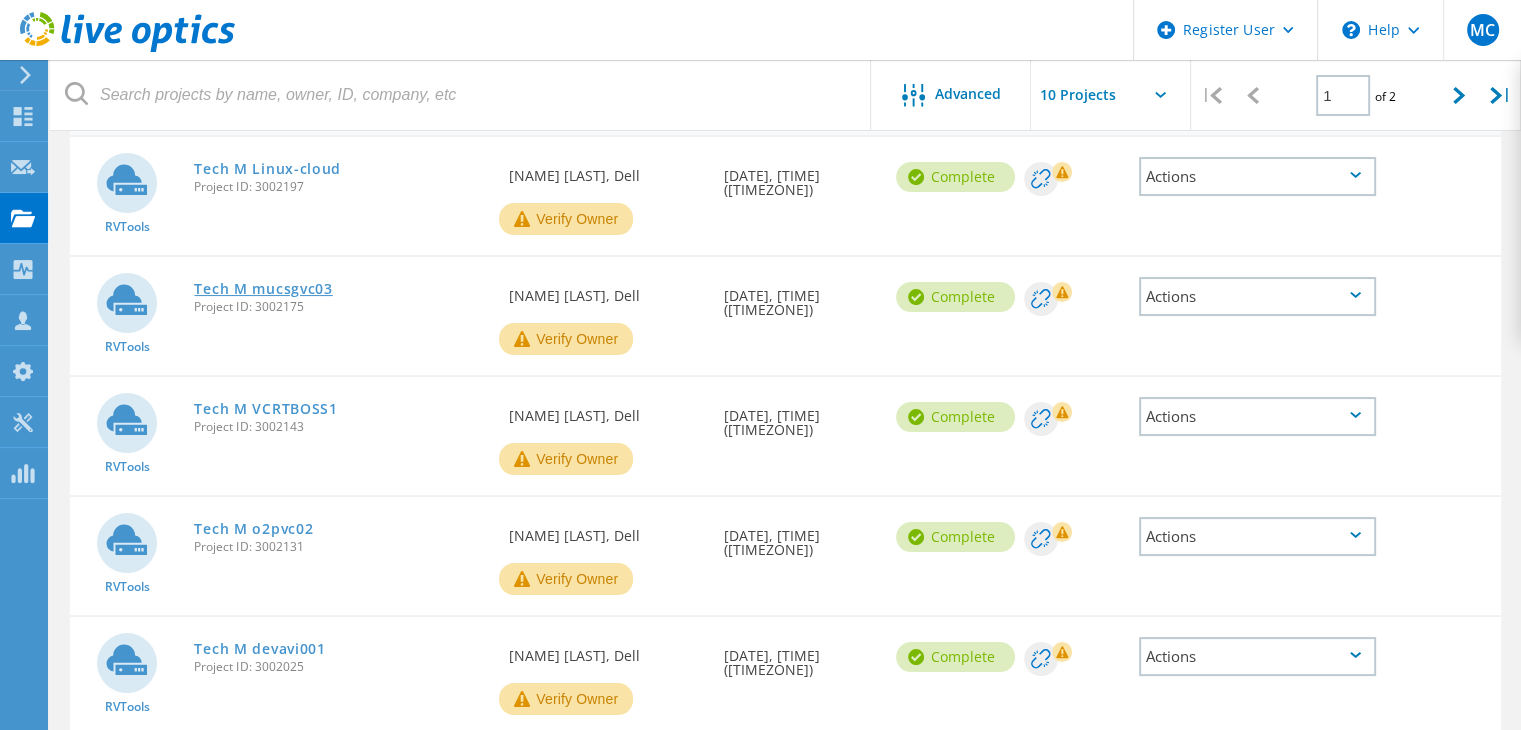 click on "Tech M mucsgvc03" 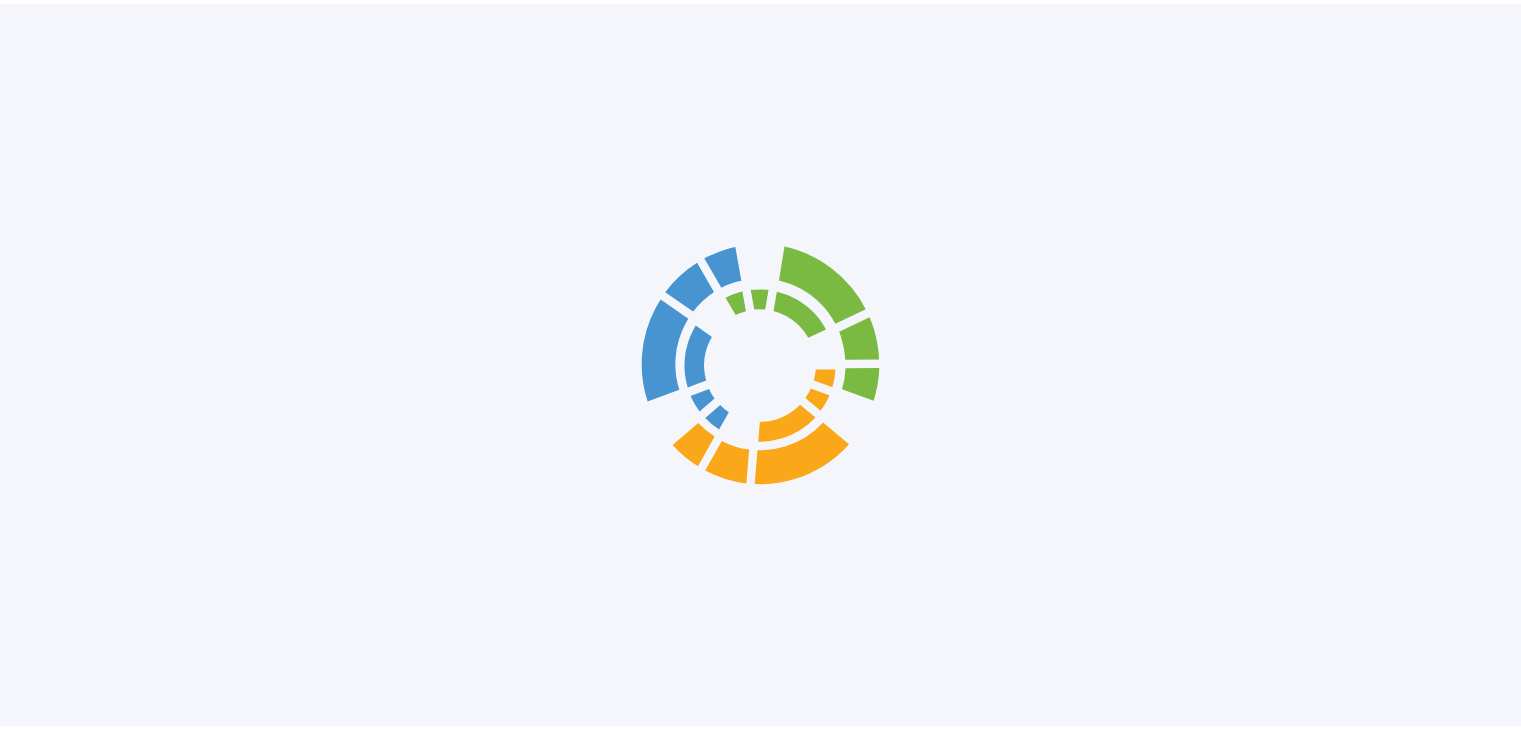 scroll, scrollTop: 0, scrollLeft: 0, axis: both 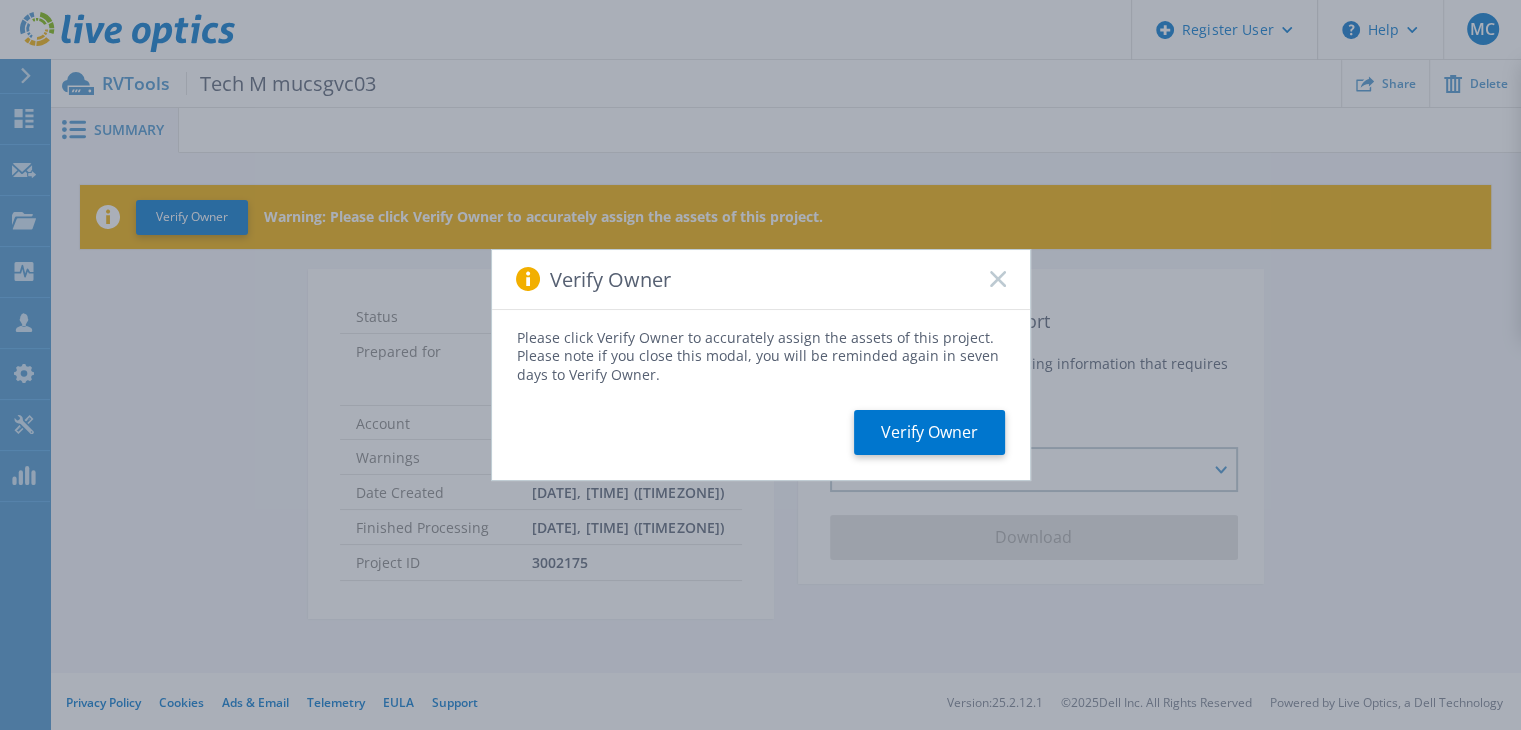 click on "Verify Owner" at bounding box center [761, 280] 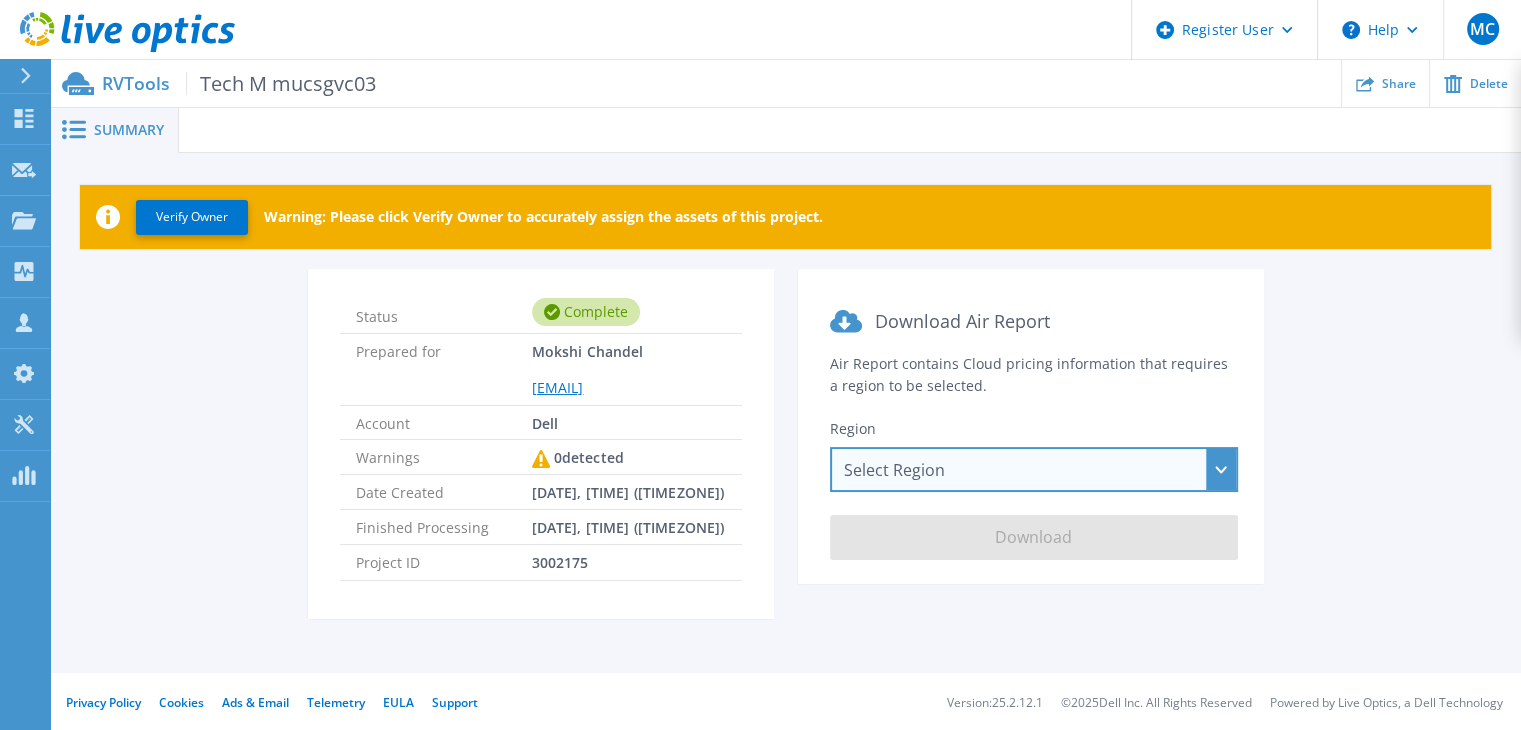 click on "Select Region Asia Pacific (Hong Kong) Asia Pacific (Mumbai) Asia Pacific (Seoul) Asia Pacific (Singapore) Asia Pacific (Tokyo) Australia Canada Europe (Frankfurt) Europe (London) South America (Sao Paulo) US East (Virginia) US West (California)" at bounding box center (1034, 469) 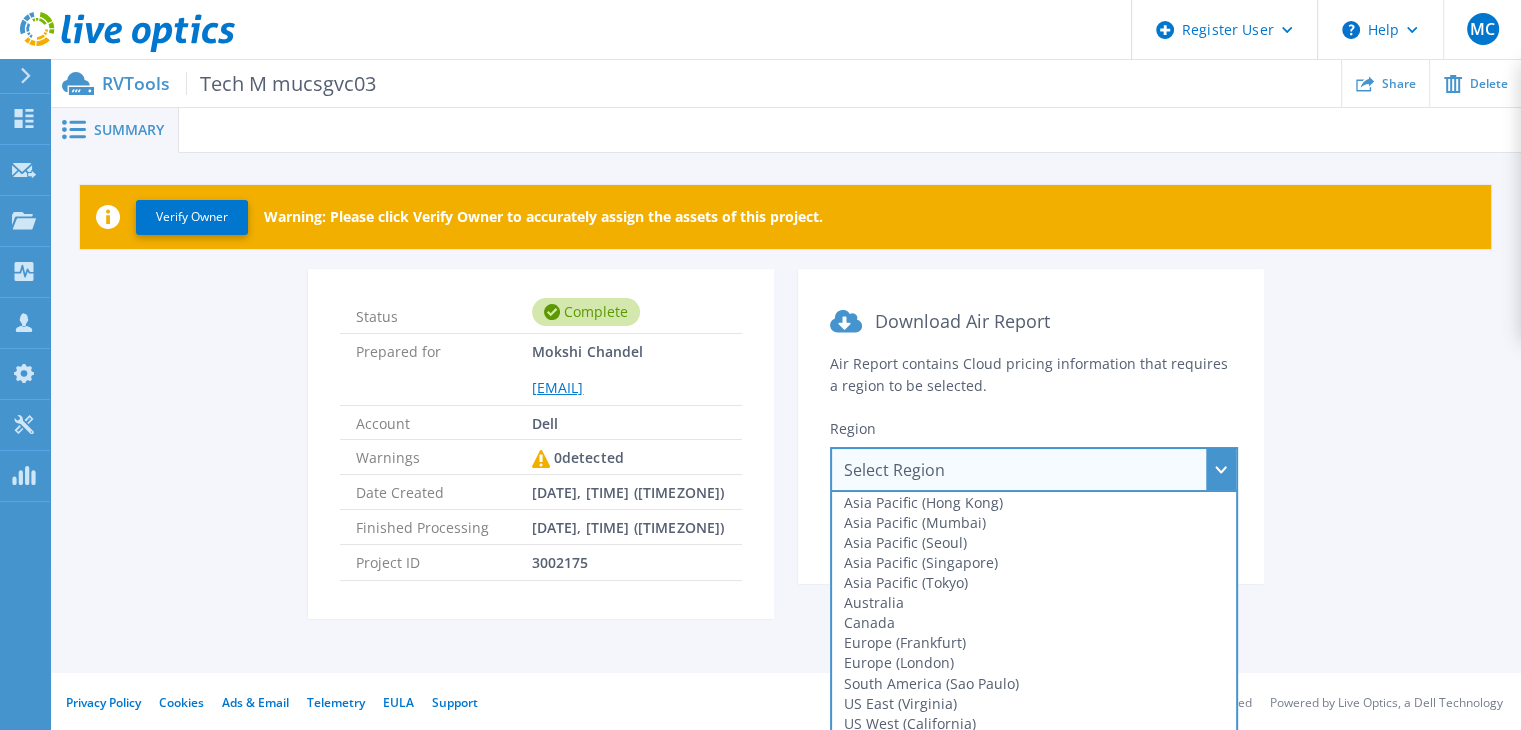 click on "Select Region Asia Pacific (Hong Kong) Asia Pacific (Mumbai) Asia Pacific (Seoul) Asia Pacific (Singapore) Asia Pacific (Tokyo) Australia Canada Europe (Frankfurt) Europe (London) South America (Sao Paulo) US East (Virginia) US West (California)" at bounding box center (1034, 469) 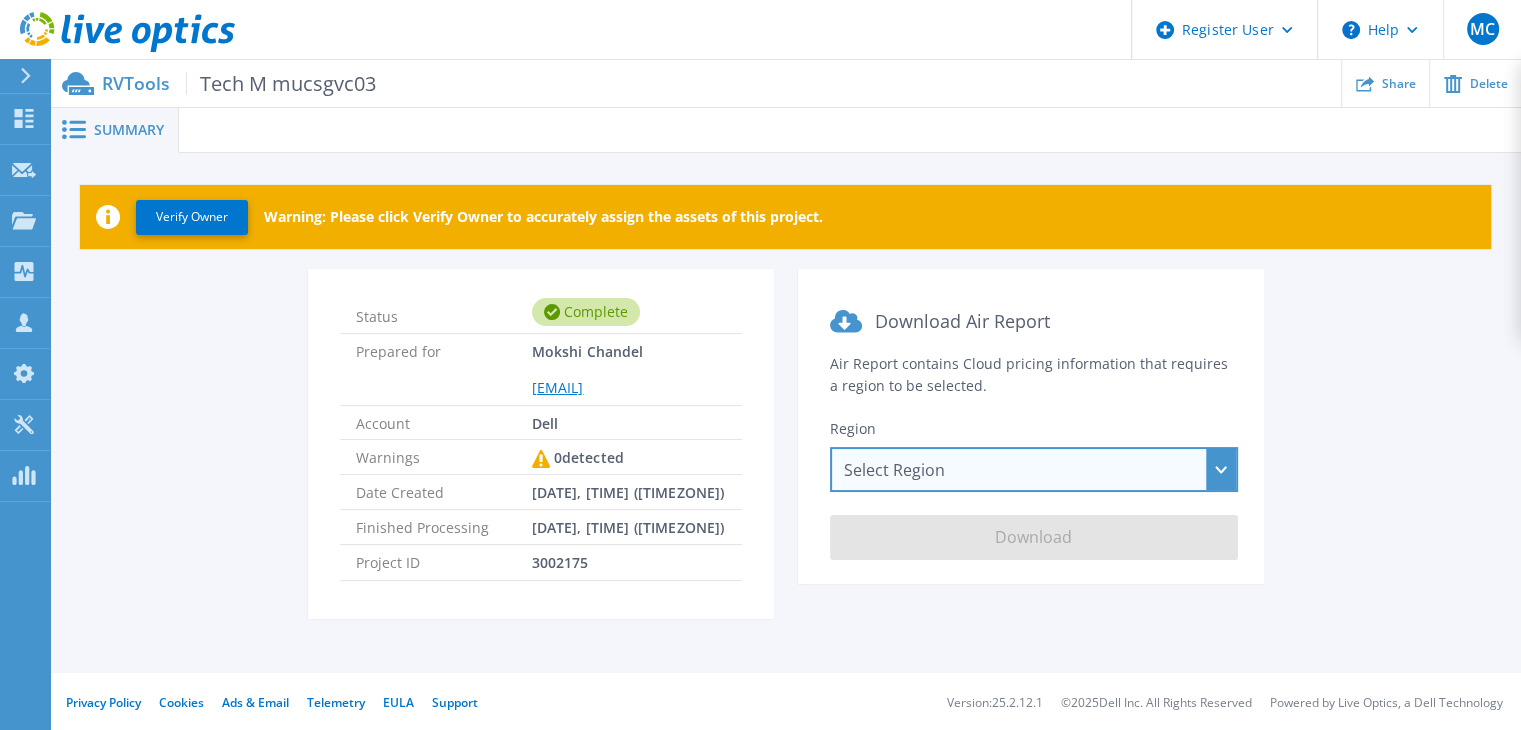 click on "Select Region Asia Pacific (Hong Kong) Asia Pacific (Mumbai) Asia Pacific (Seoul) Asia Pacific (Singapore) Asia Pacific (Tokyo) Australia Canada Europe (Frankfurt) Europe (London) South America (Sao Paulo) US East (Virginia) US West (California)" at bounding box center [1034, 469] 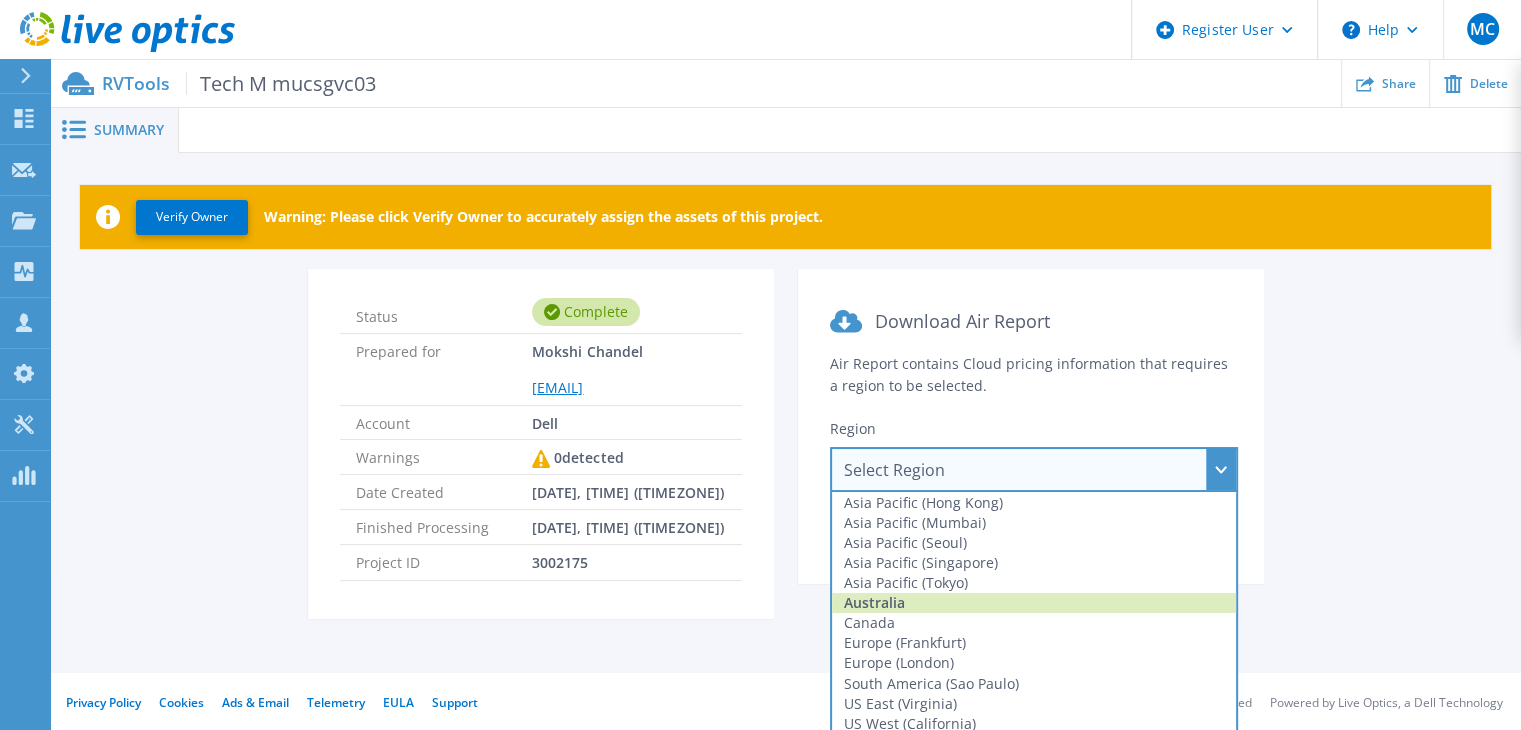scroll, scrollTop: 4, scrollLeft: 0, axis: vertical 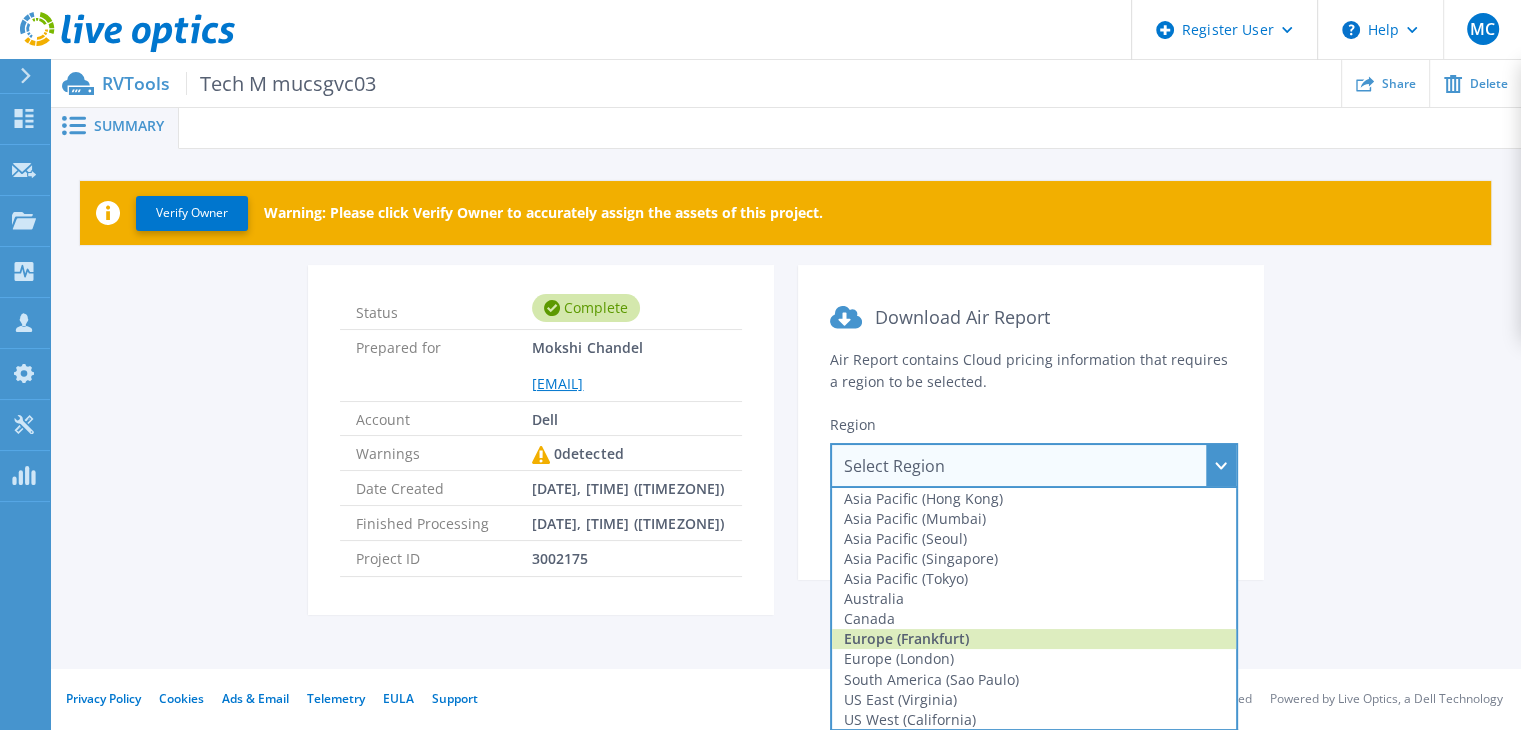 click on "Europe (Frankfurt)" at bounding box center [1034, 639] 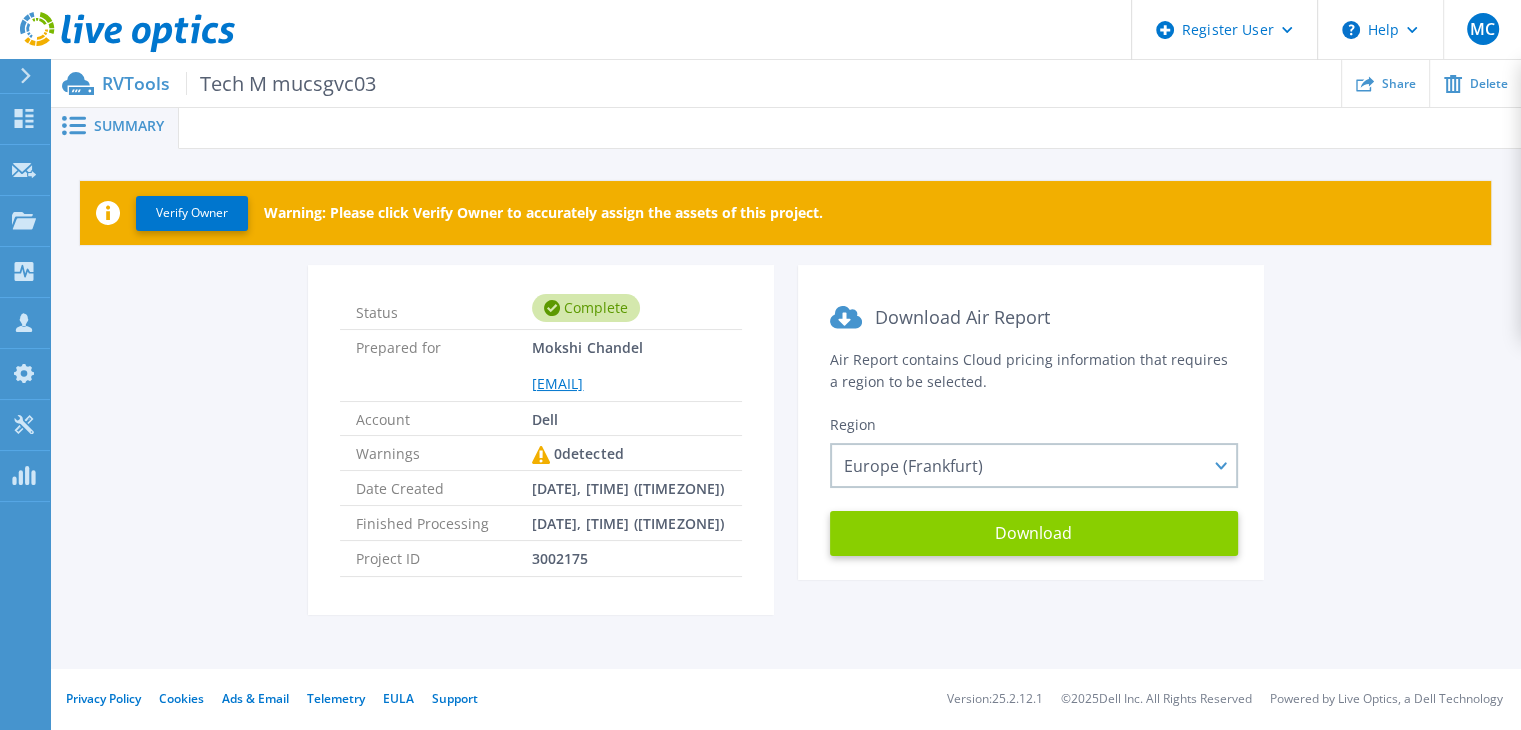 click on "Download" at bounding box center (1034, 533) 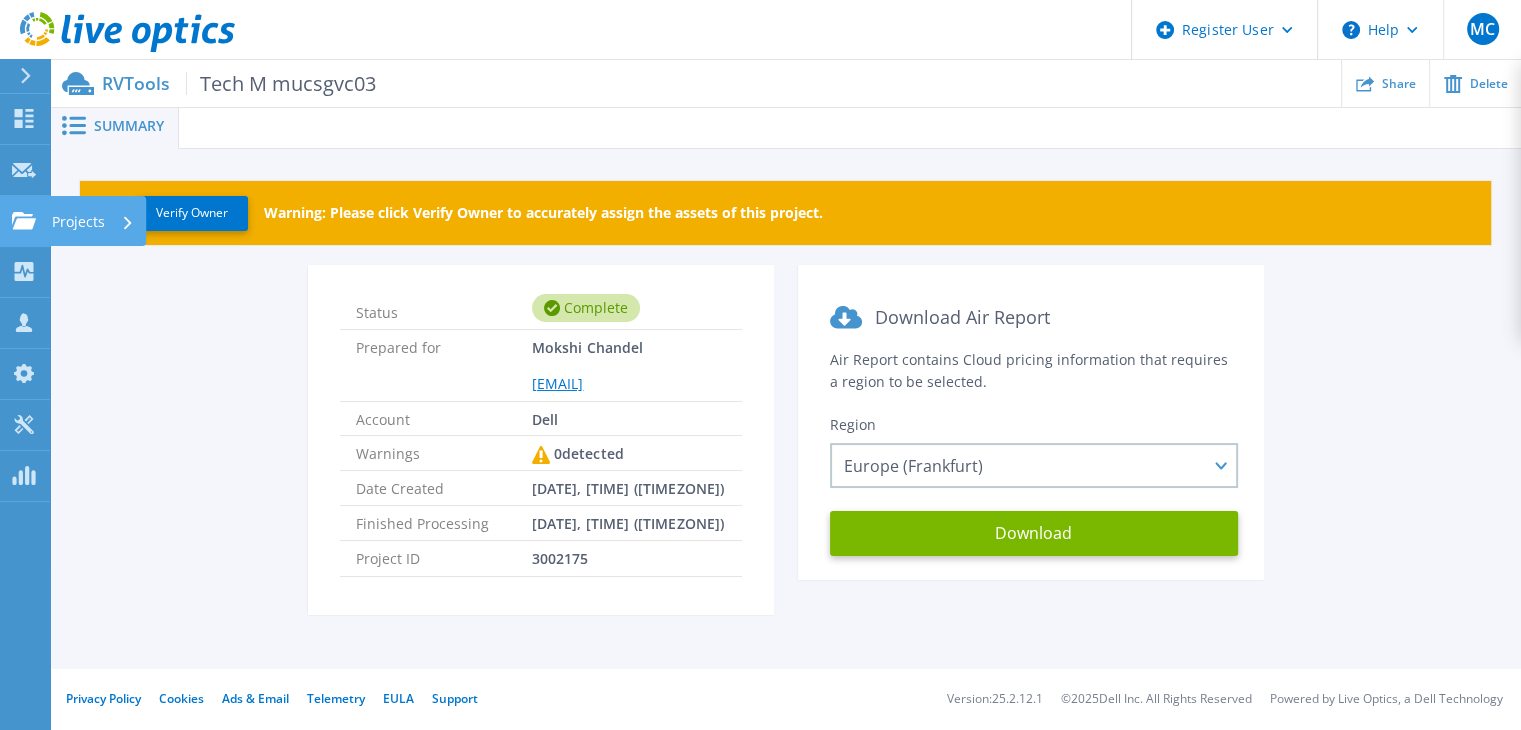 click on "Projects Projects" at bounding box center (25, 221) 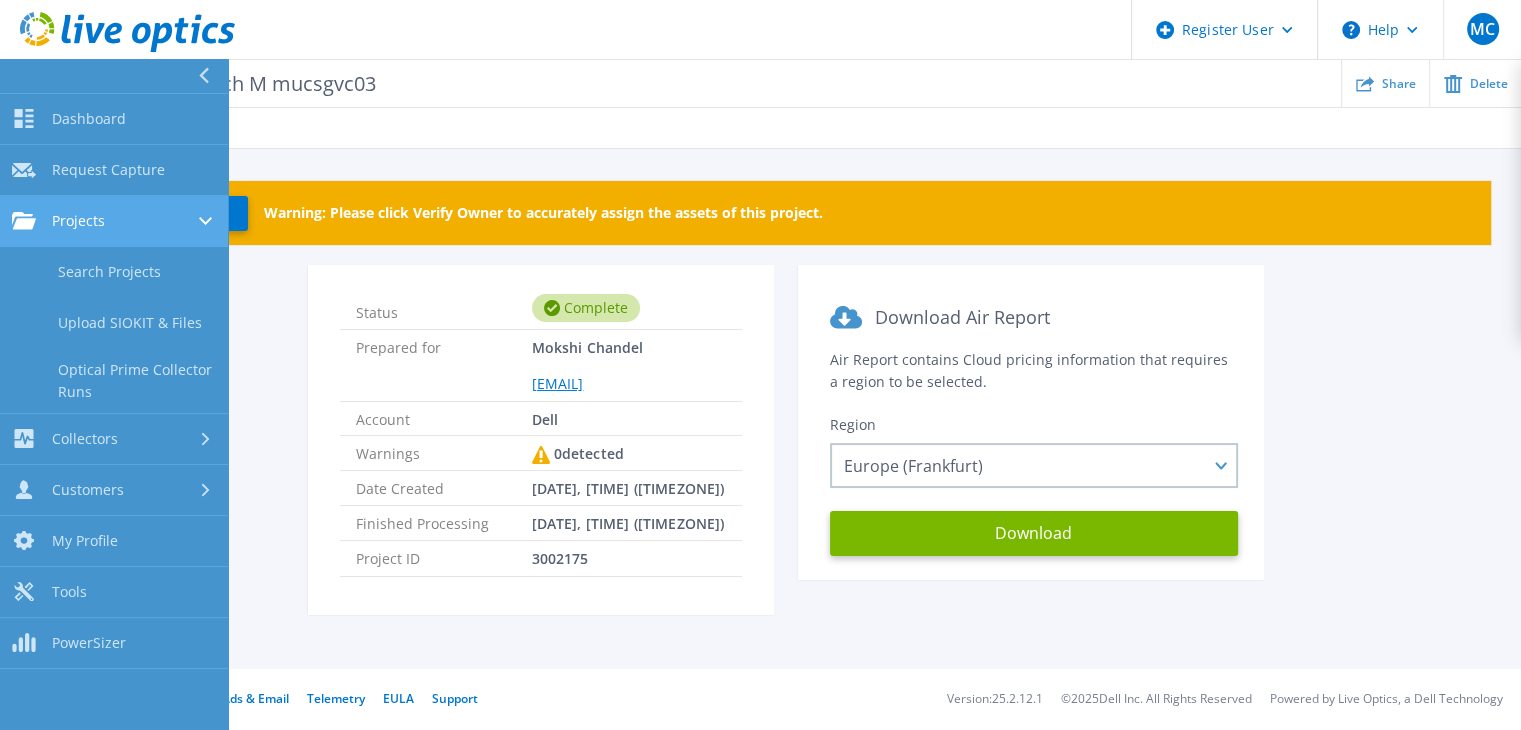 click on "Projects Projects" at bounding box center [114, 221] 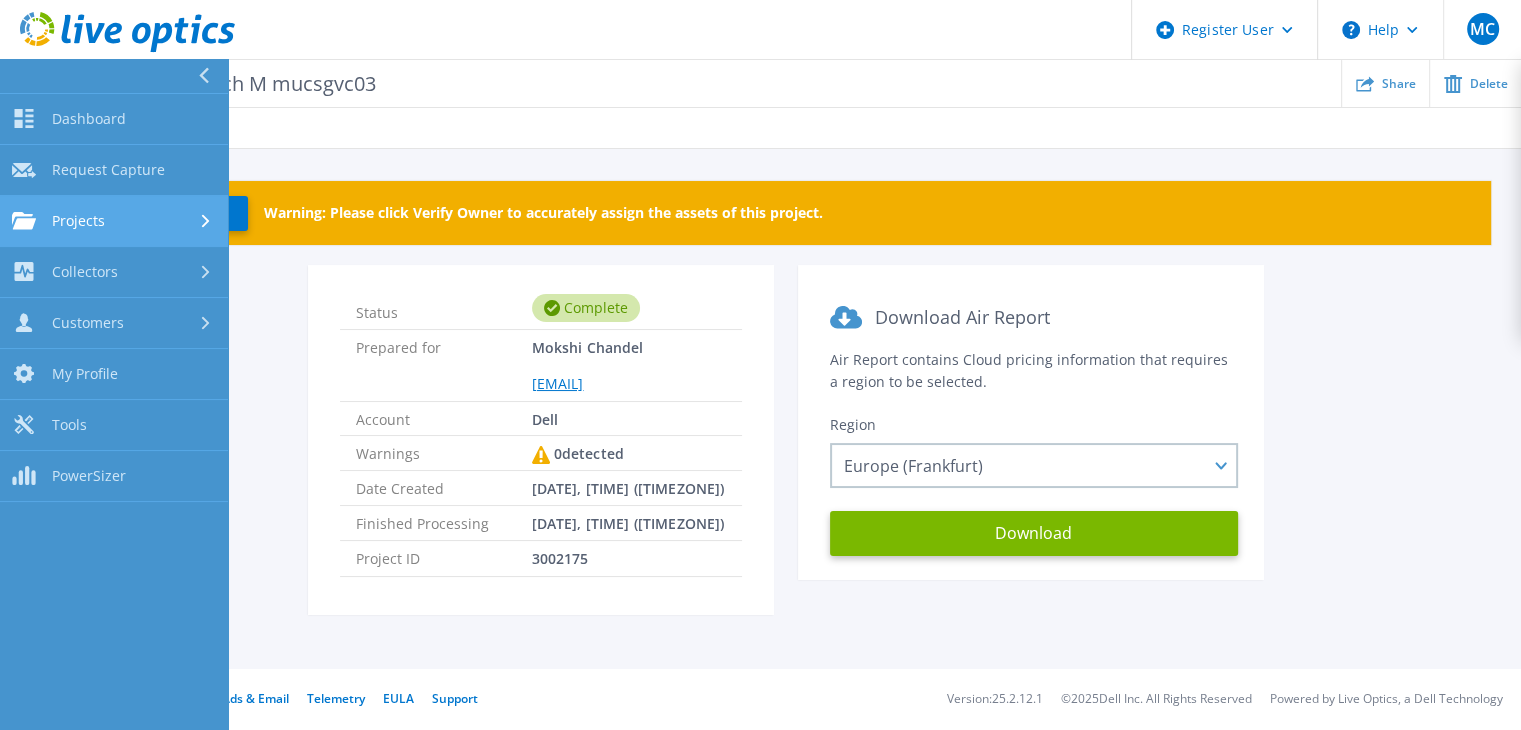 click on "Projects" at bounding box center [78, 221] 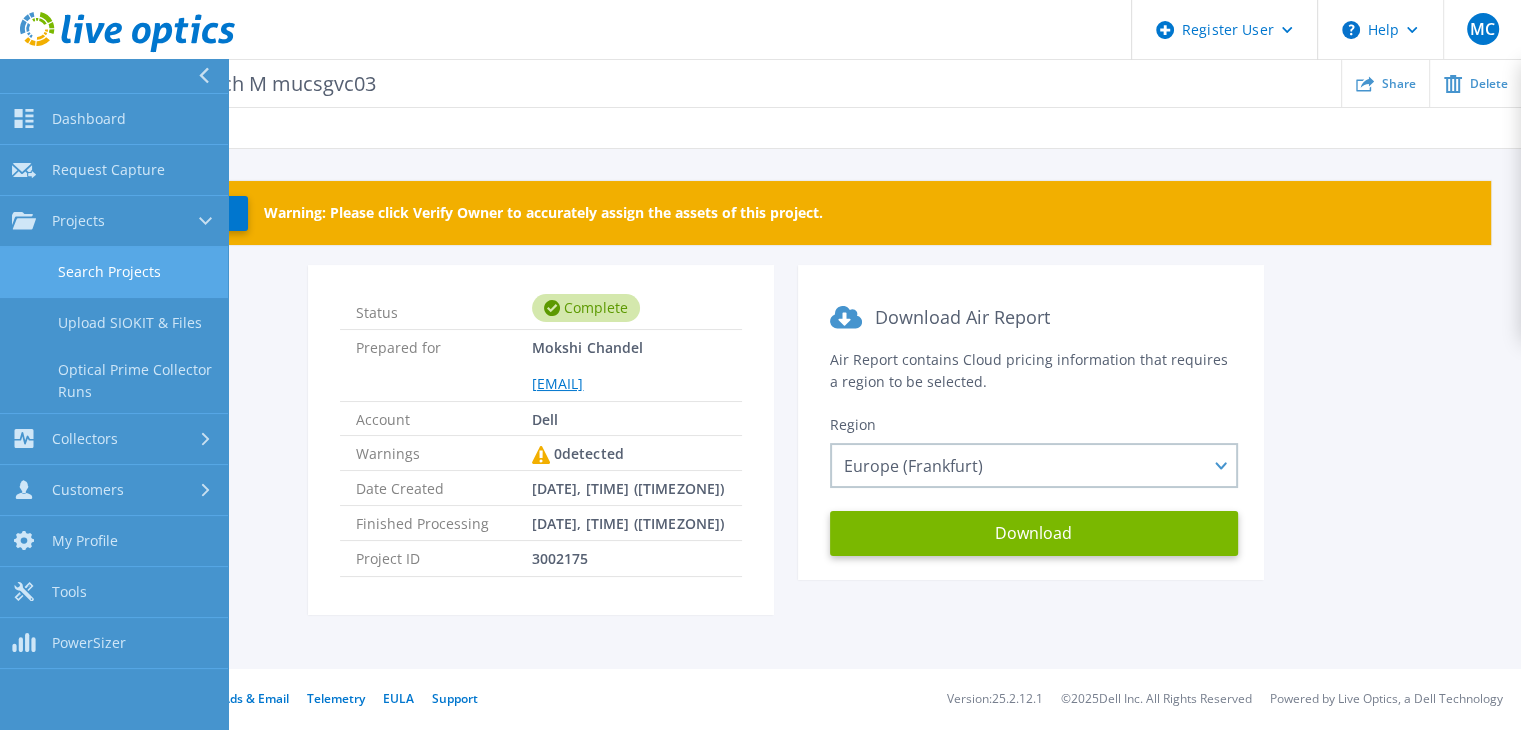 click on "Search Projects" at bounding box center [114, 272] 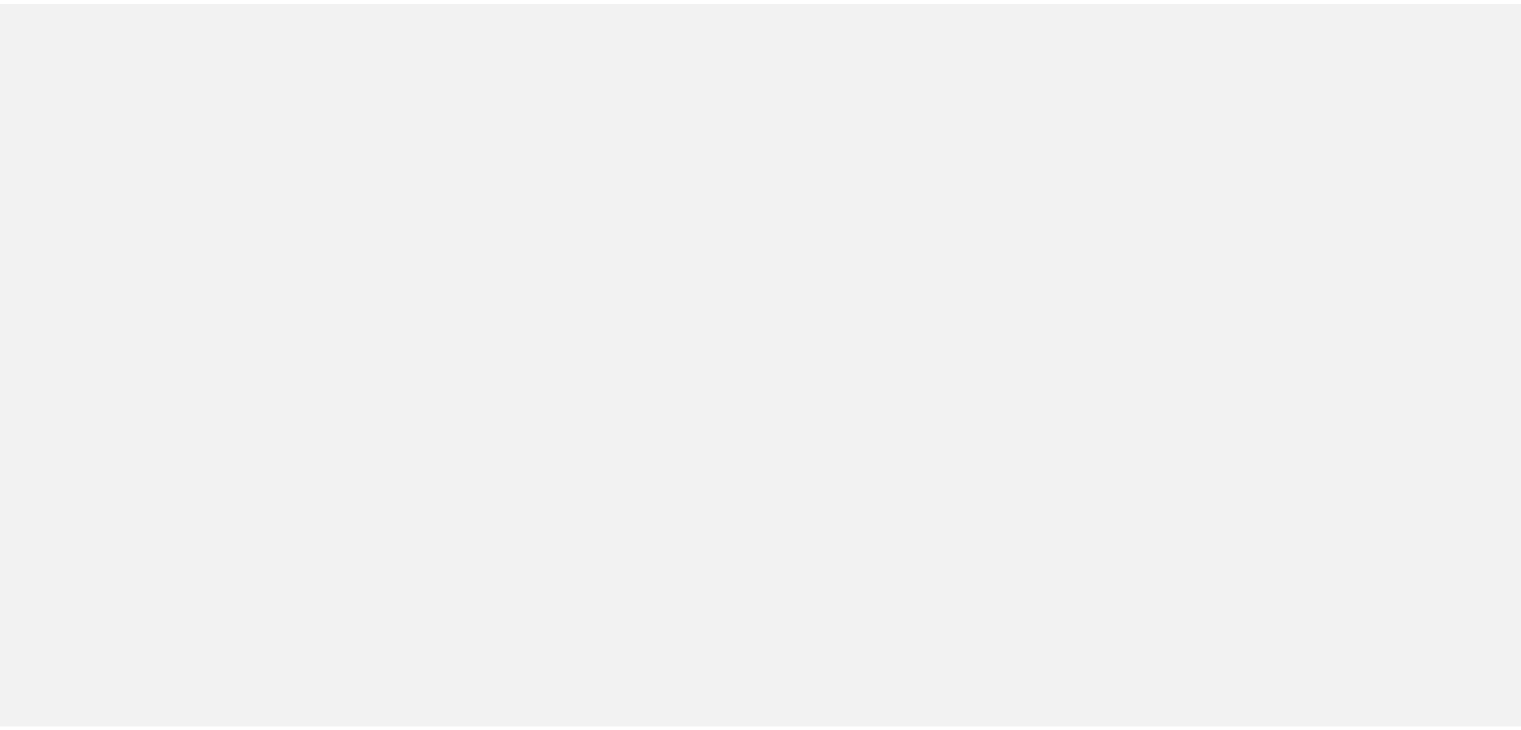 scroll, scrollTop: 0, scrollLeft: 0, axis: both 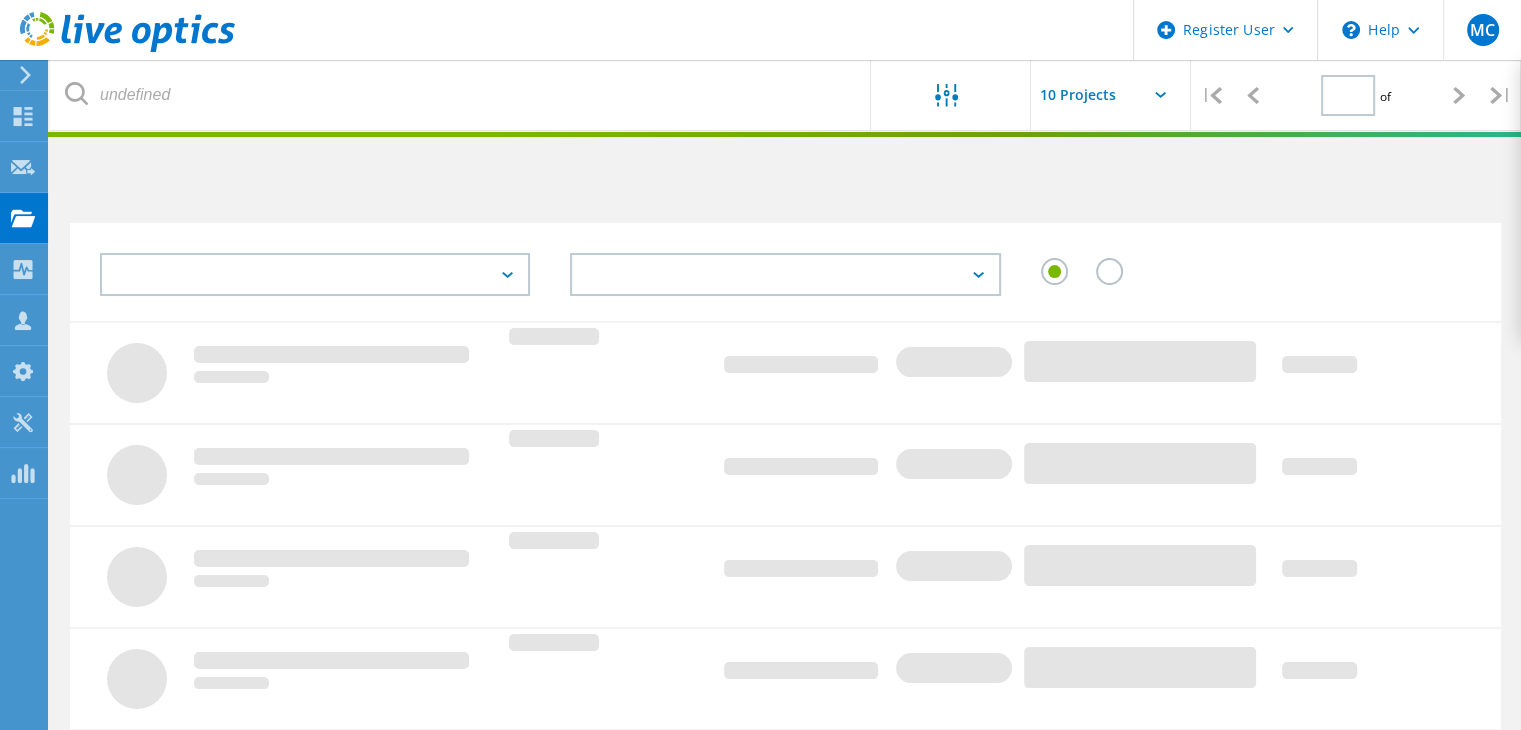 type on "1" 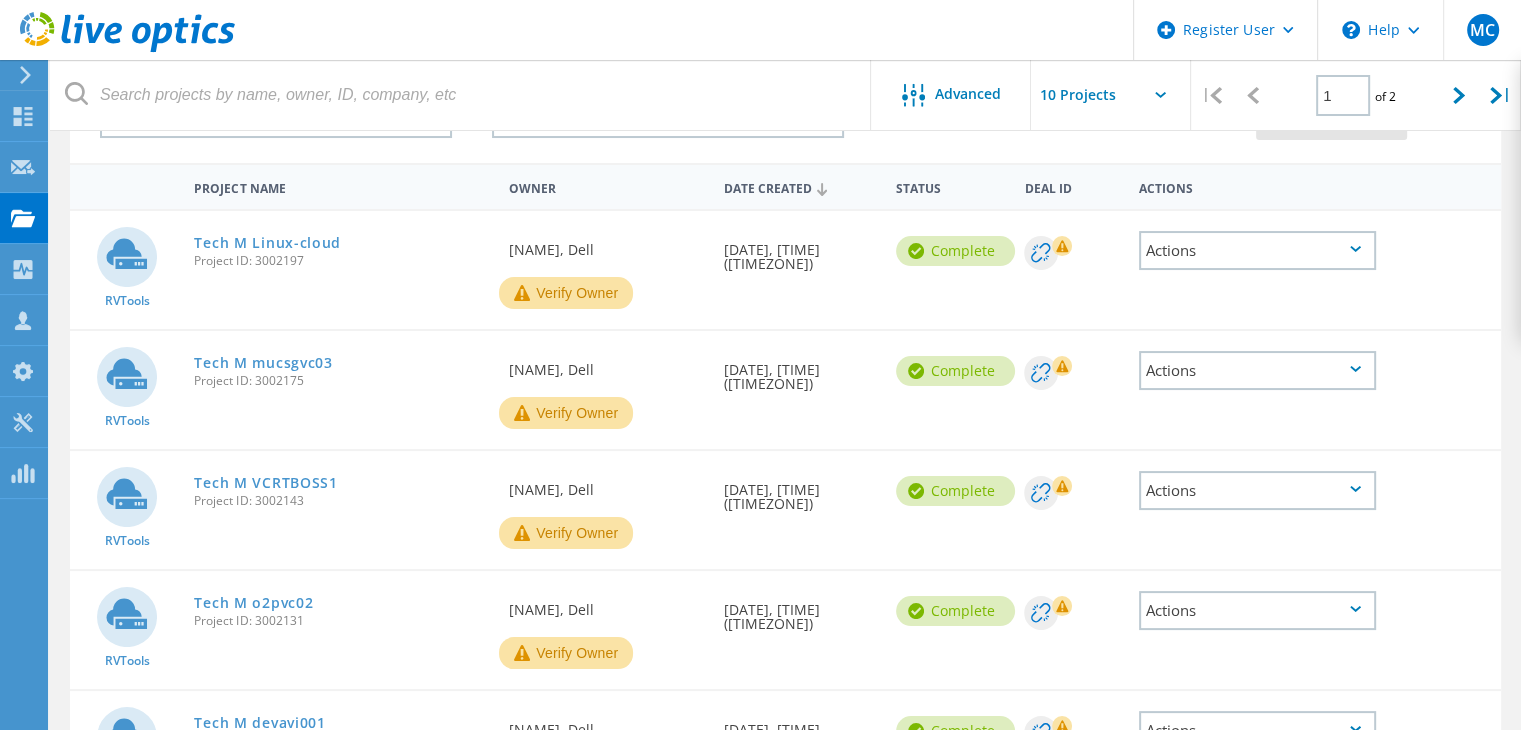 scroll, scrollTop: 164, scrollLeft: 0, axis: vertical 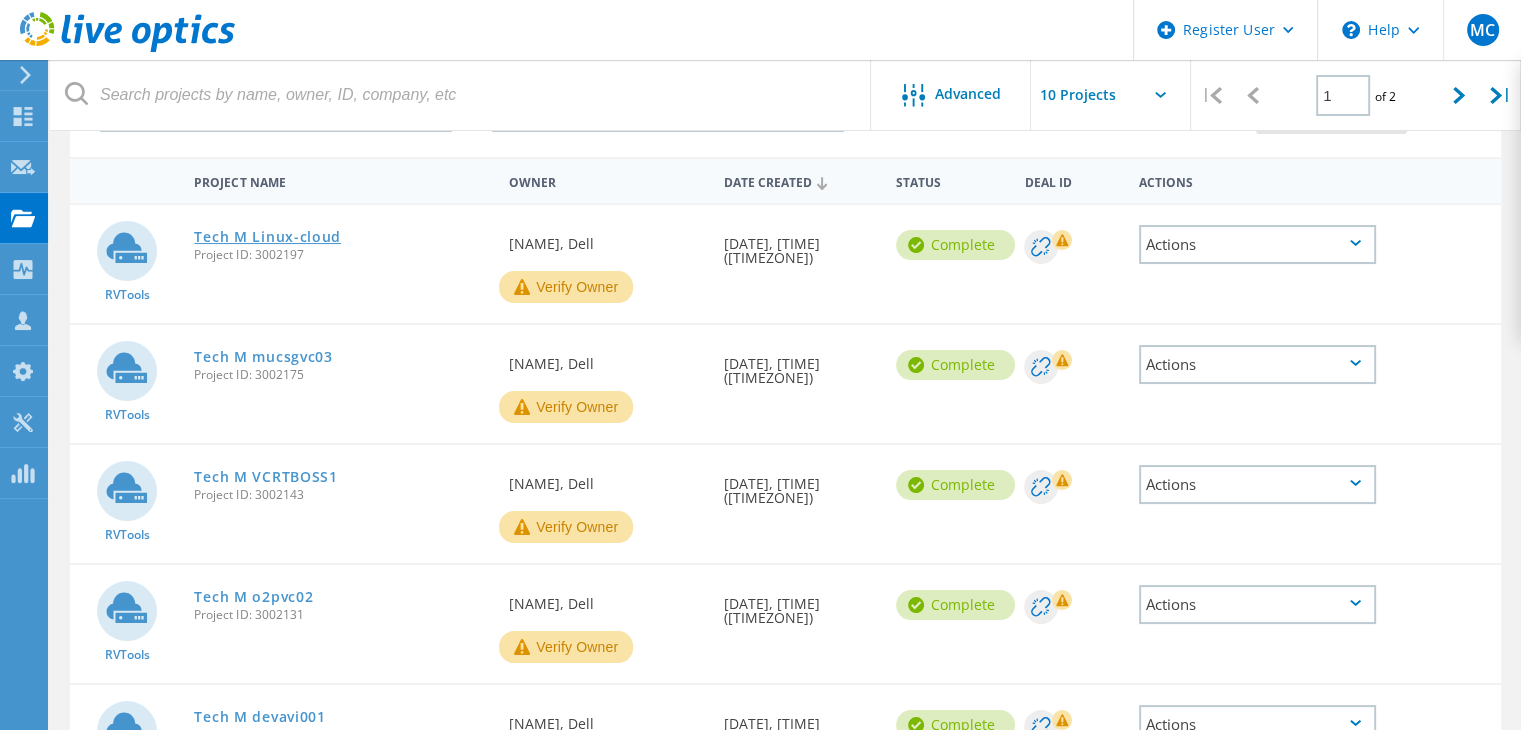 click on "Tech M Linux-cloud" 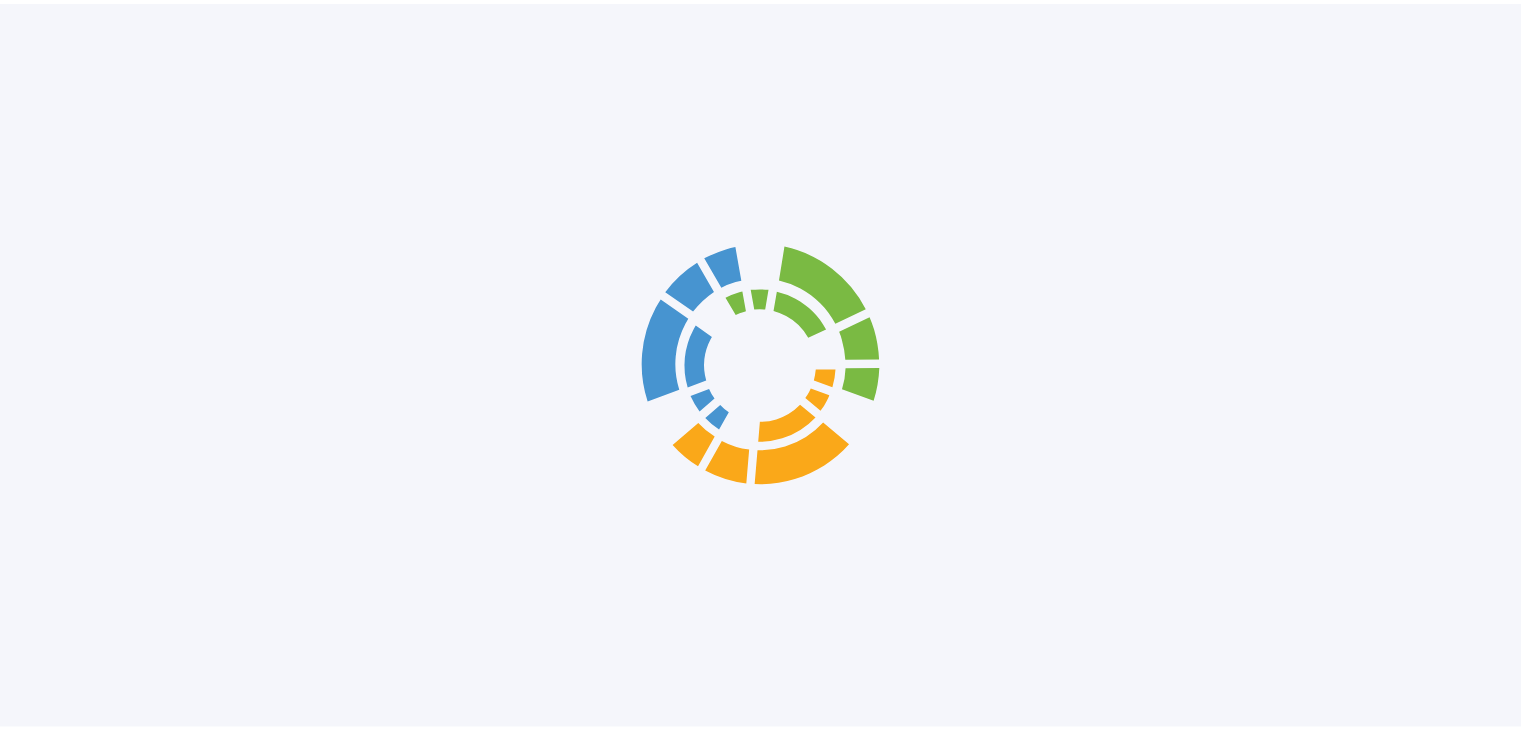 scroll, scrollTop: 0, scrollLeft: 0, axis: both 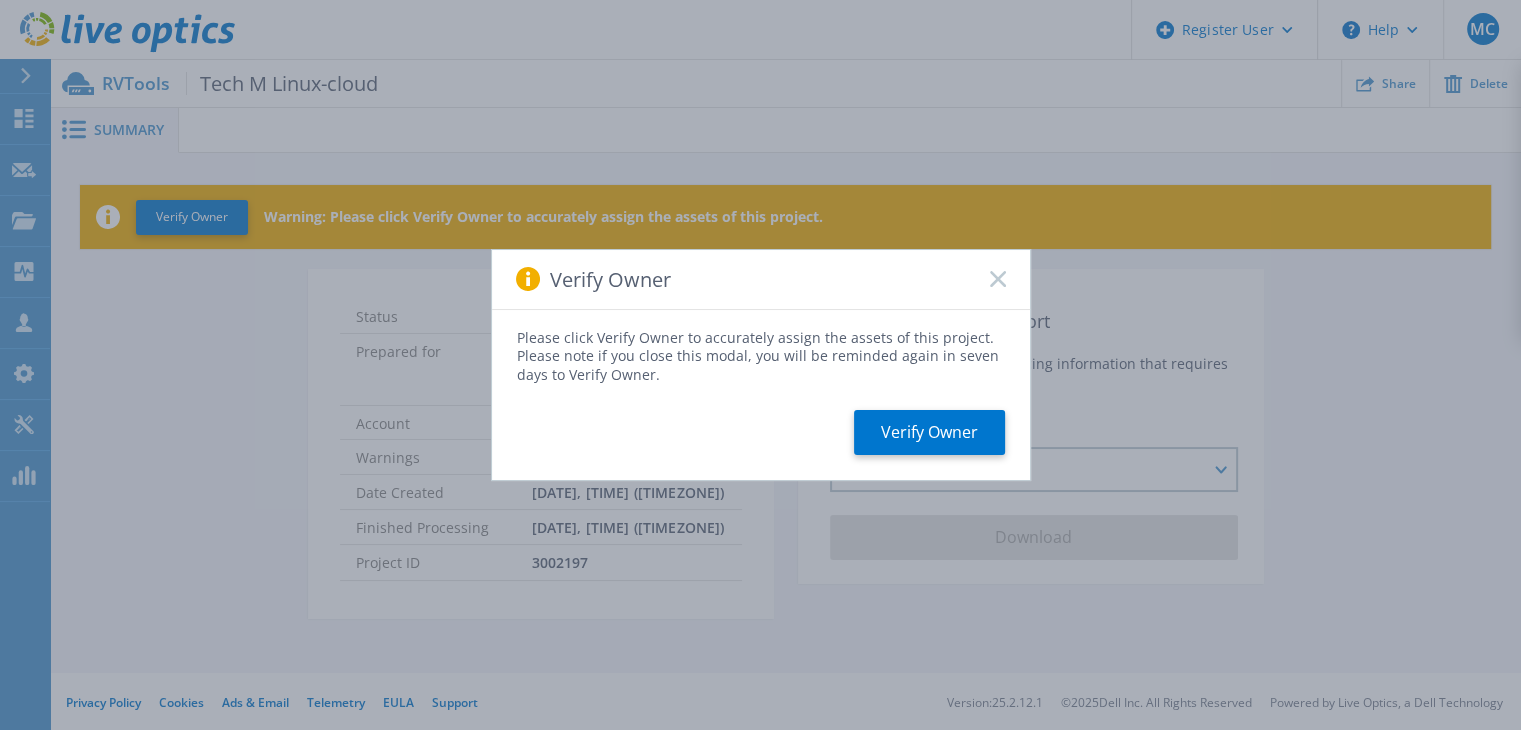 click 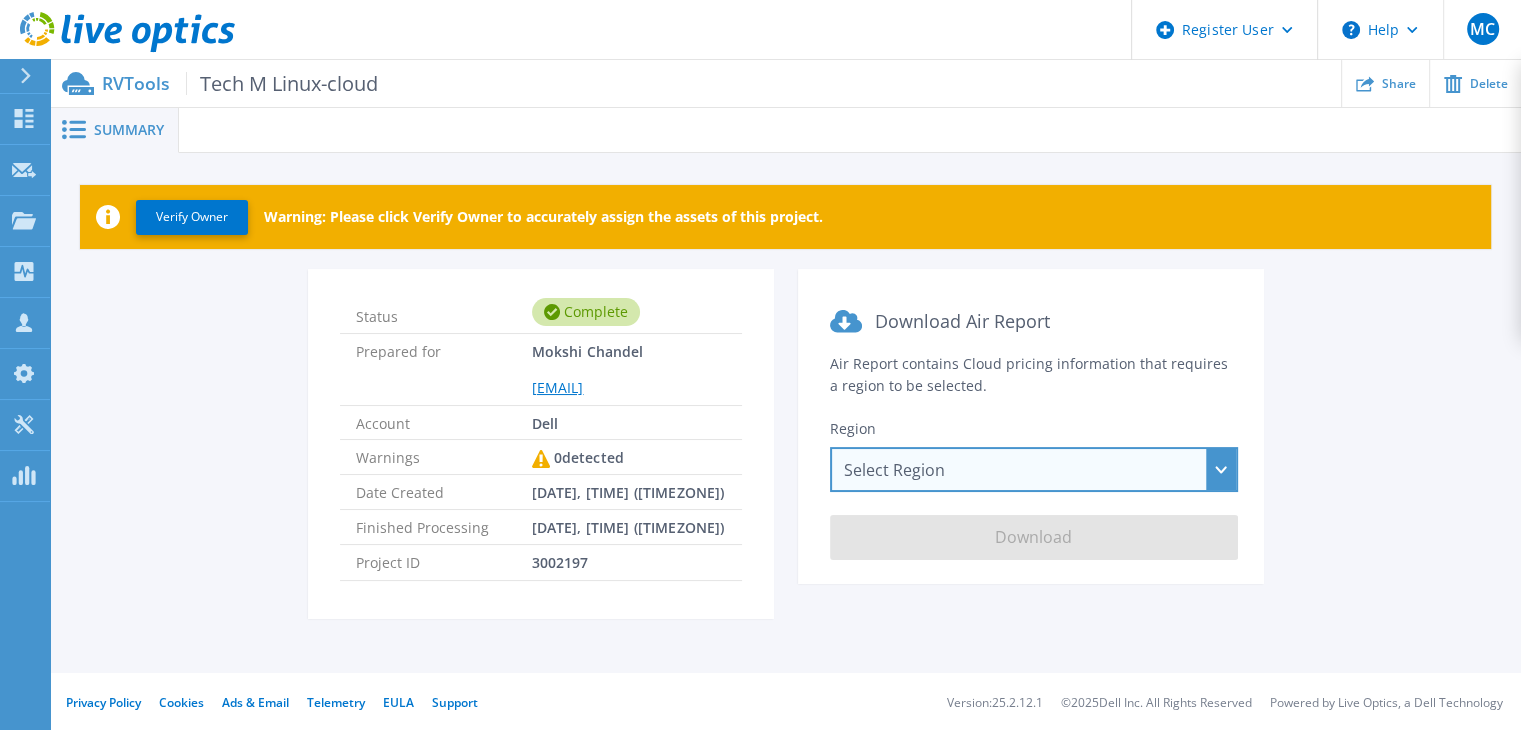 click on "Select Region Asia Pacific (Hong Kong) Asia Pacific (Mumbai) Asia Pacific (Seoul) Asia Pacific (Singapore) Asia Pacific (Tokyo) Australia Canada Europe (Frankfurt) Europe (London) South America (Sao Paulo) US East (Virginia) US West (California)" at bounding box center [1034, 469] 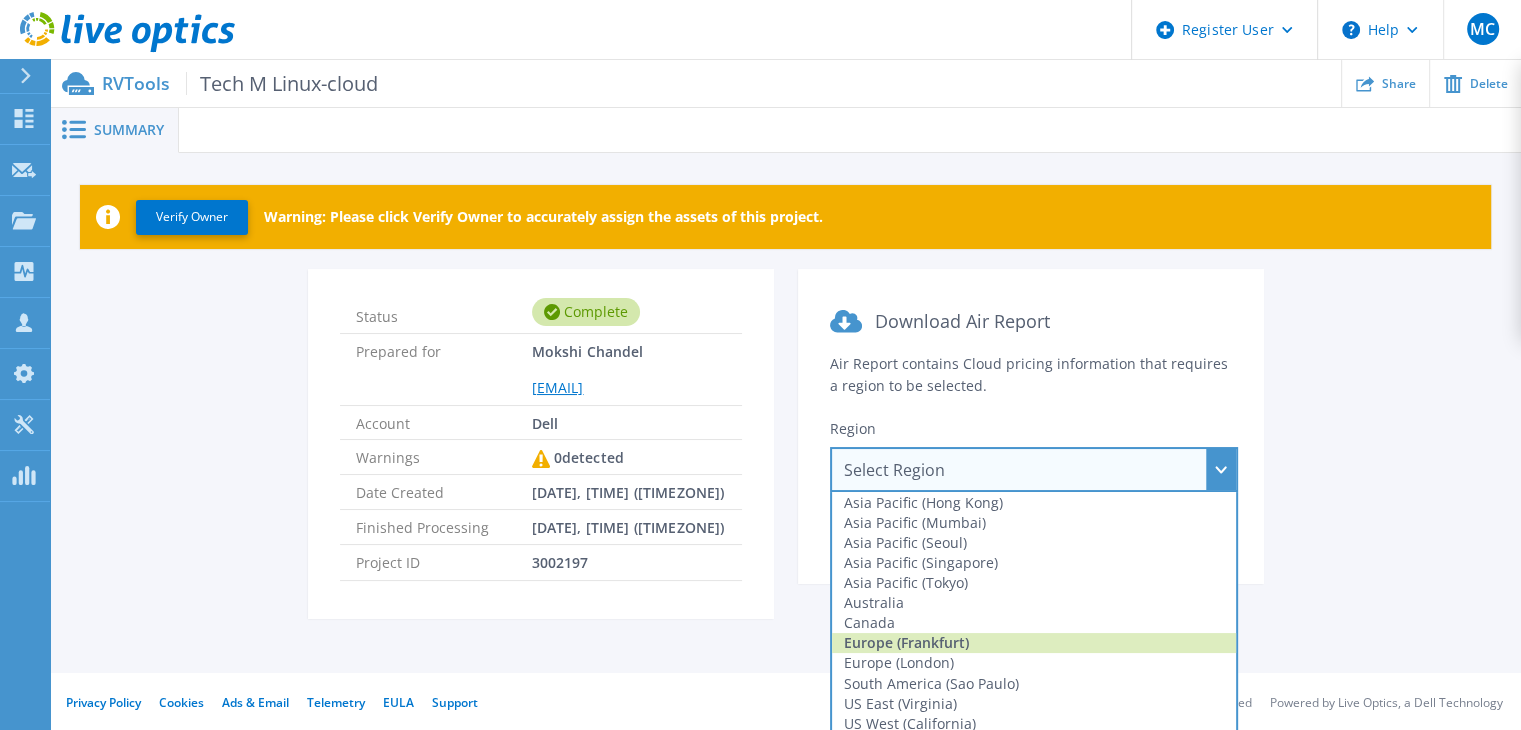 click on "Europe (Frankfurt)" at bounding box center [1034, 643] 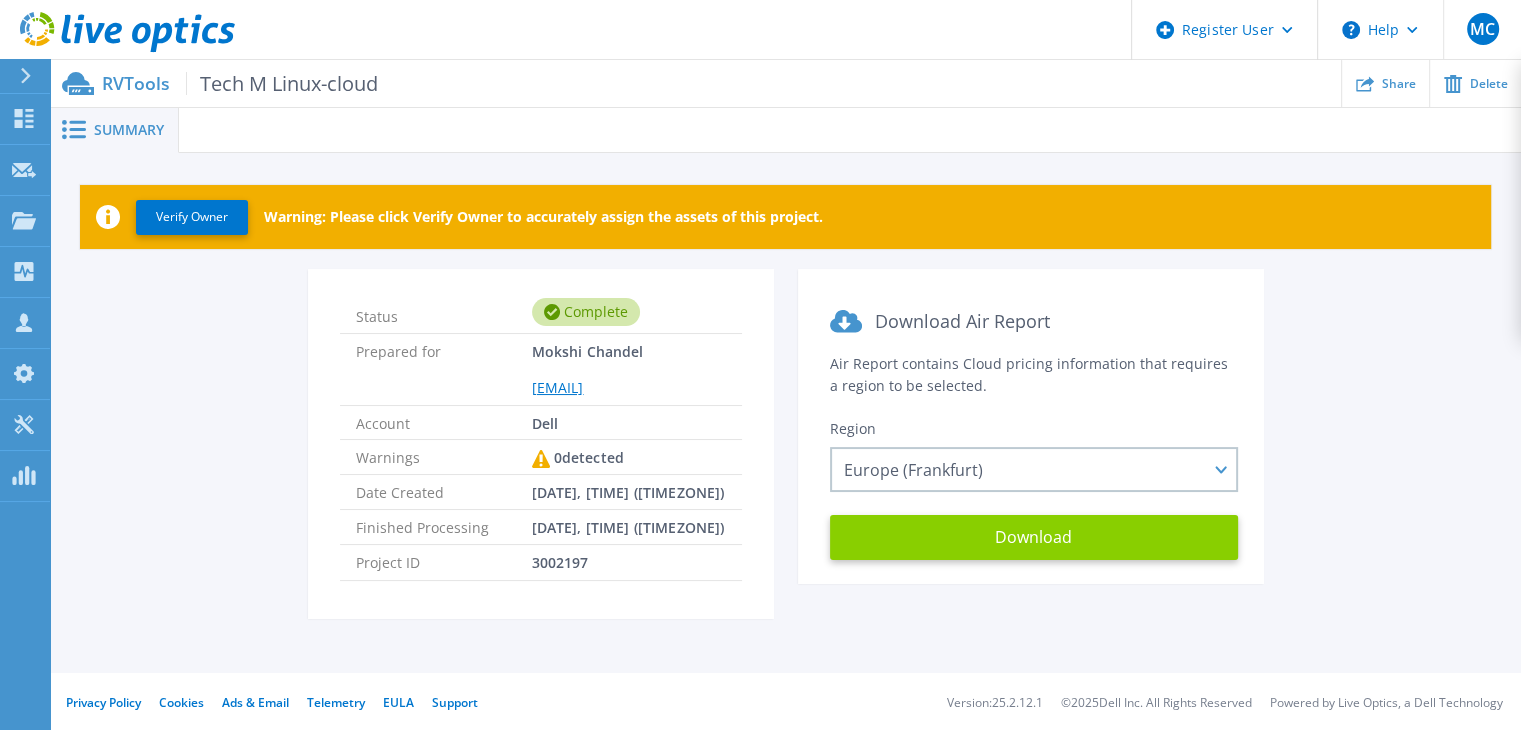 click on "Download" at bounding box center (1034, 537) 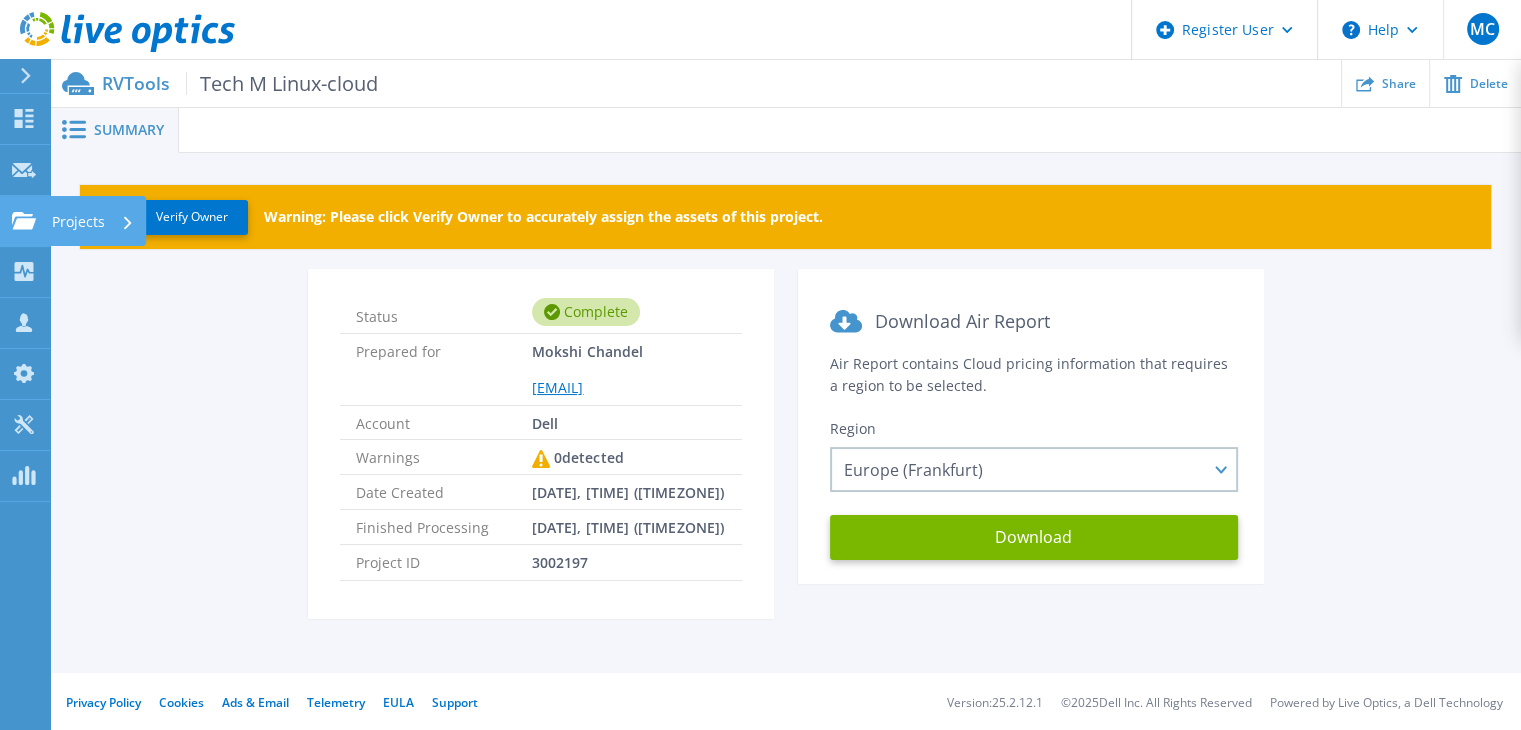 click 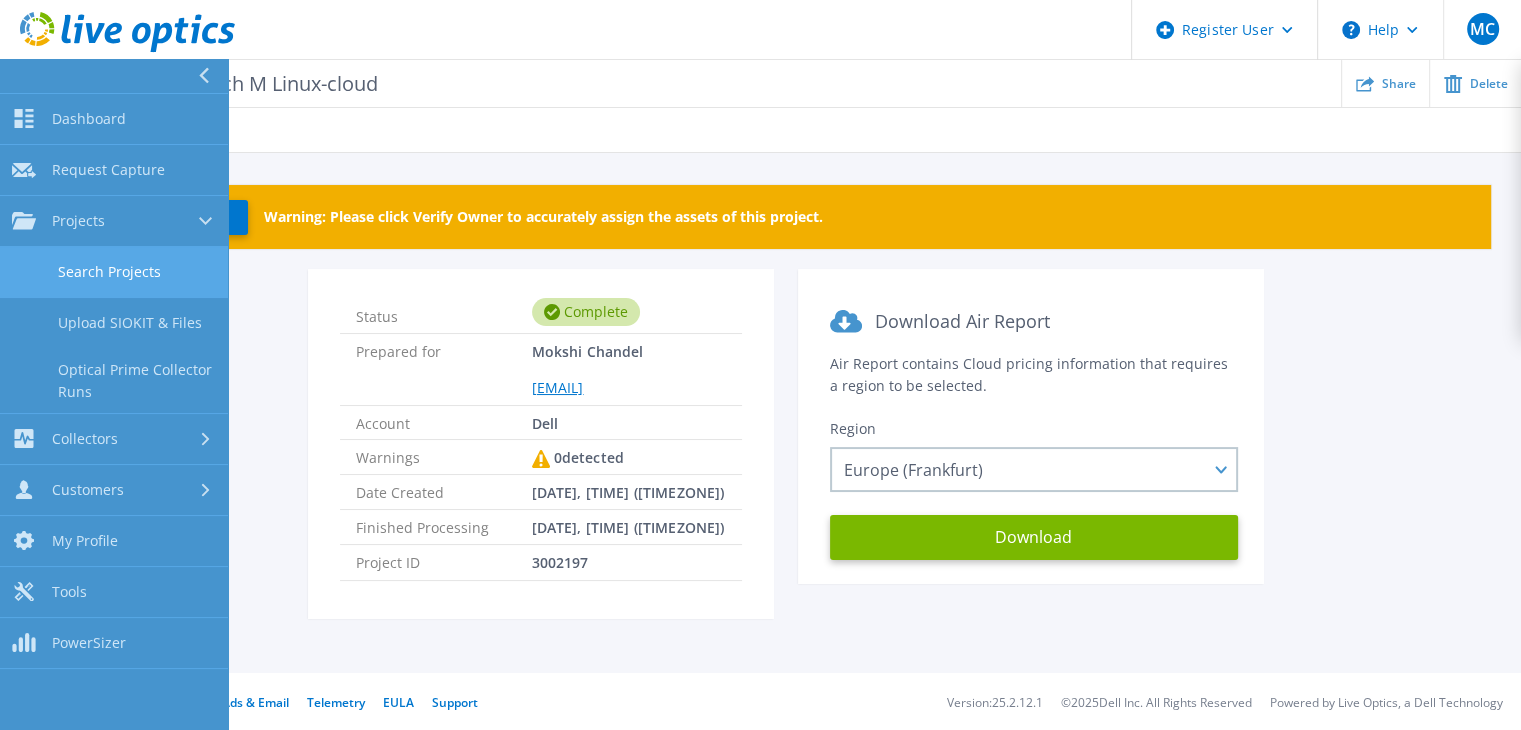 click on "Search Projects" at bounding box center (114, 272) 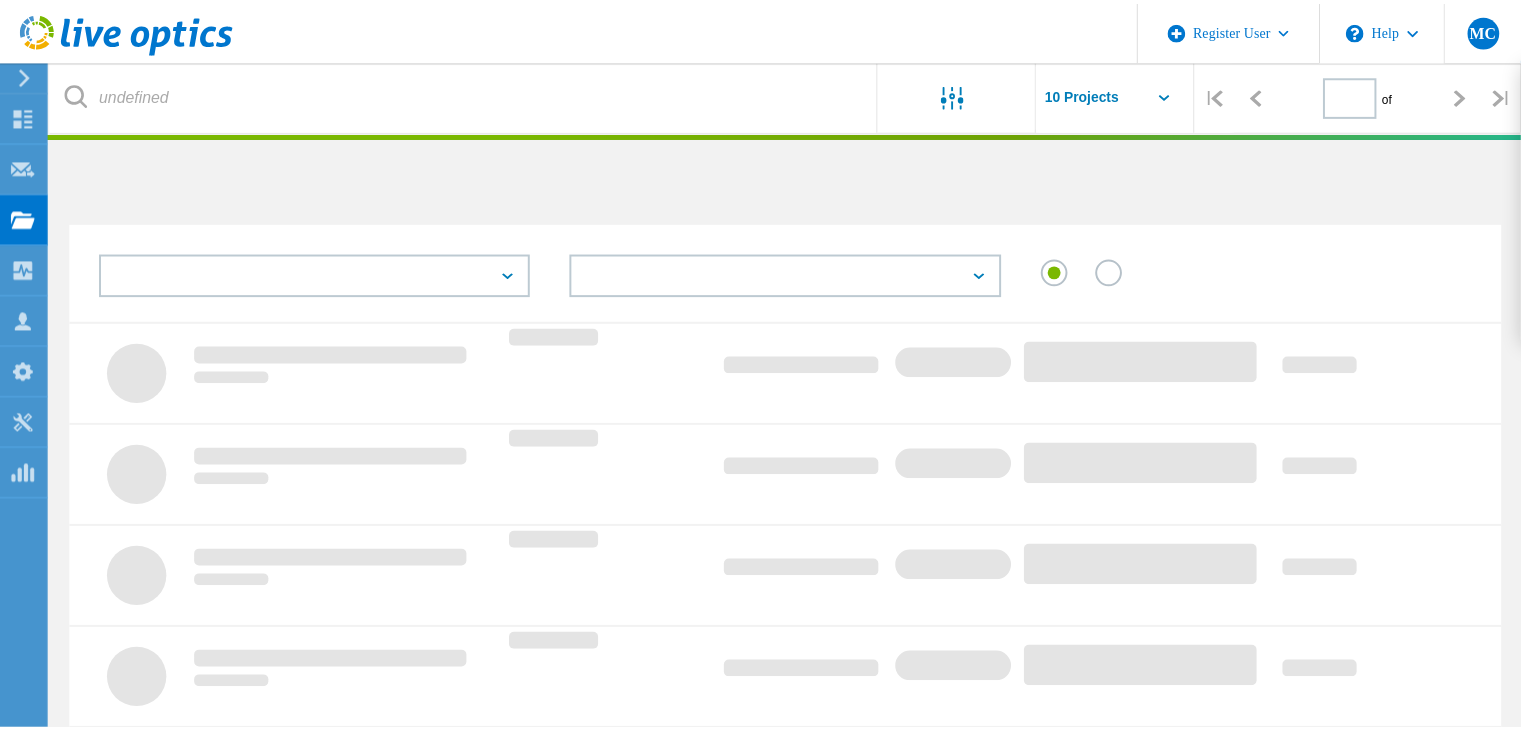 scroll, scrollTop: 0, scrollLeft: 0, axis: both 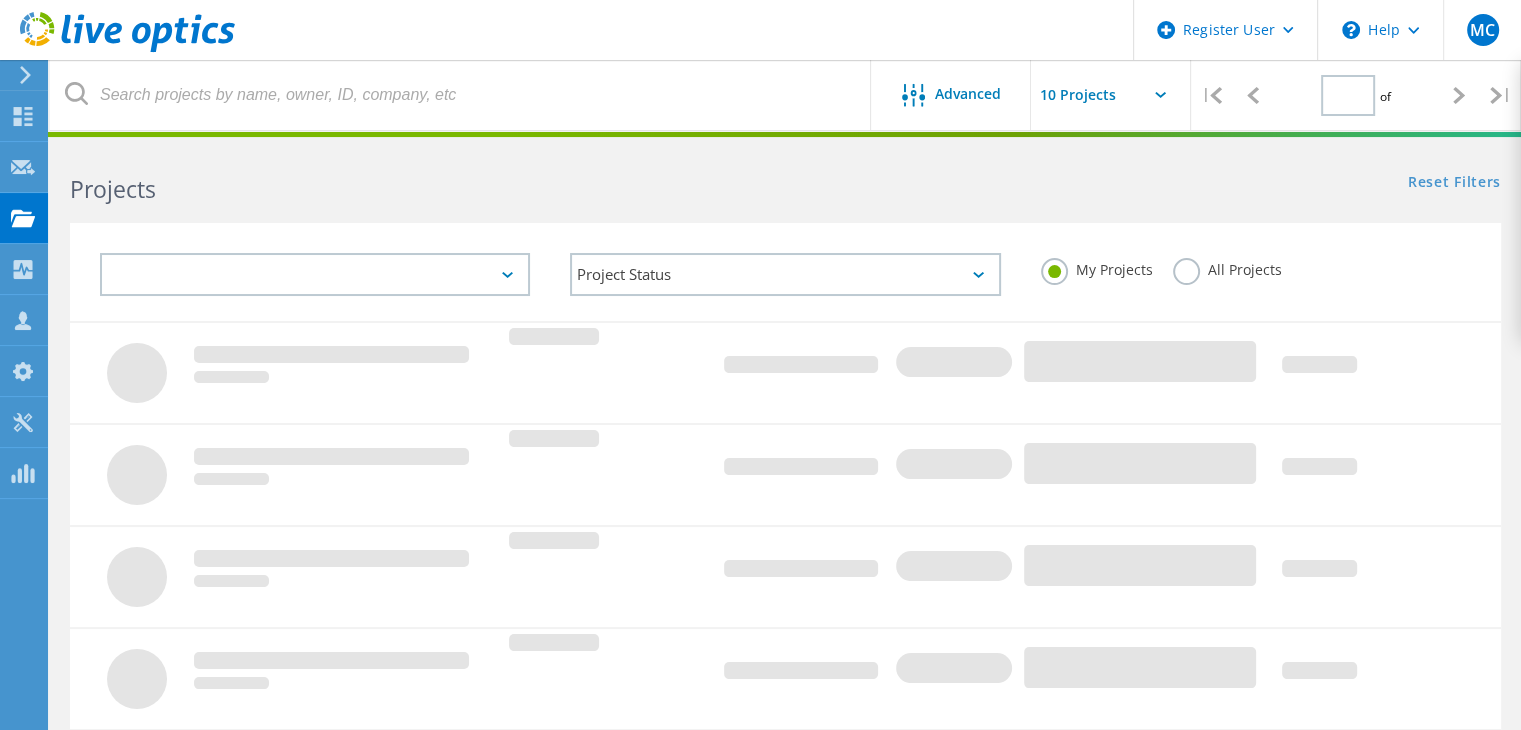 type on "1" 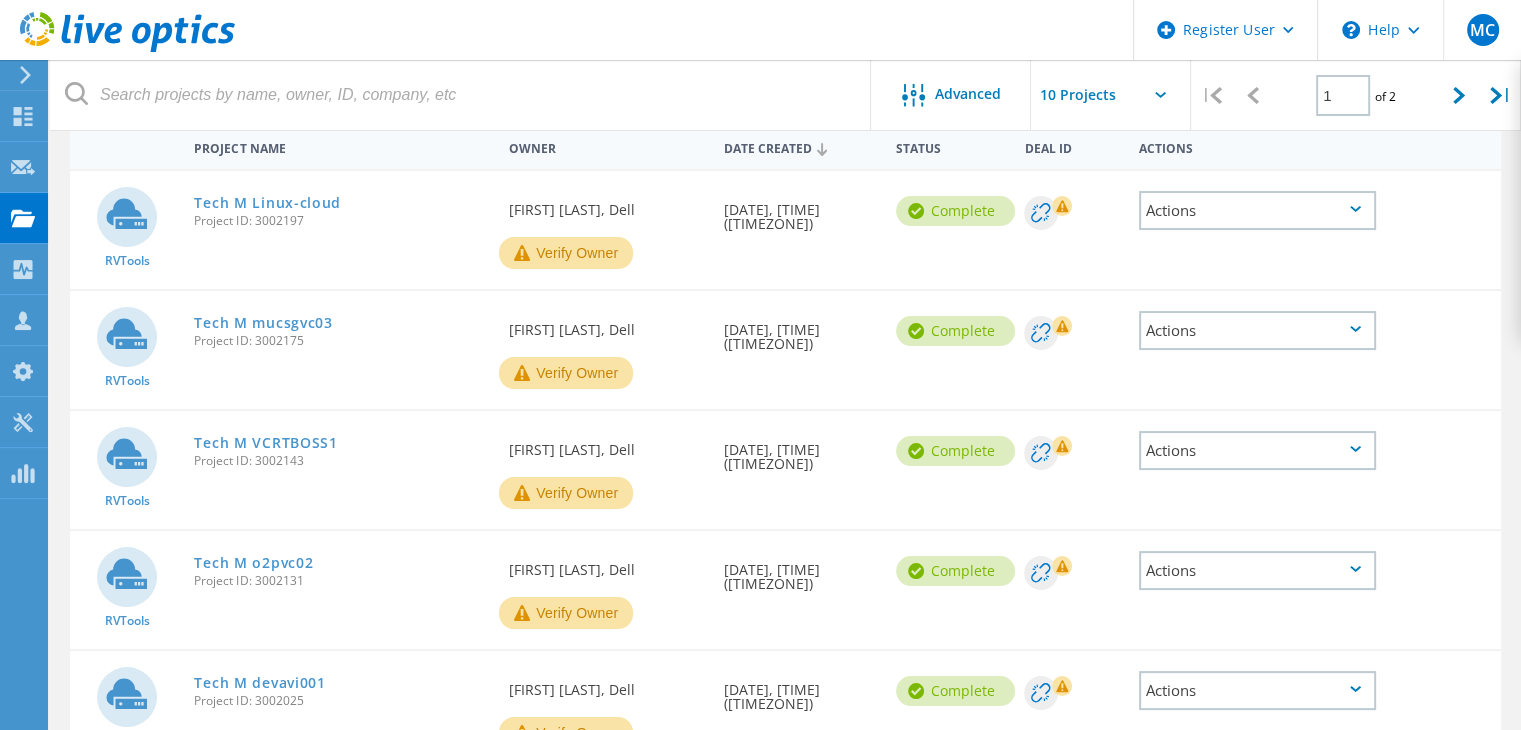 scroll, scrollTop: 199, scrollLeft: 0, axis: vertical 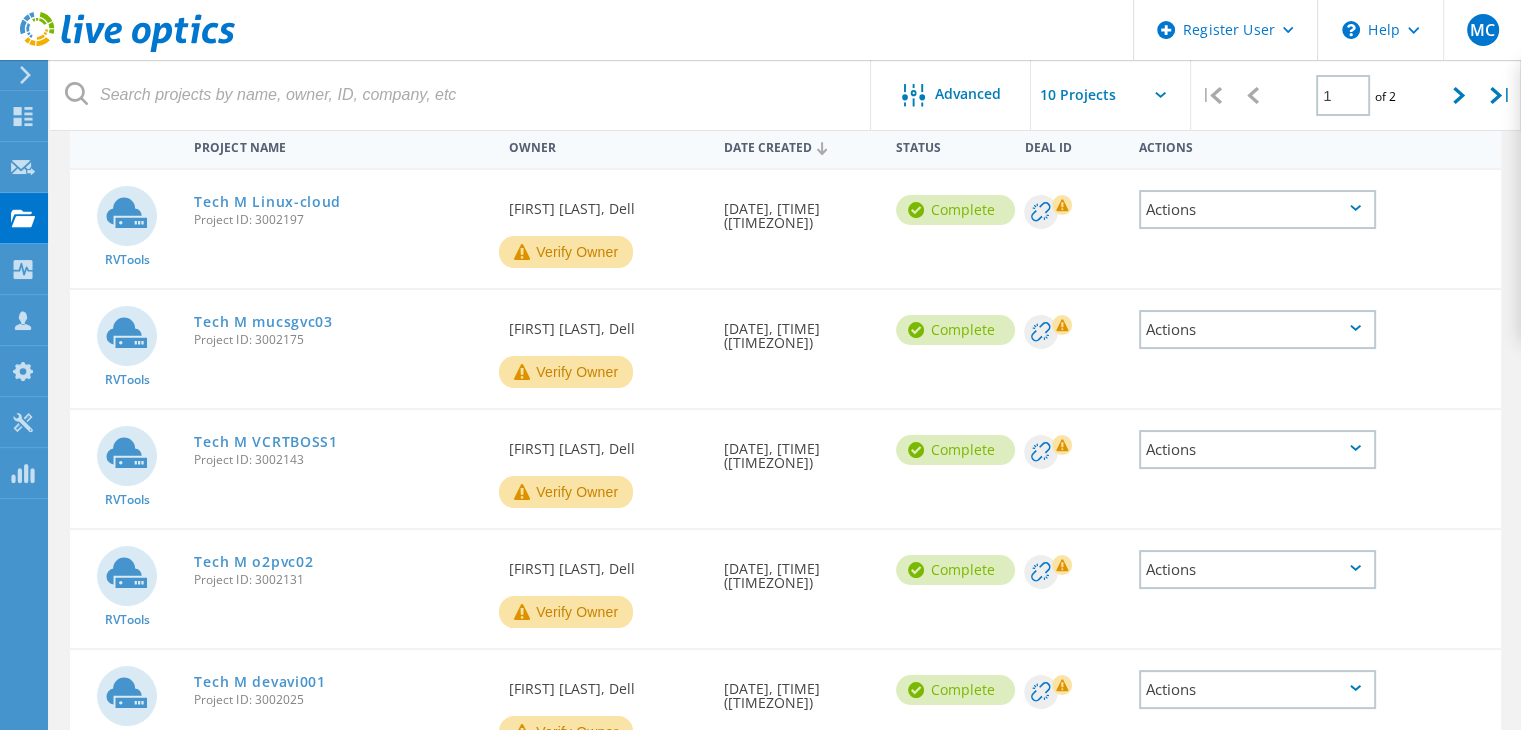 click on "Project ID: 3002143" 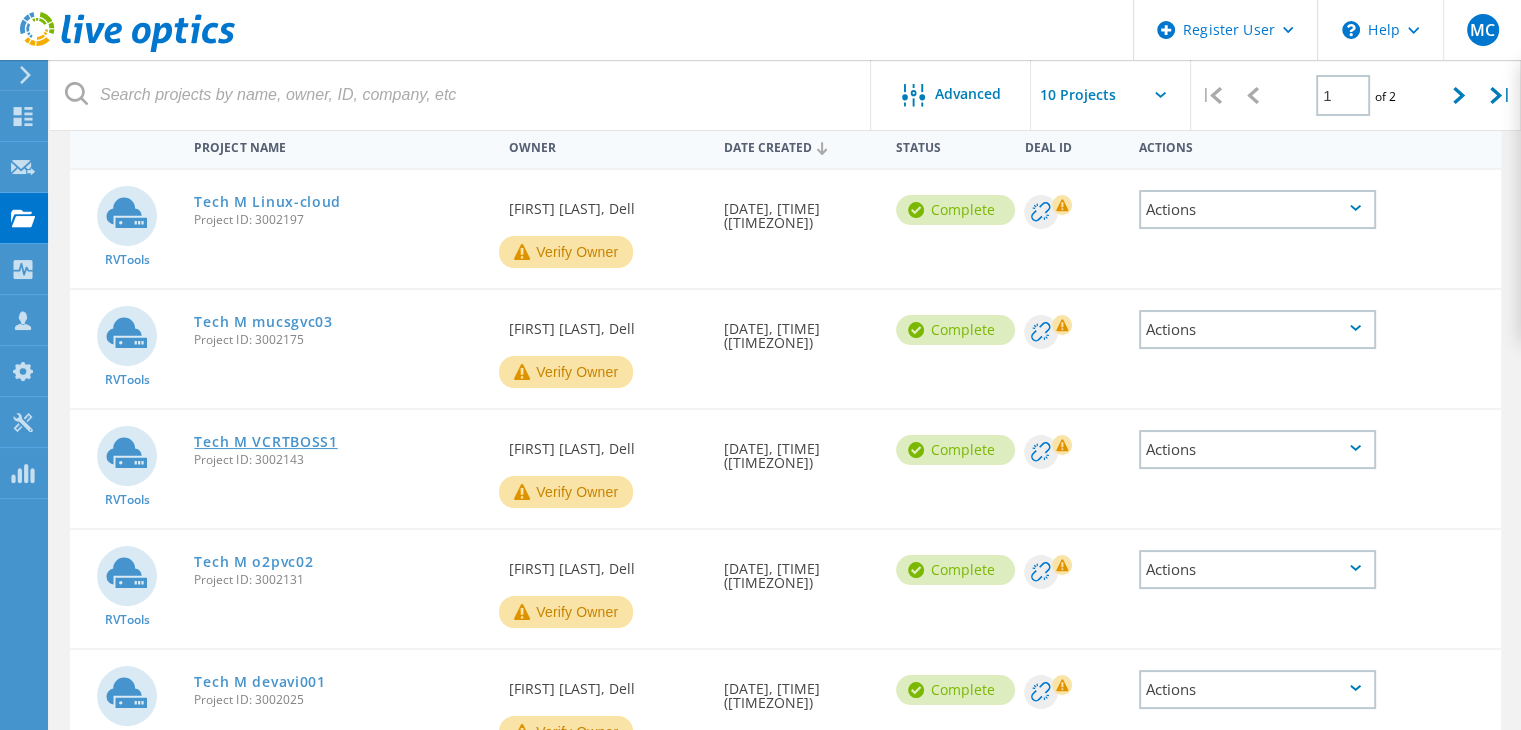 click on "Tech M VCRTBOSS1" 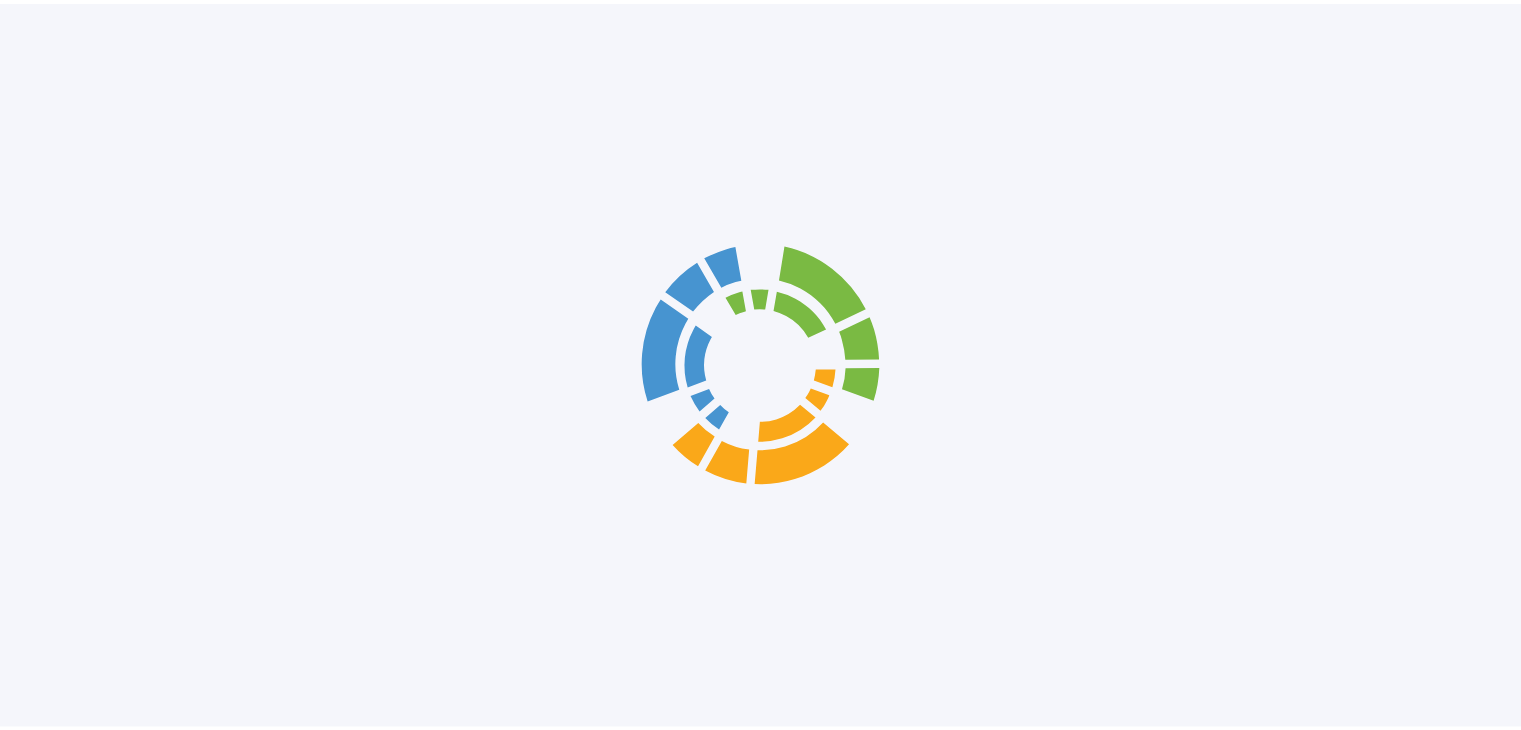 scroll, scrollTop: 0, scrollLeft: 0, axis: both 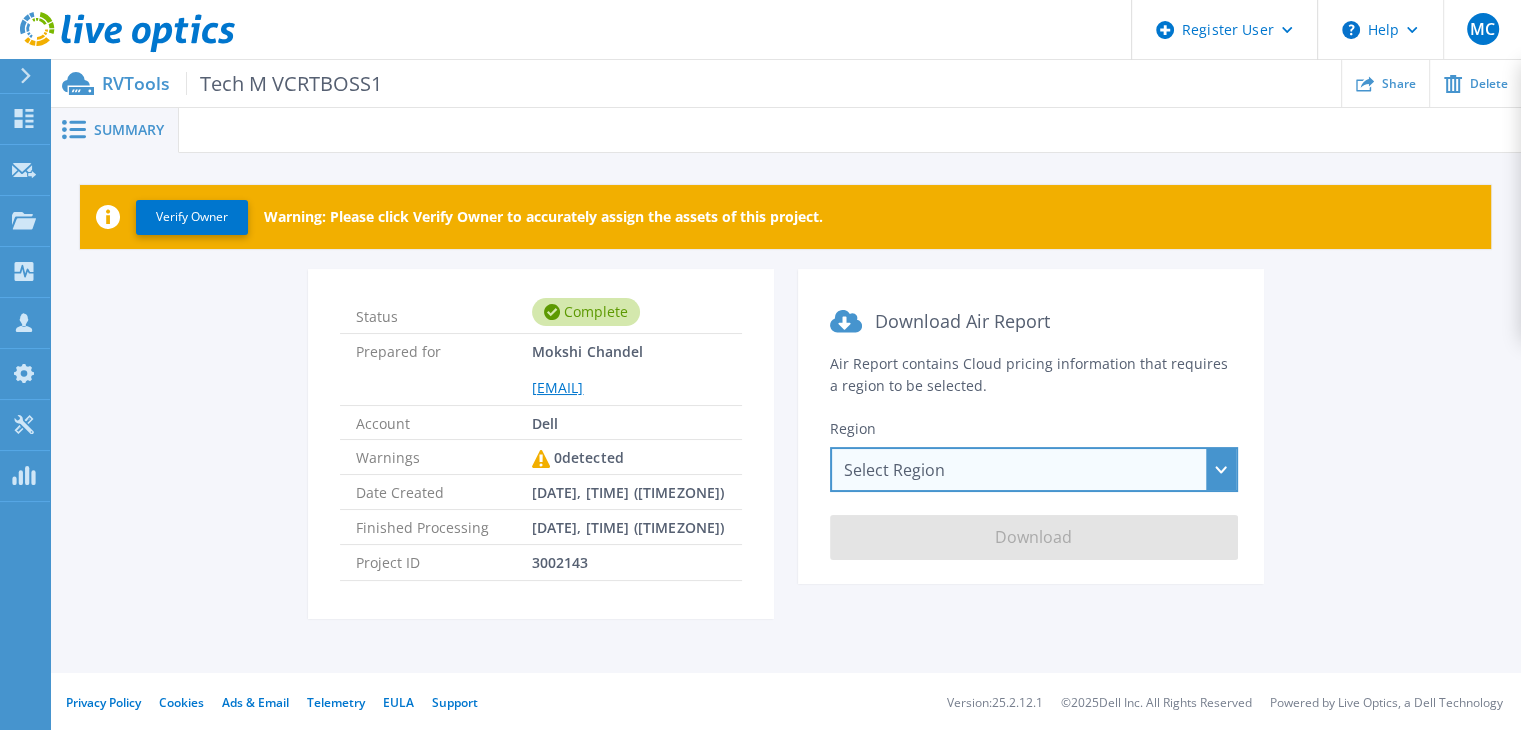 click on "Select Region Asia Pacific (Hong Kong) Asia Pacific (Mumbai) Asia Pacific (Seoul) Asia Pacific (Singapore) Asia Pacific (Tokyo) Australia Canada Europe (Frankfurt) Europe (London) South America (Sao Paulo) US East (Virginia) US West (California)" at bounding box center [1034, 469] 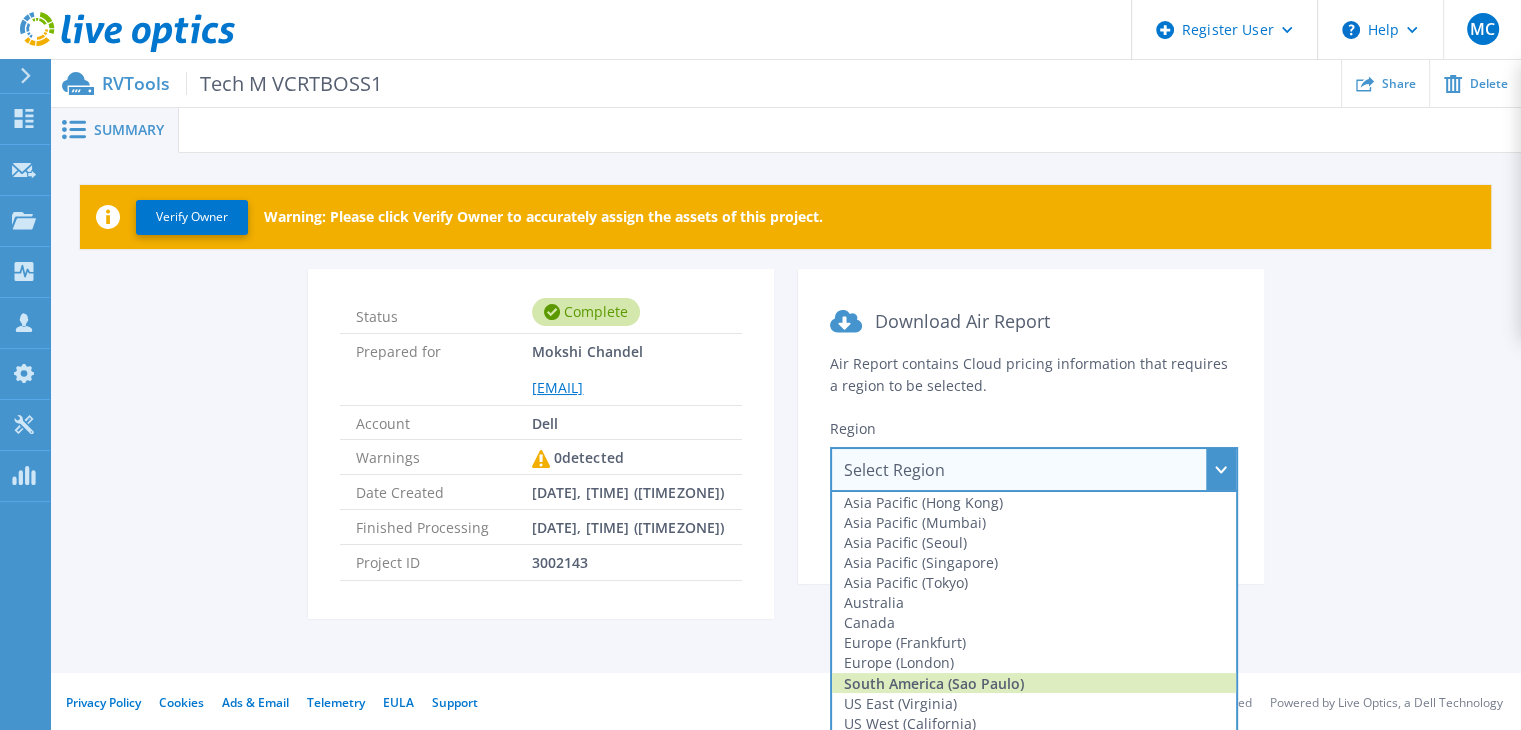 scroll, scrollTop: 4, scrollLeft: 0, axis: vertical 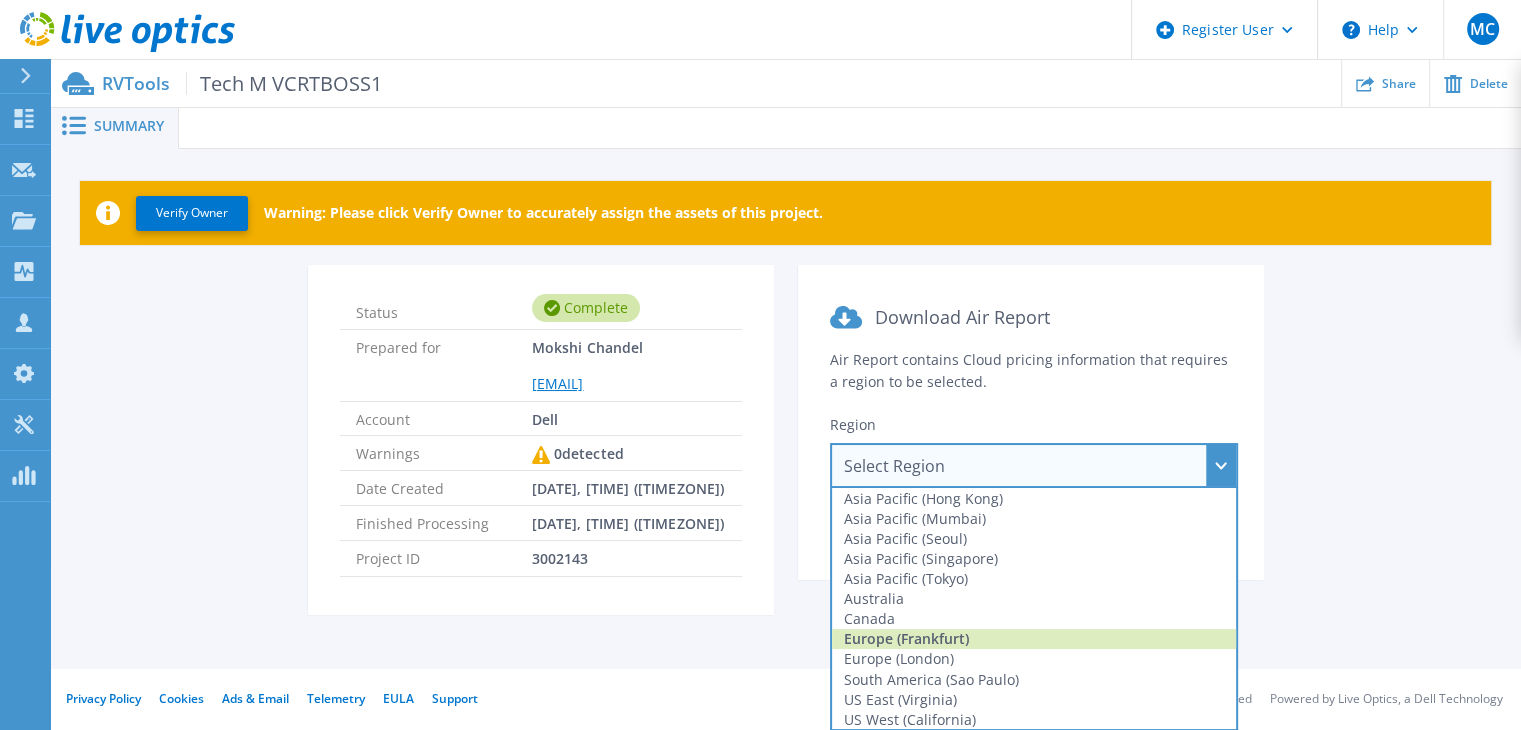 click on "Europe (Frankfurt)" at bounding box center [1034, 639] 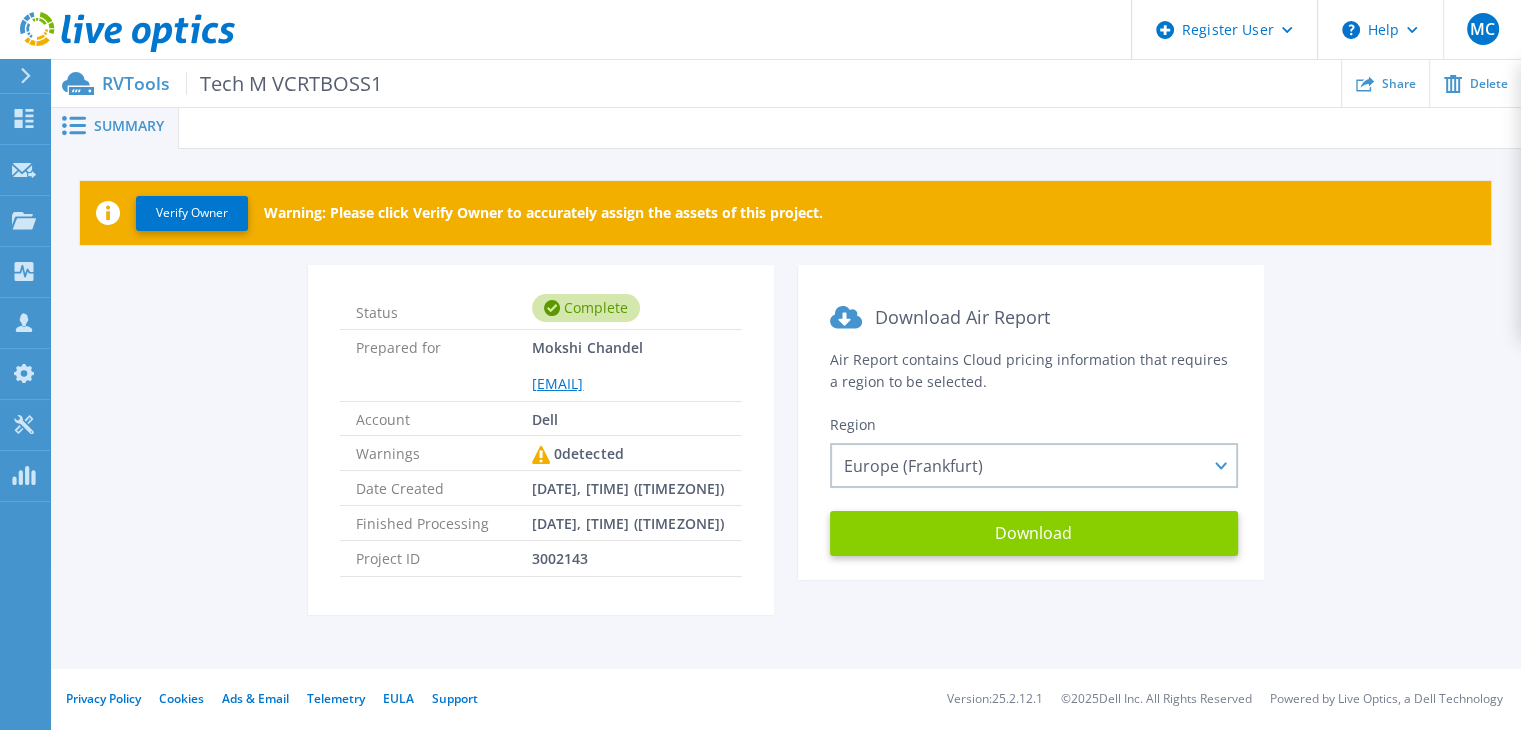 click on "Download" at bounding box center (1034, 533) 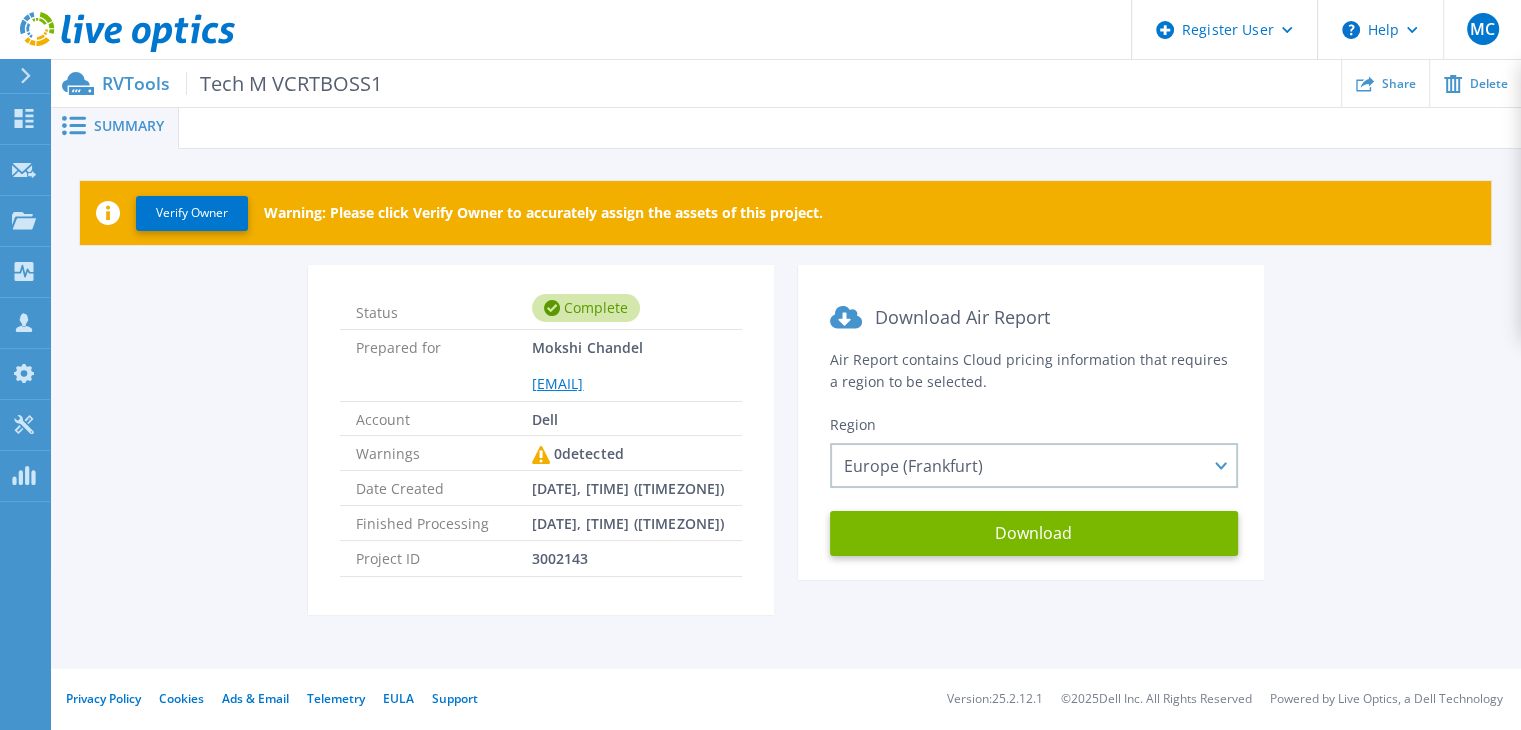 scroll, scrollTop: 0, scrollLeft: 0, axis: both 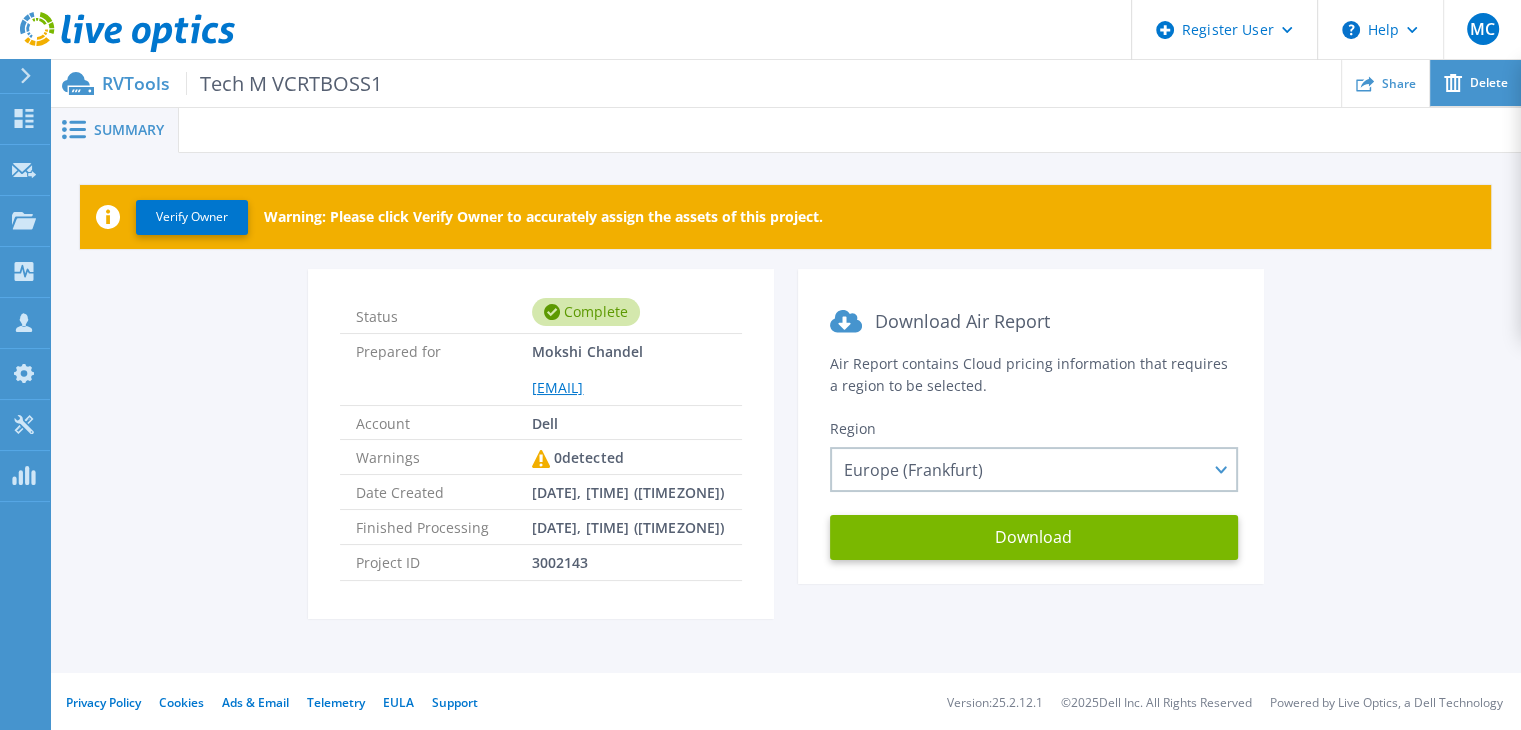 click on "Delete" at bounding box center (1489, 83) 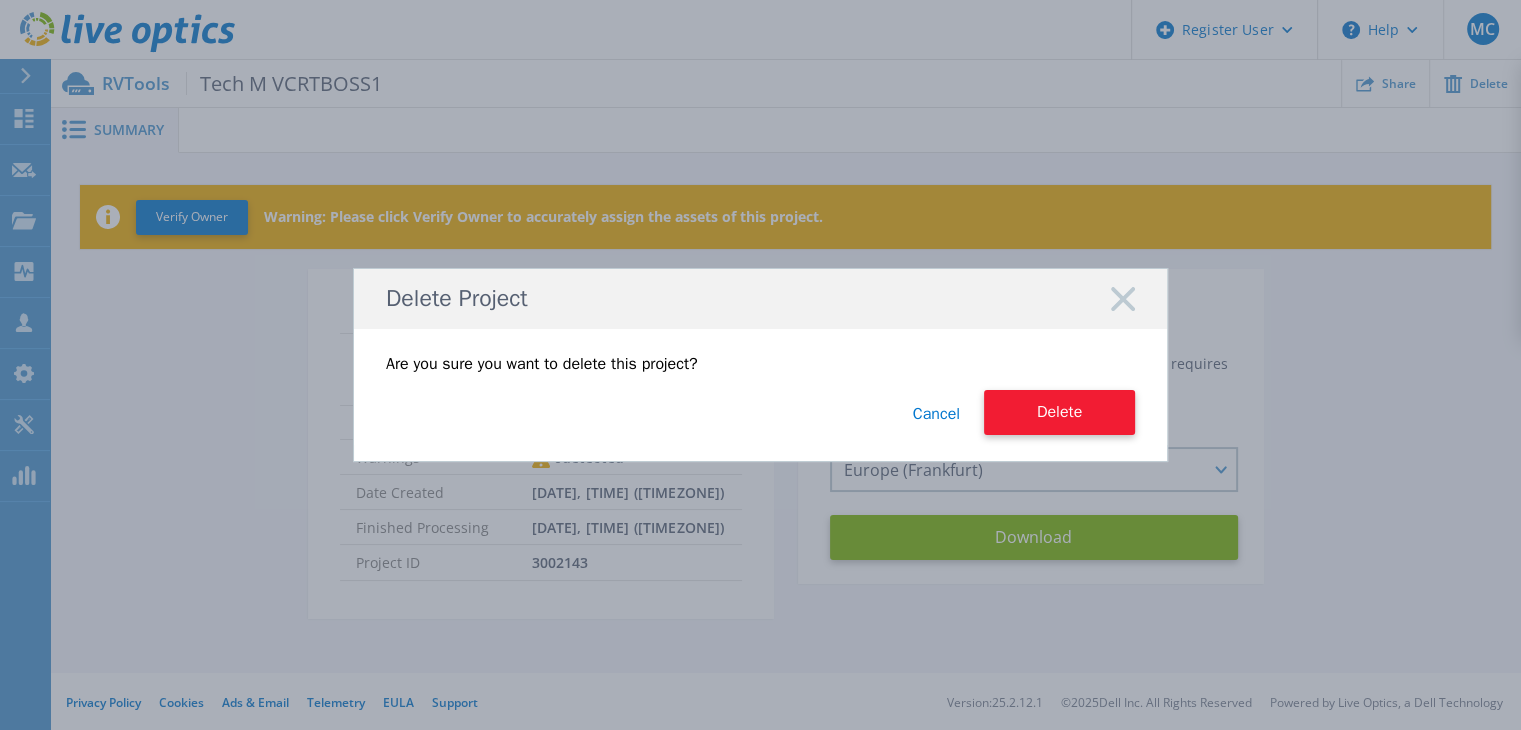 click on "Delete" at bounding box center (1059, 412) 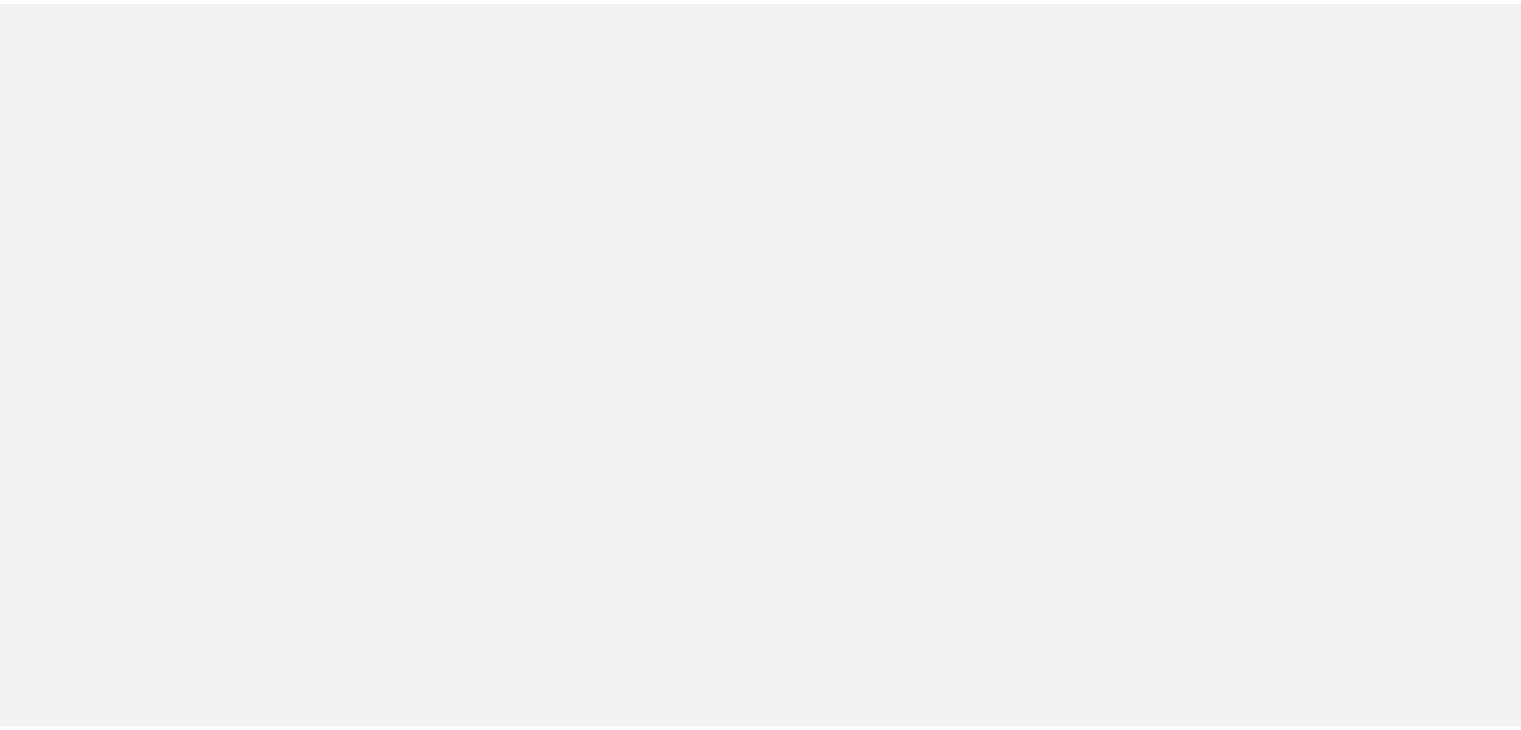 scroll, scrollTop: 0, scrollLeft: 0, axis: both 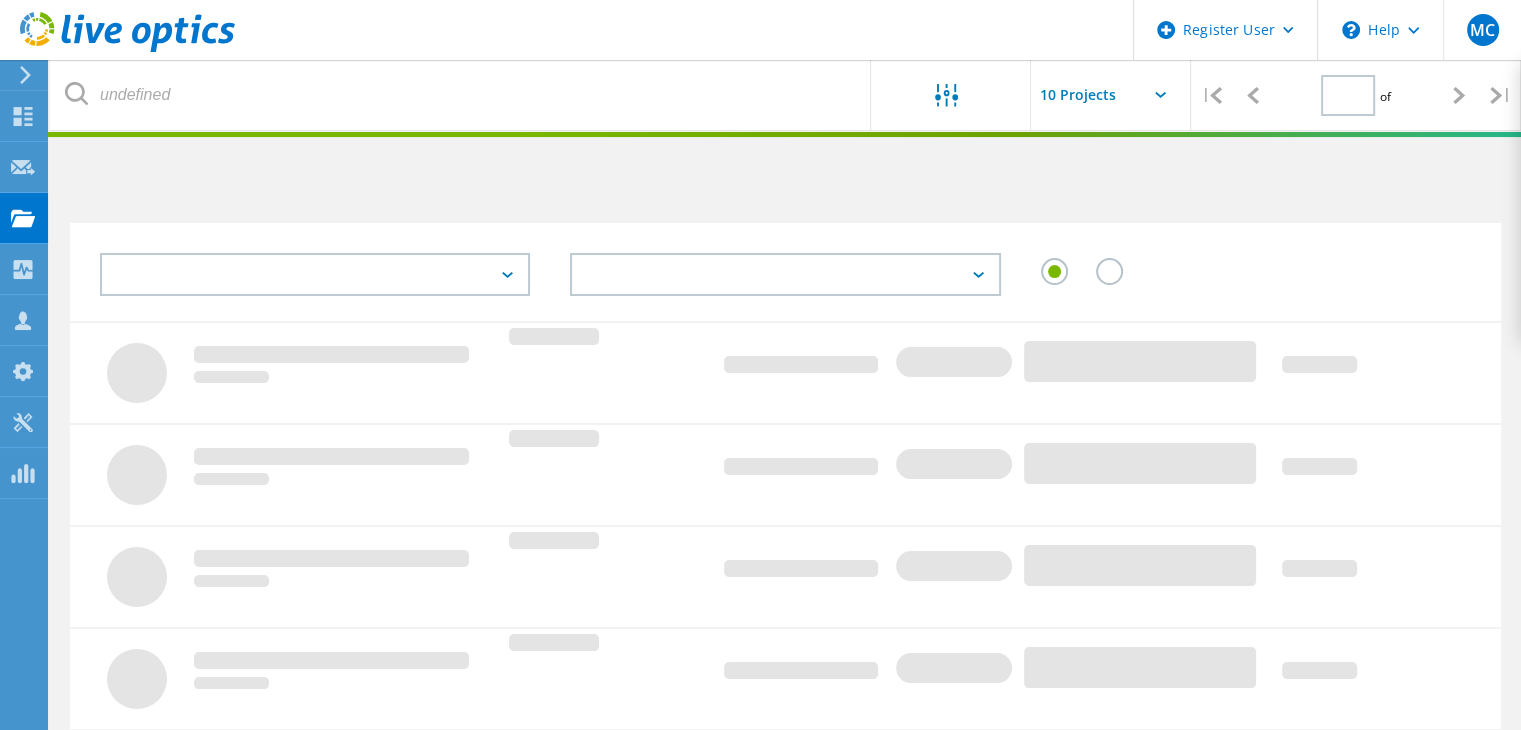 type on "1" 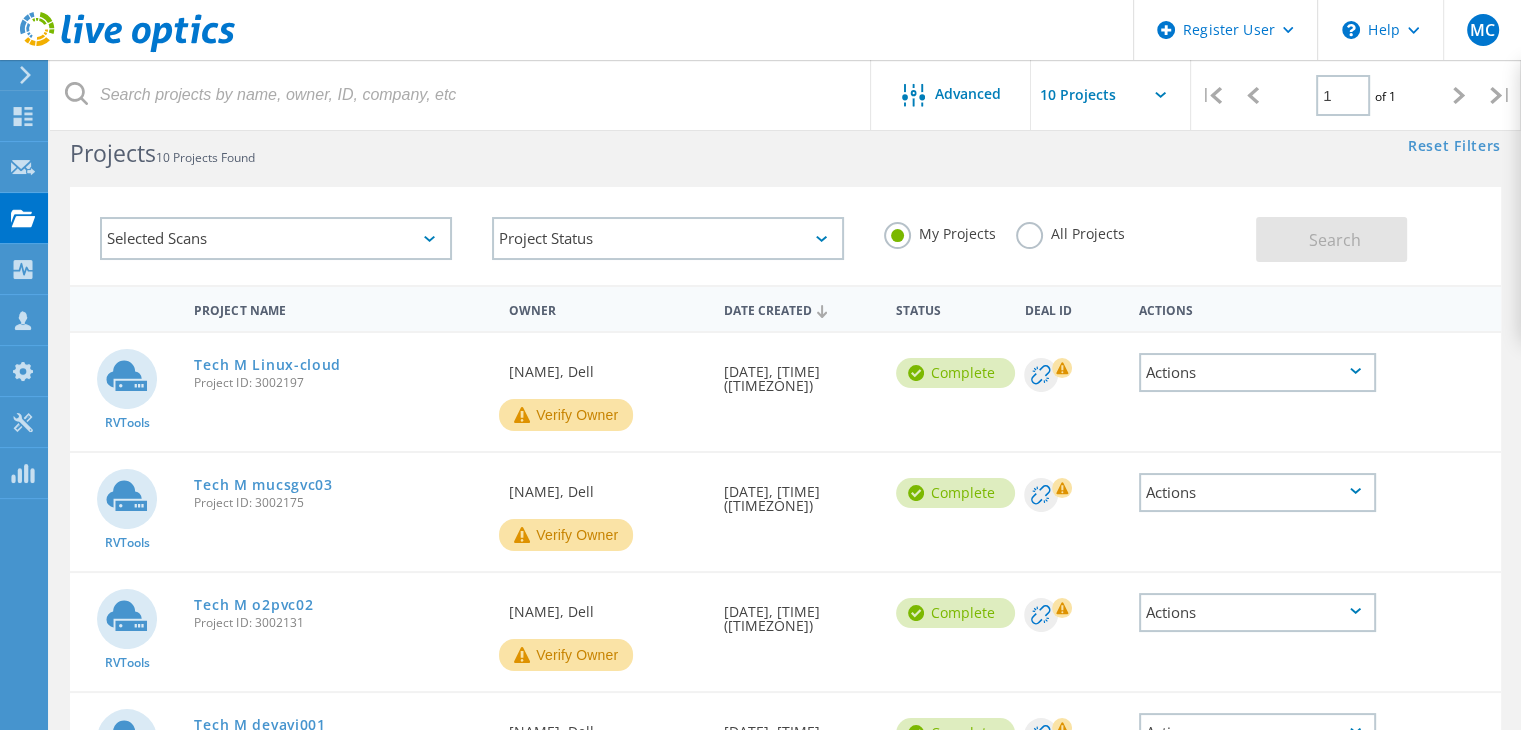 scroll, scrollTop: 0, scrollLeft: 0, axis: both 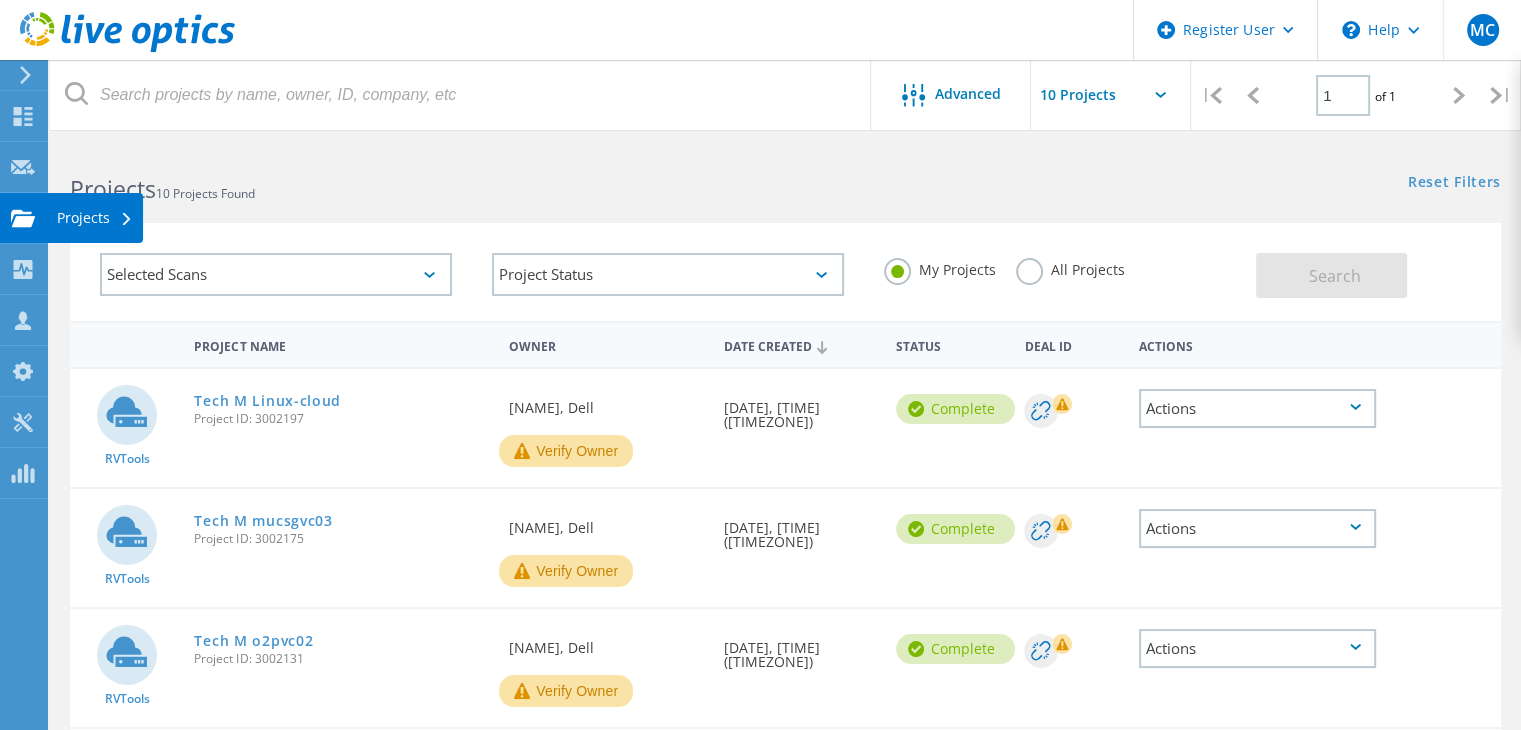 click on "Projects" at bounding box center (-66, 218) 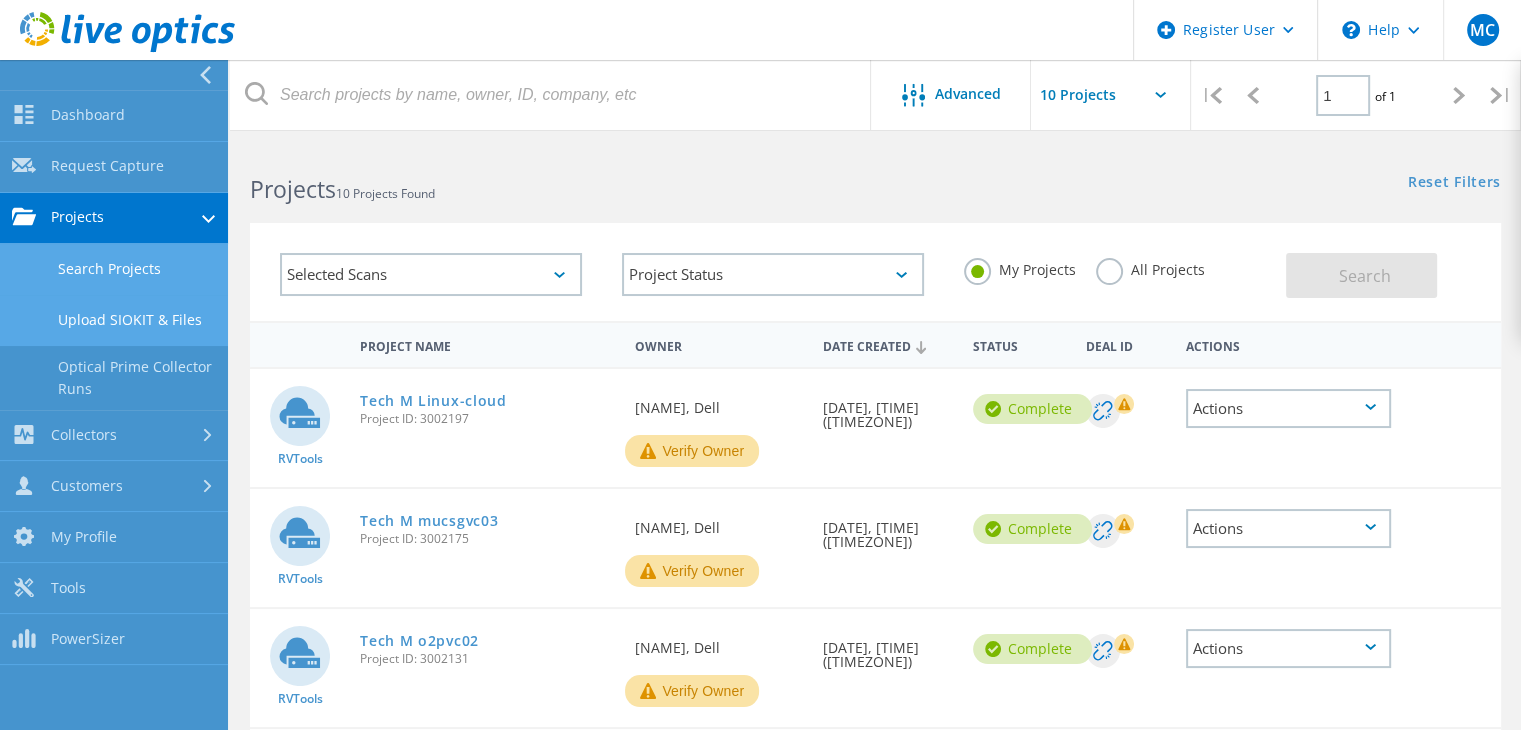 click on "Upload SIOKIT & Files" at bounding box center (114, 320) 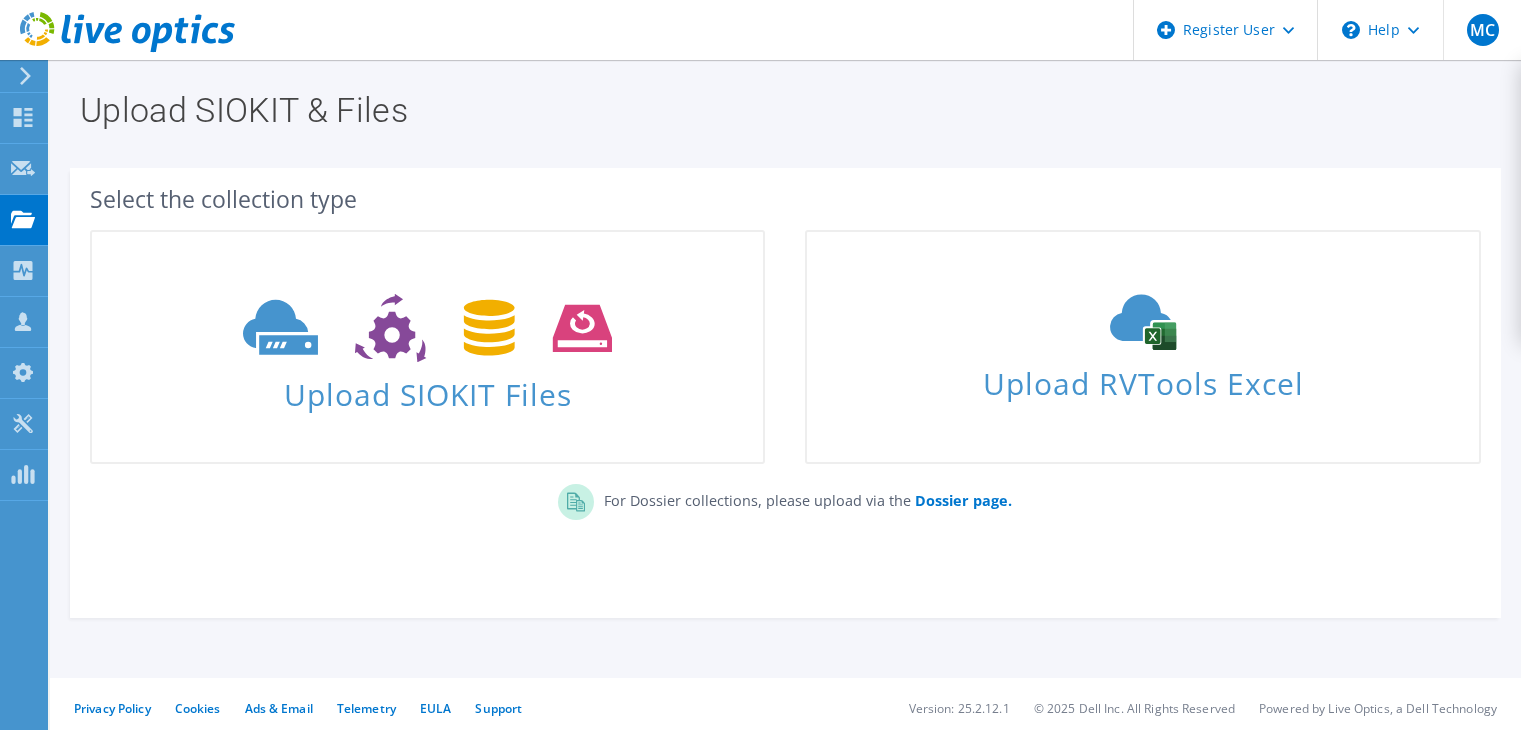 scroll, scrollTop: 0, scrollLeft: 0, axis: both 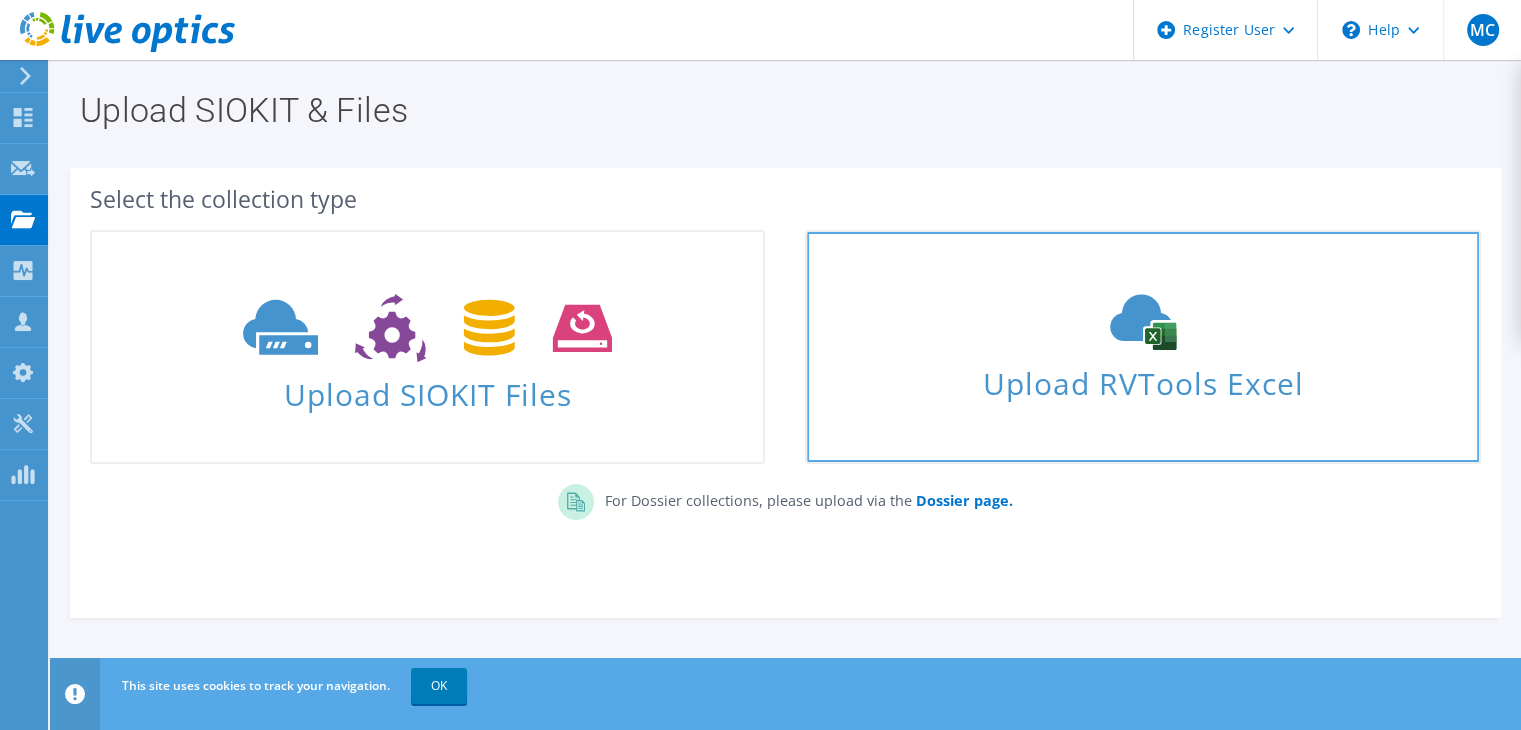 click on "Upload RVTools Excel" at bounding box center [1142, 378] 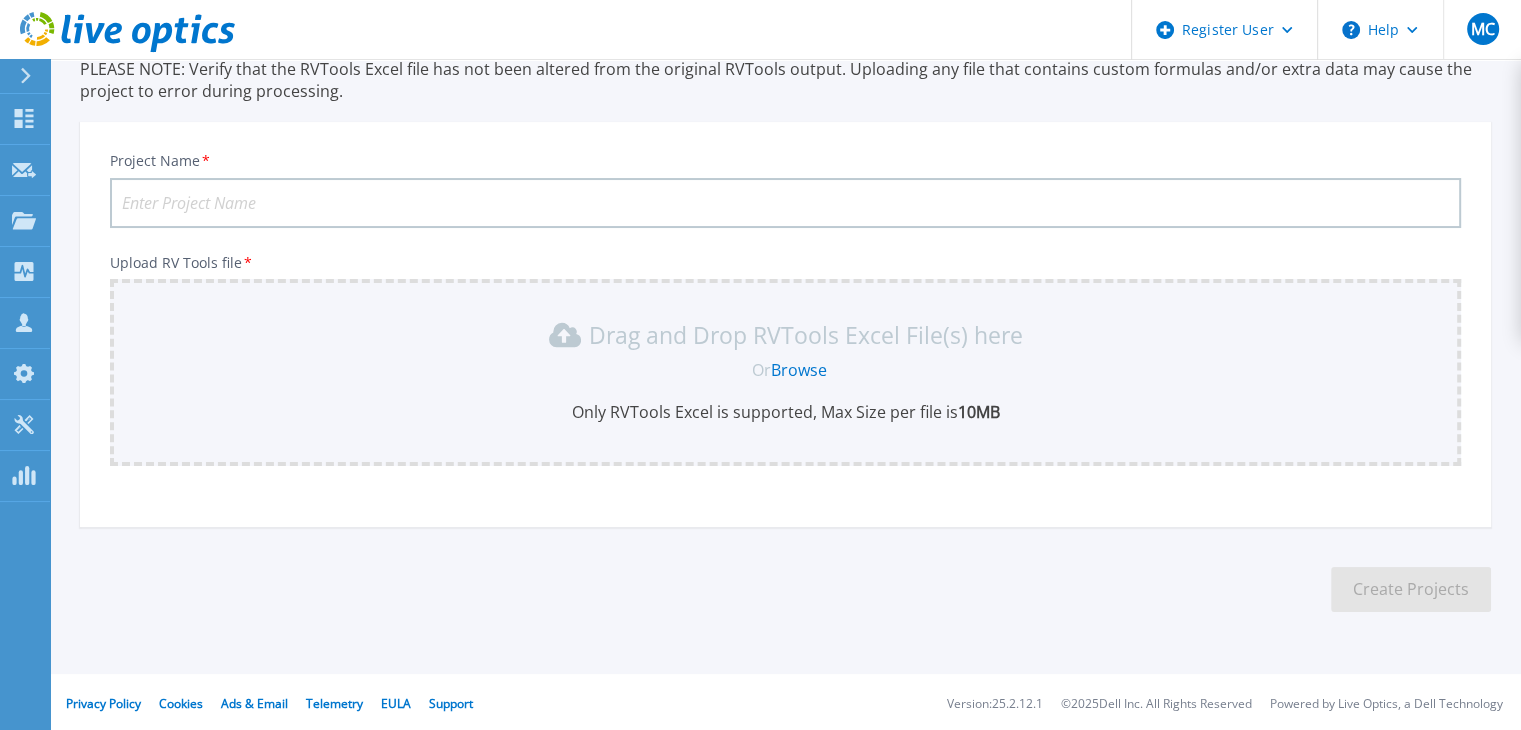 scroll, scrollTop: 153, scrollLeft: 0, axis: vertical 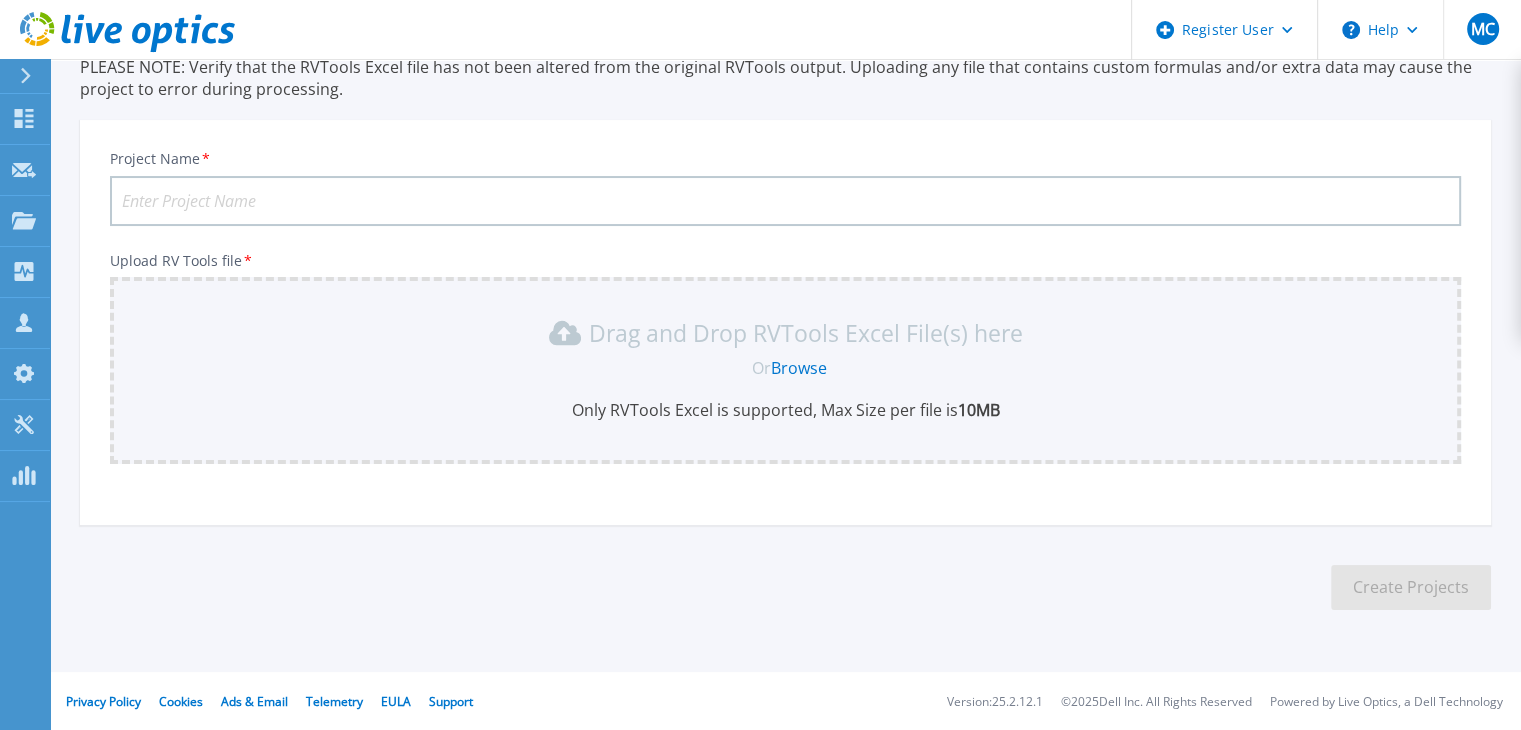 click on "Project Name *" at bounding box center (785, 201) 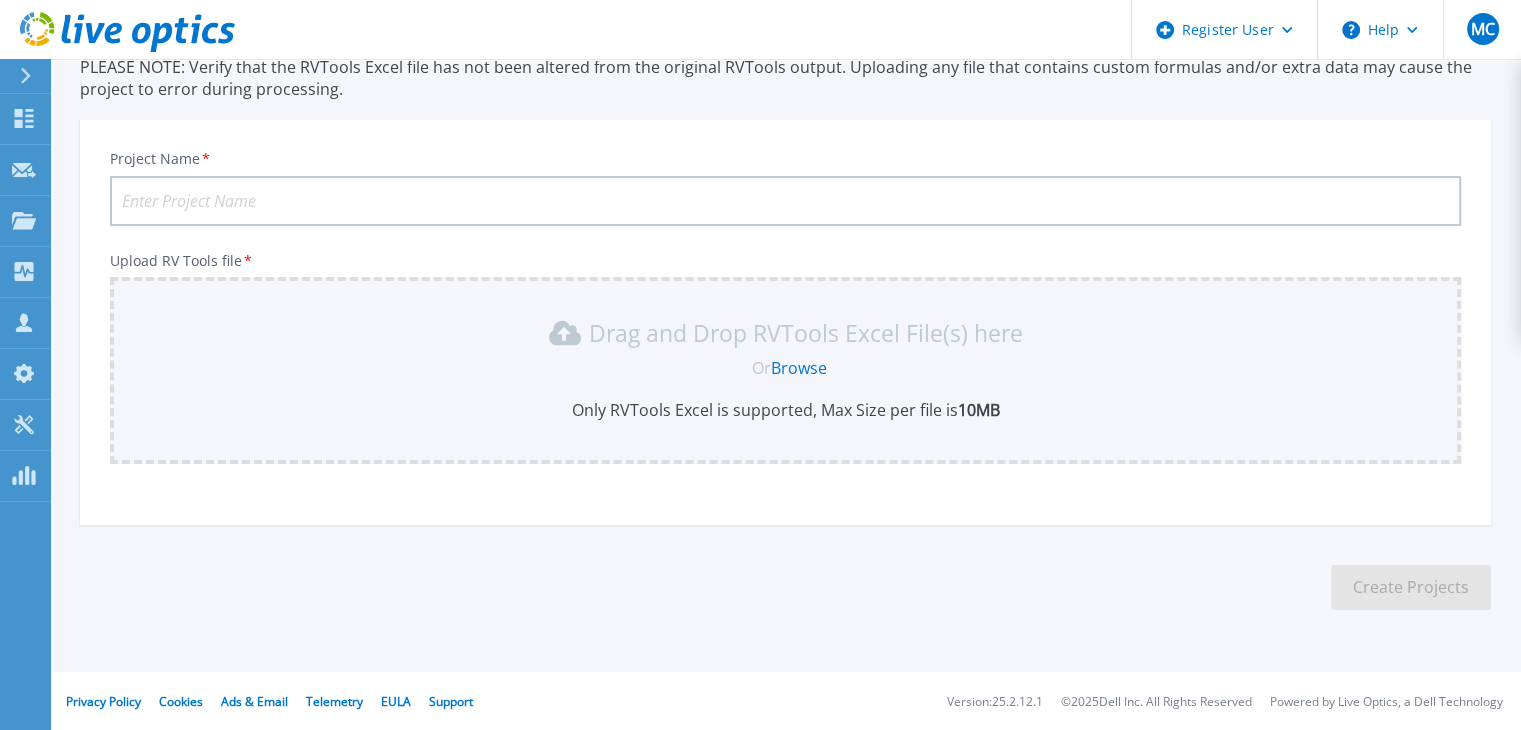 click on "Project Name *" at bounding box center (785, 201) 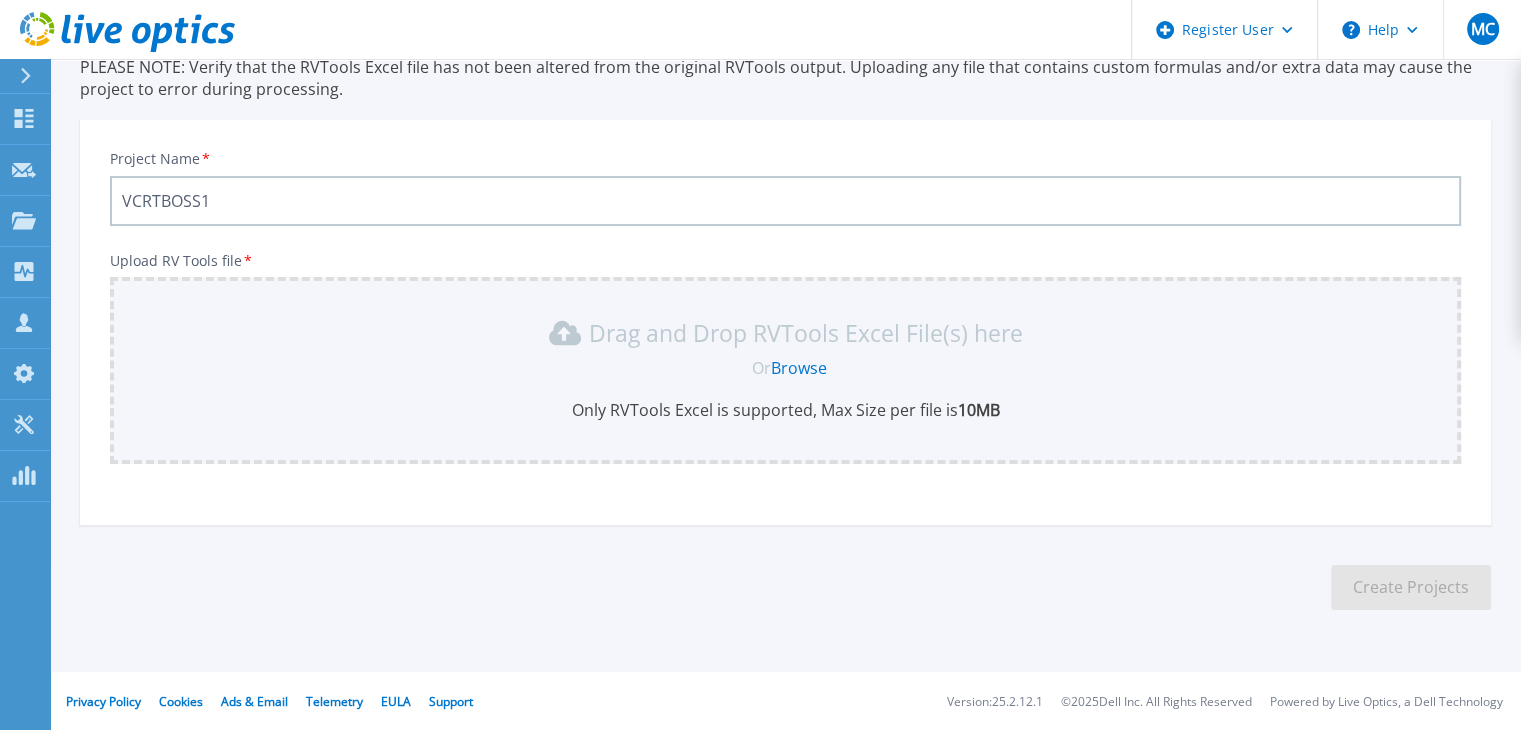 click on "VCRTBOSS1" at bounding box center (785, 201) 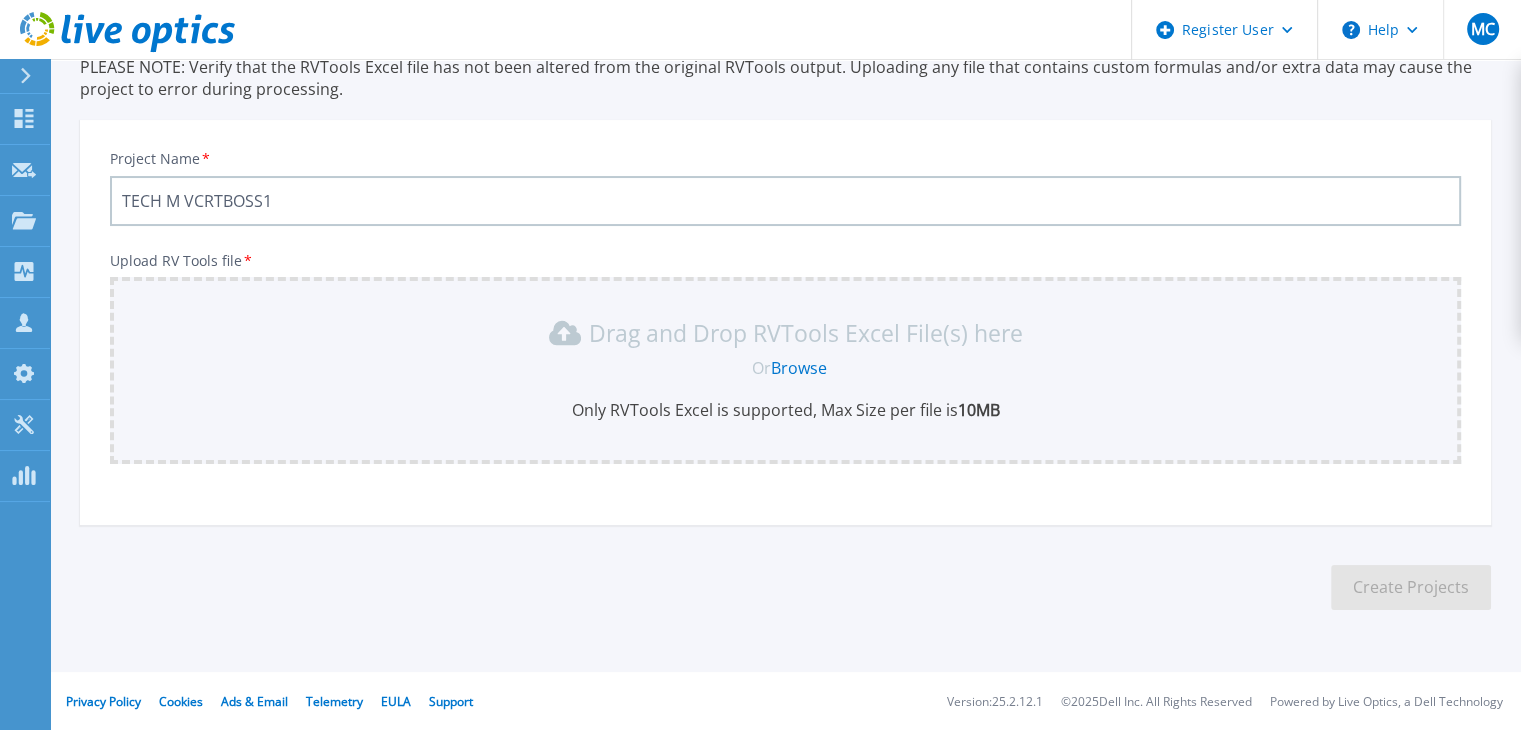 type on "TECH M VCRTBOSS1" 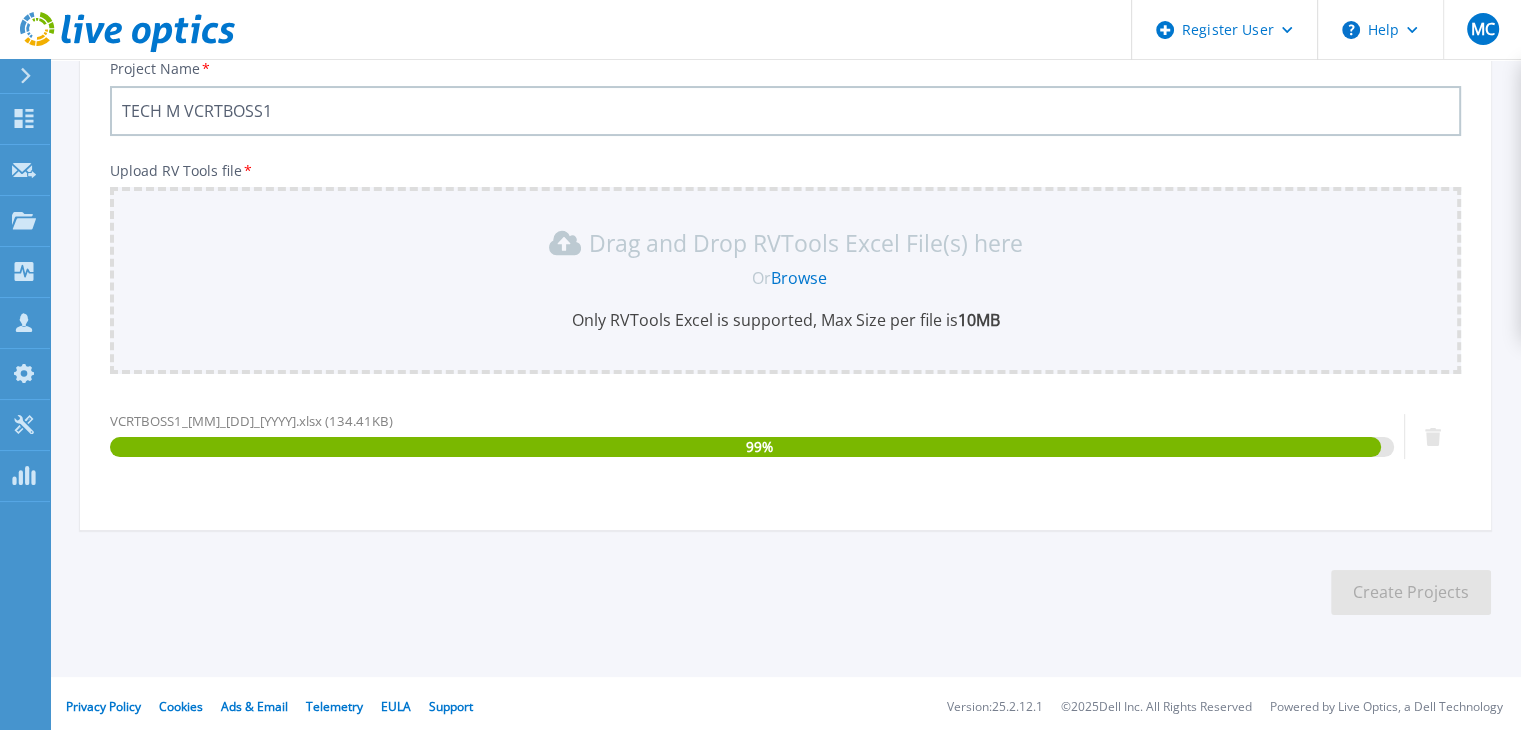 scroll, scrollTop: 248, scrollLeft: 0, axis: vertical 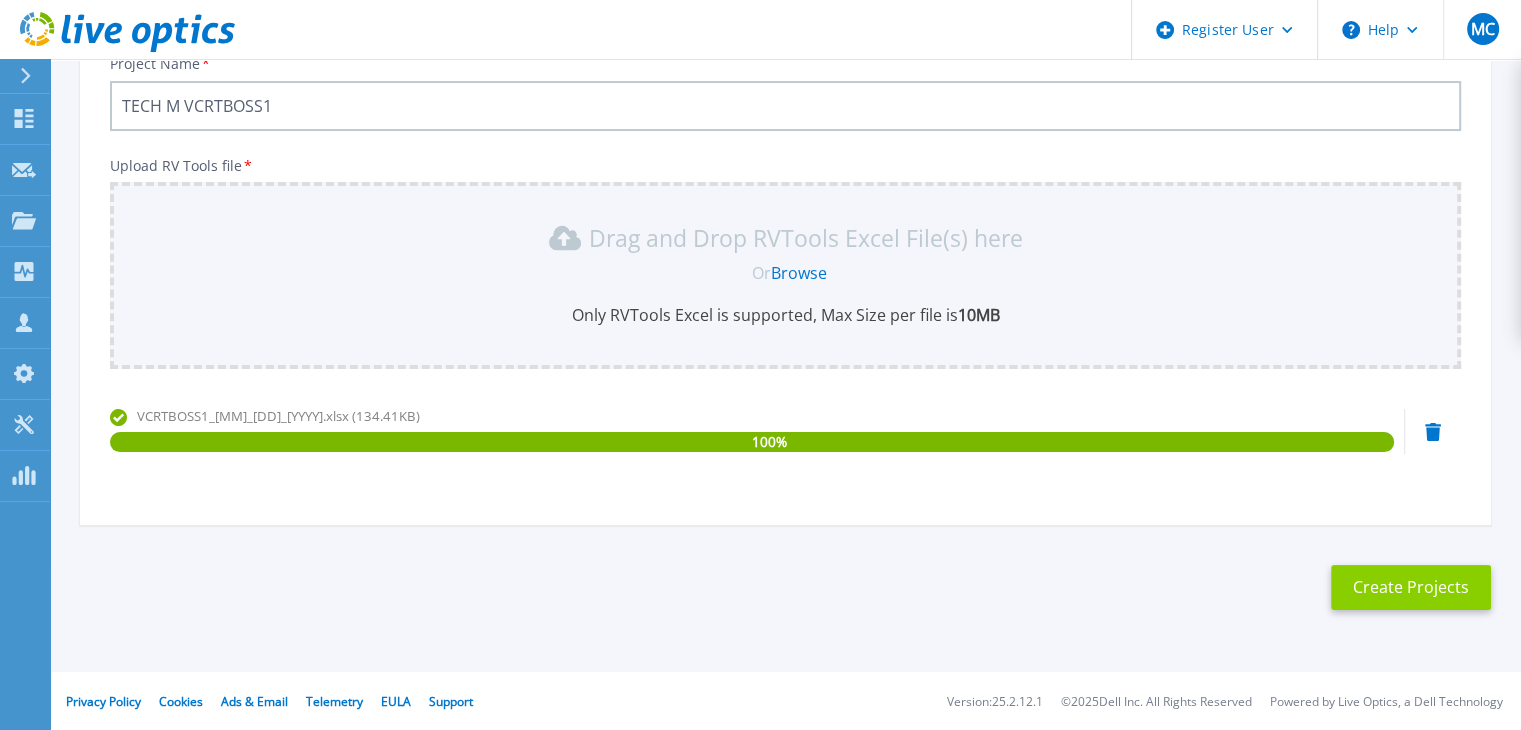click on "Create Projects" at bounding box center (1411, 587) 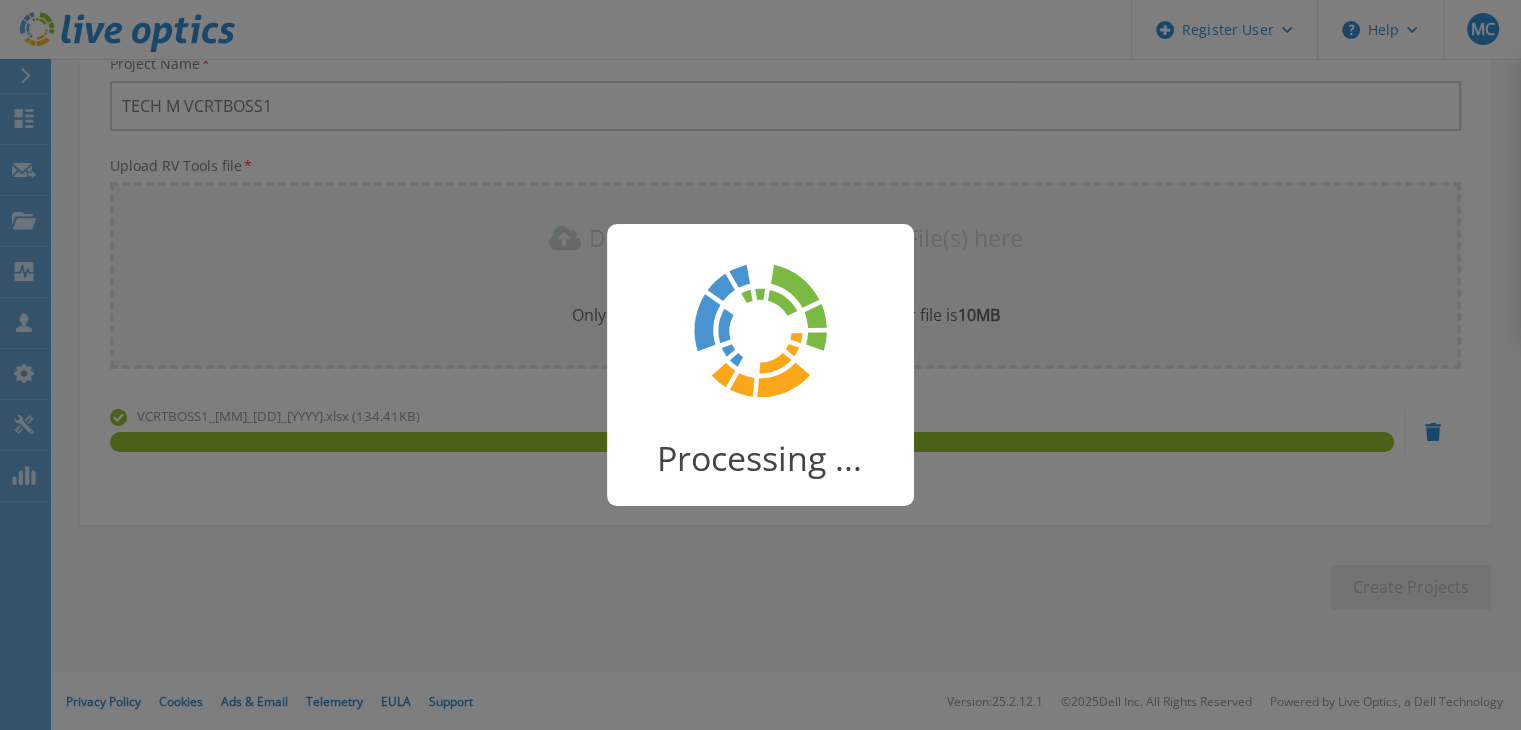 scroll, scrollTop: 220, scrollLeft: 0, axis: vertical 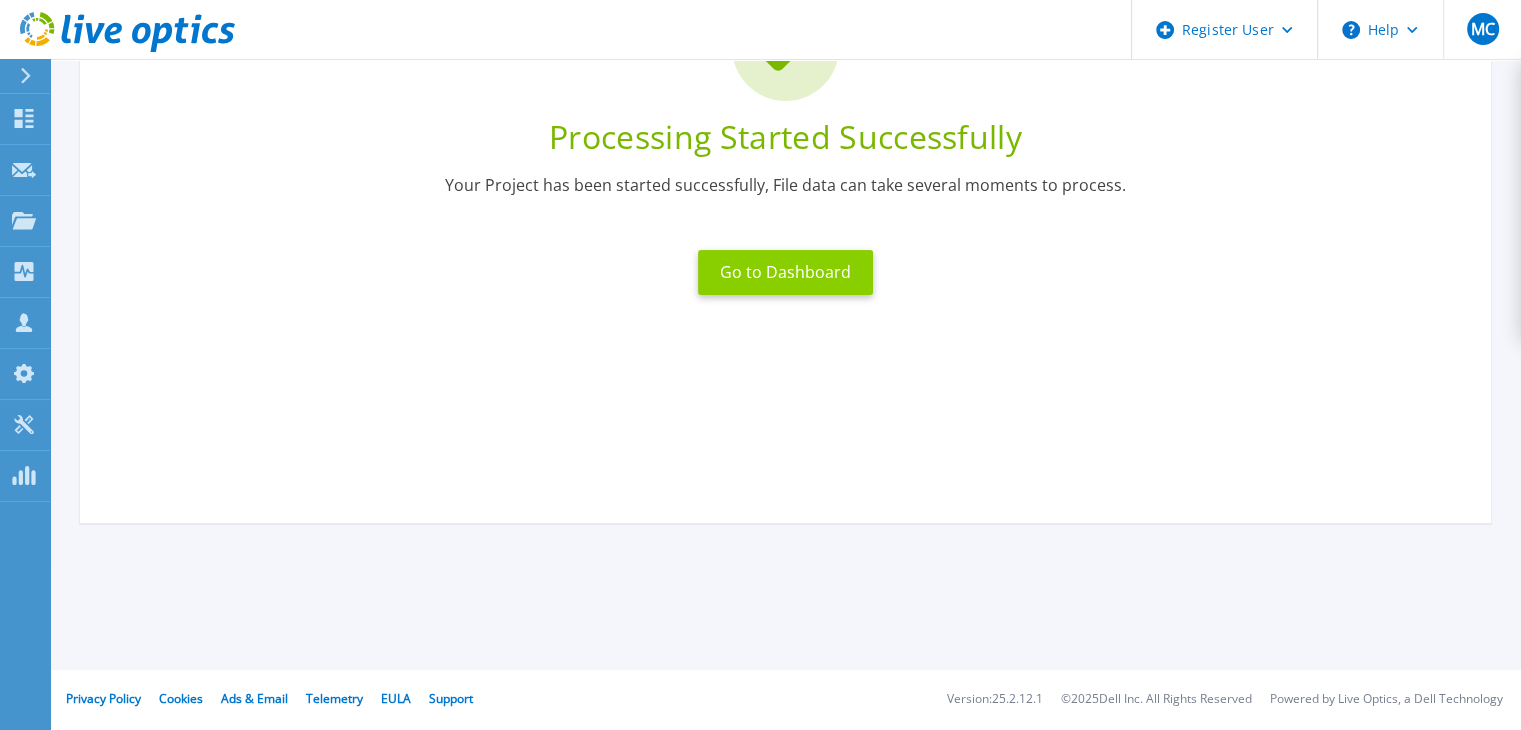 click on "Go to Dashboard" at bounding box center (785, 272) 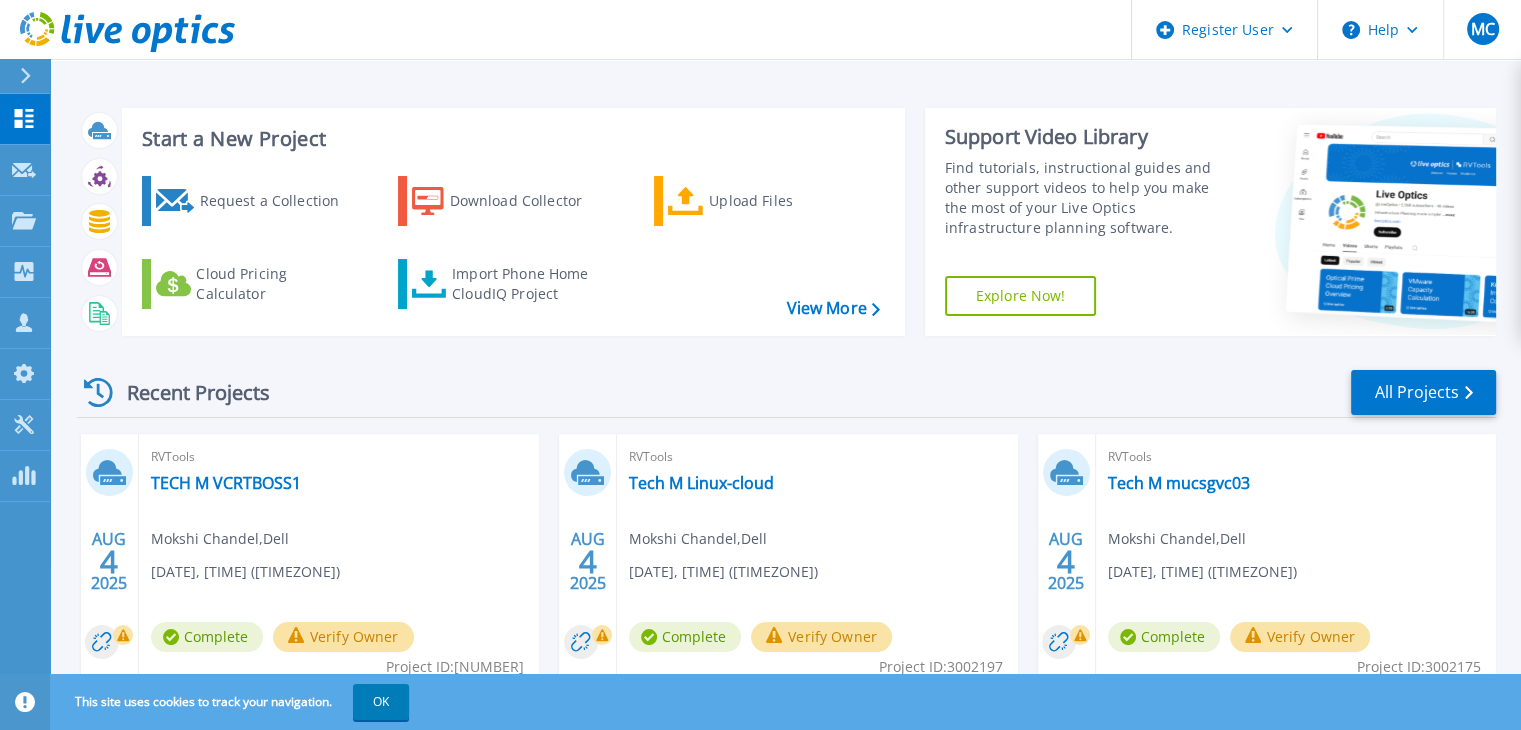 scroll, scrollTop: 160, scrollLeft: 0, axis: vertical 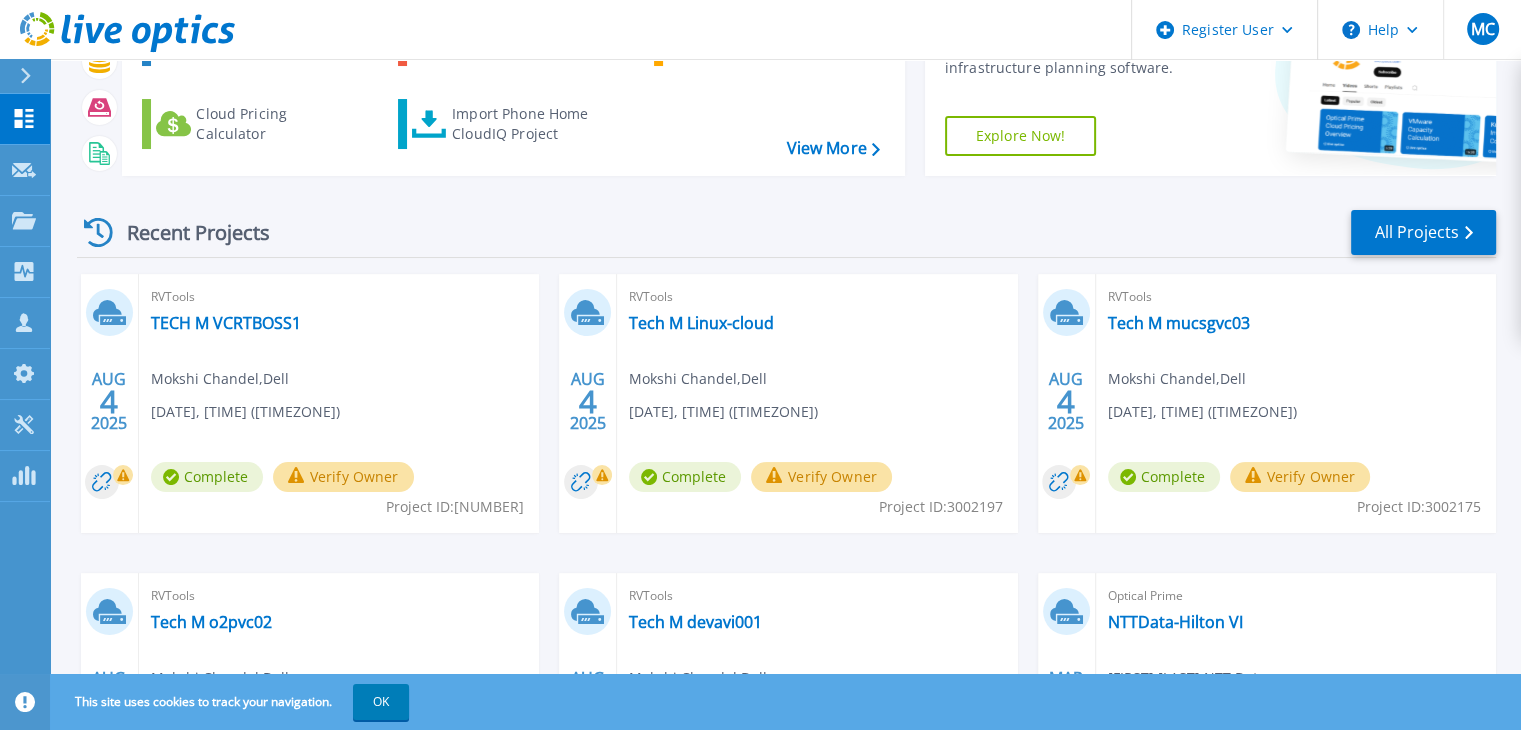 click on "RVTools TECH M VCRTBOSS1 Mokshi Chandel ,  Dell  08/04/2025, 17:05 (+00:00) Complete Verify Owner Project ID:  3002256" at bounding box center [339, 403] 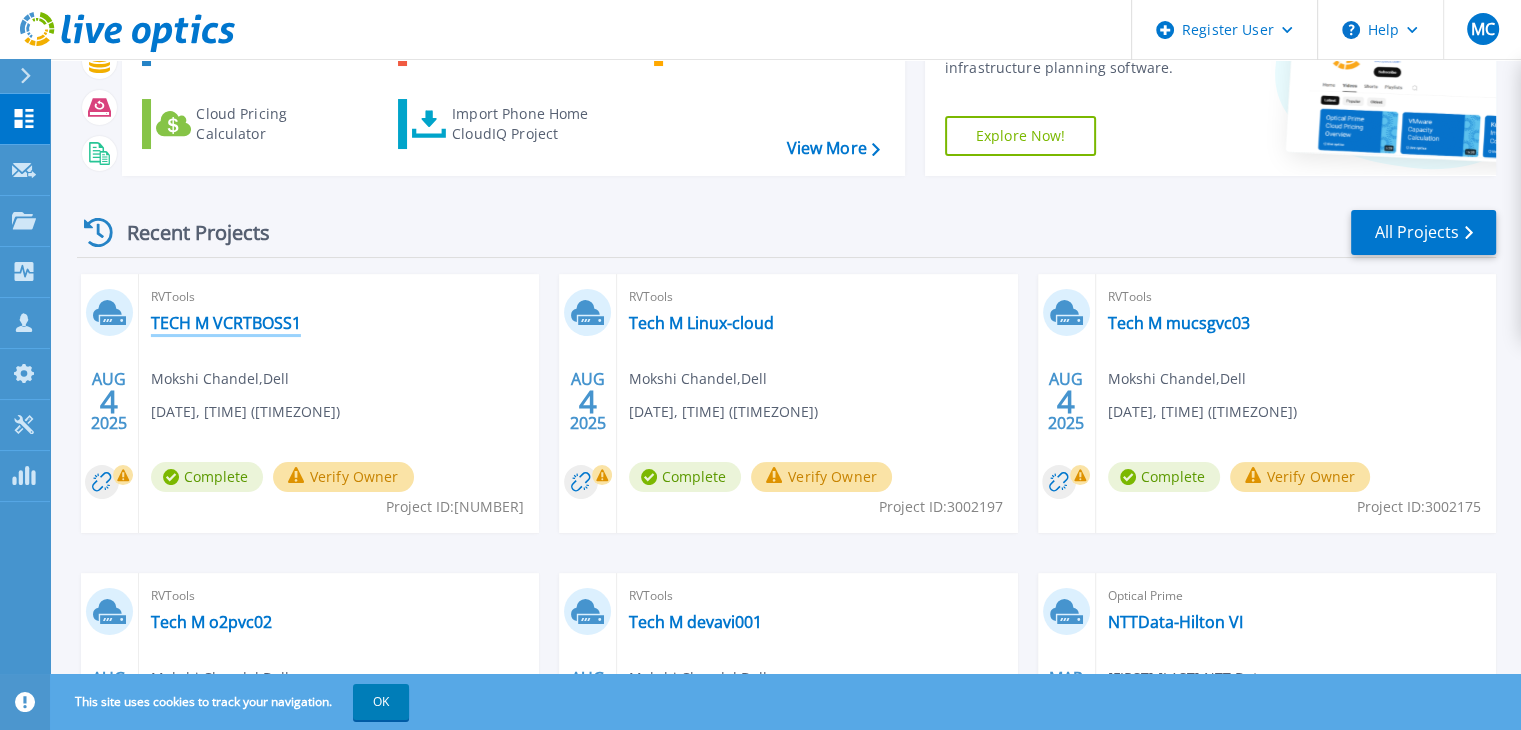click on "TECH M VCRTBOSS1" at bounding box center [226, 323] 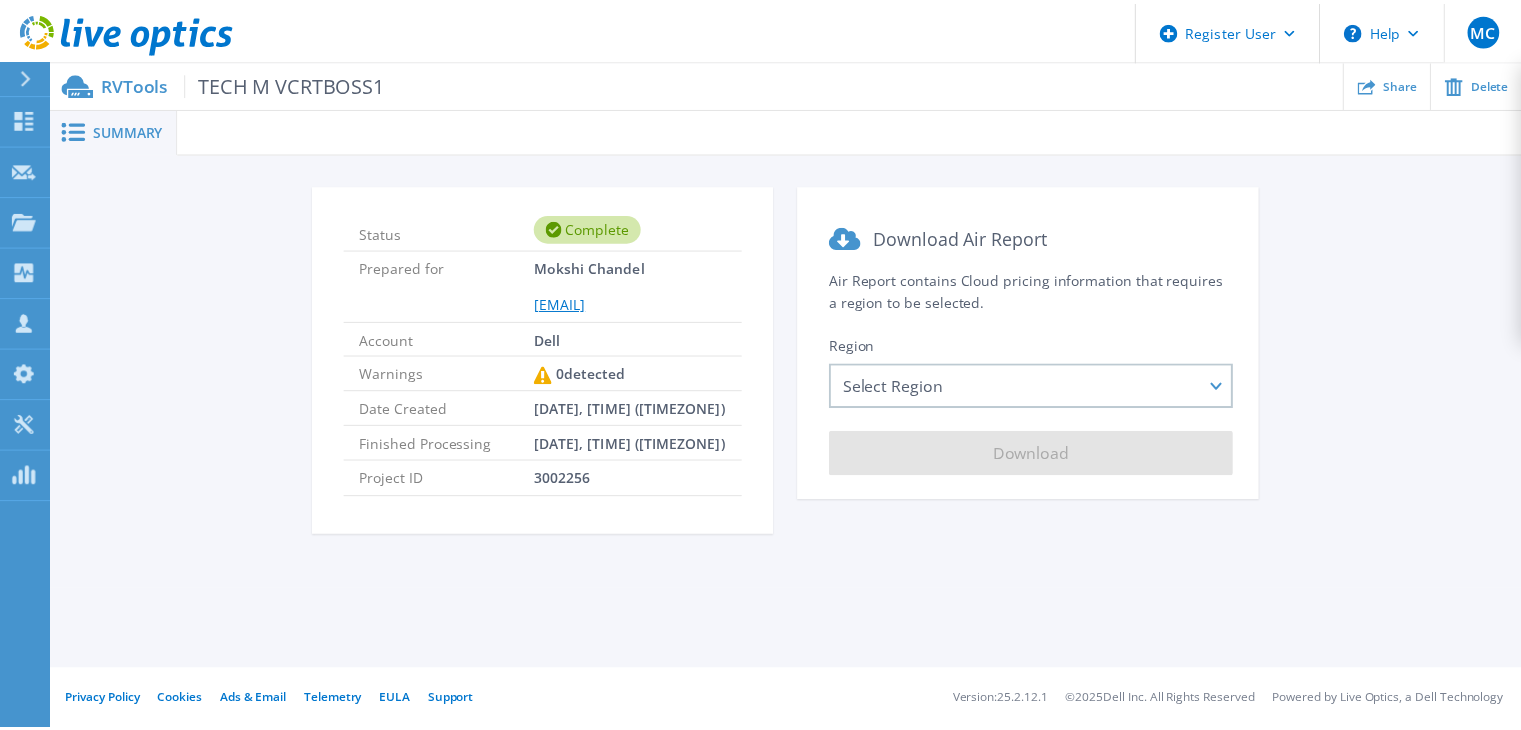 scroll, scrollTop: 0, scrollLeft: 0, axis: both 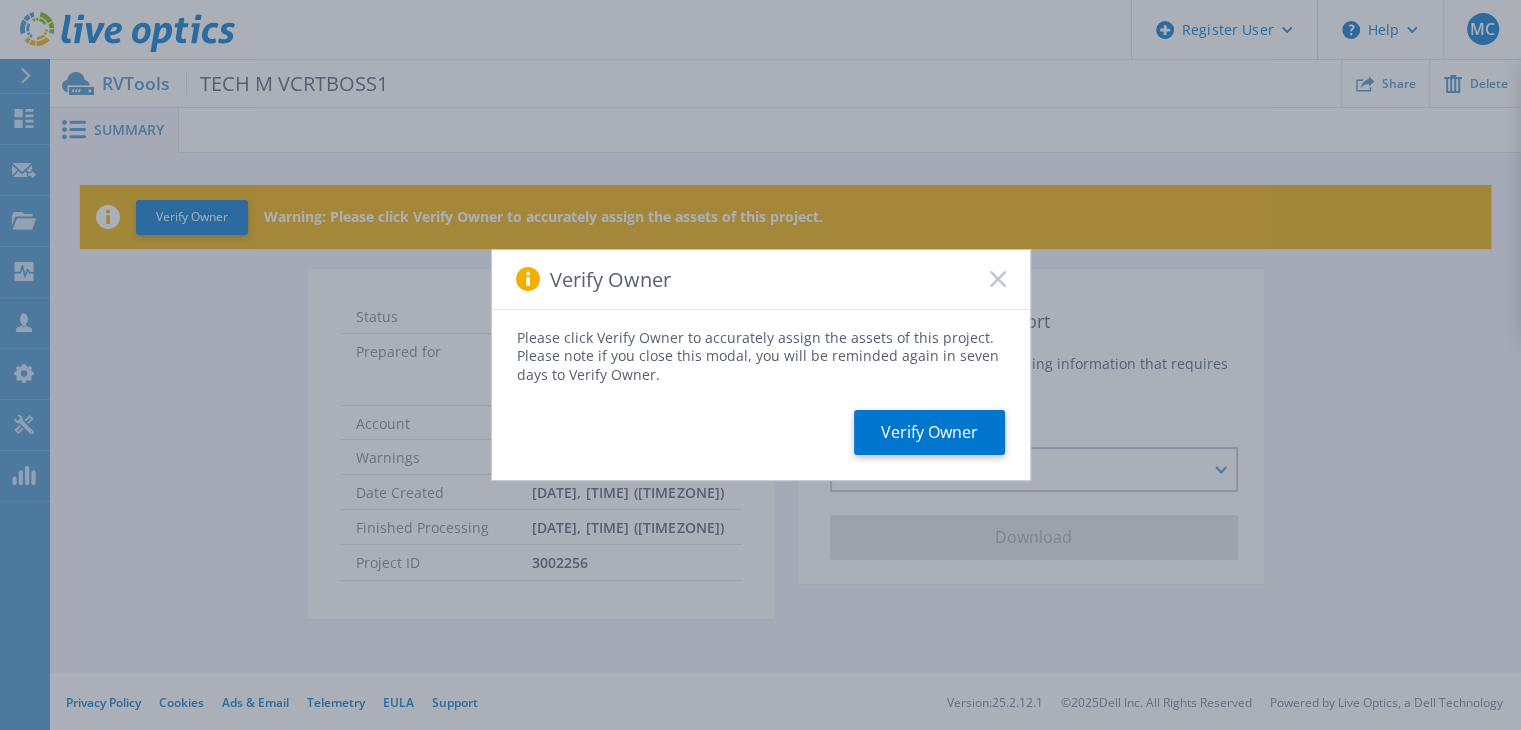 click 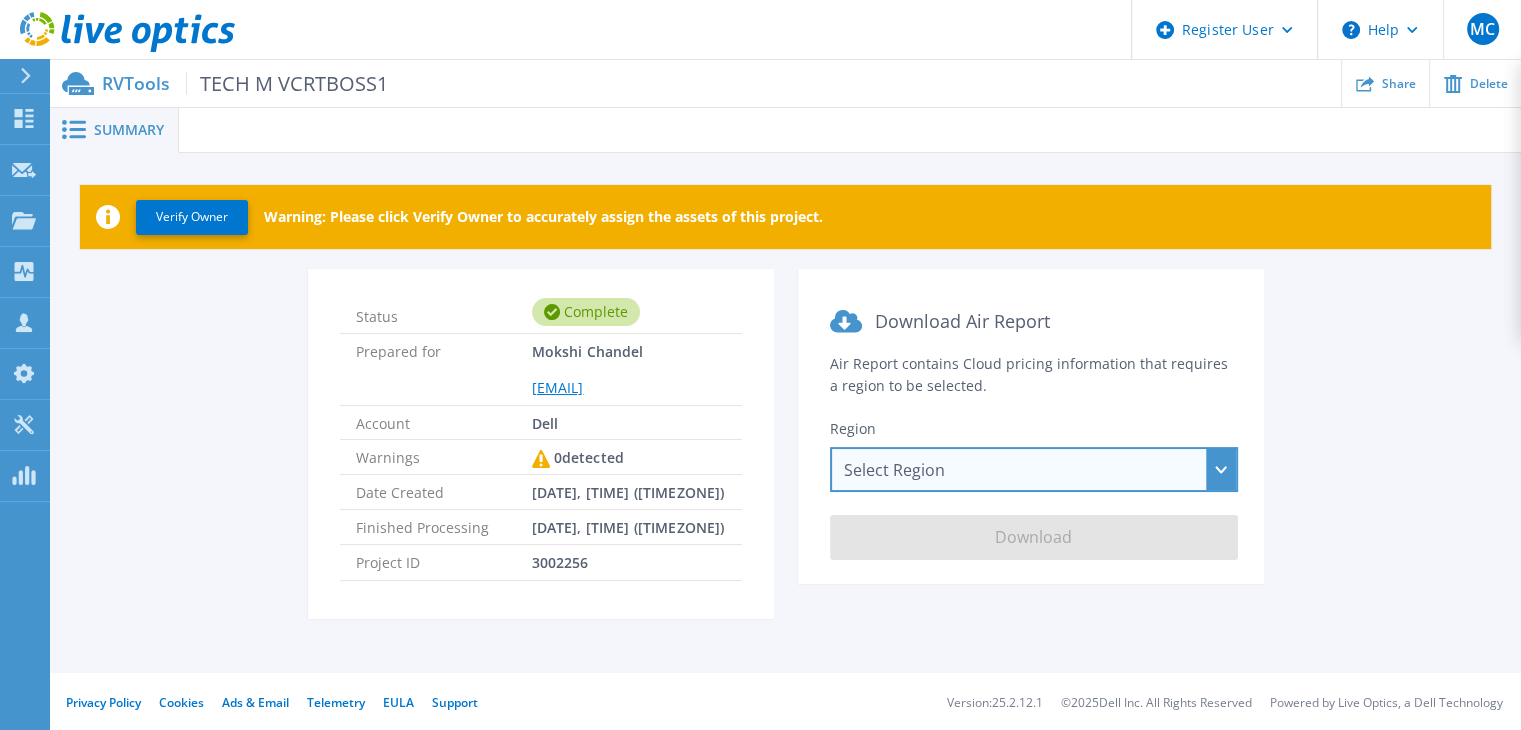 click on "Select Region Asia Pacific (Hong Kong) Asia Pacific (Mumbai) Asia Pacific (Seoul) Asia Pacific (Singapore) Asia Pacific (Tokyo) Australia Canada Europe (Frankfurt) Europe (London) South America (Sao Paulo) US East (Virginia) US West (California)" at bounding box center [1034, 469] 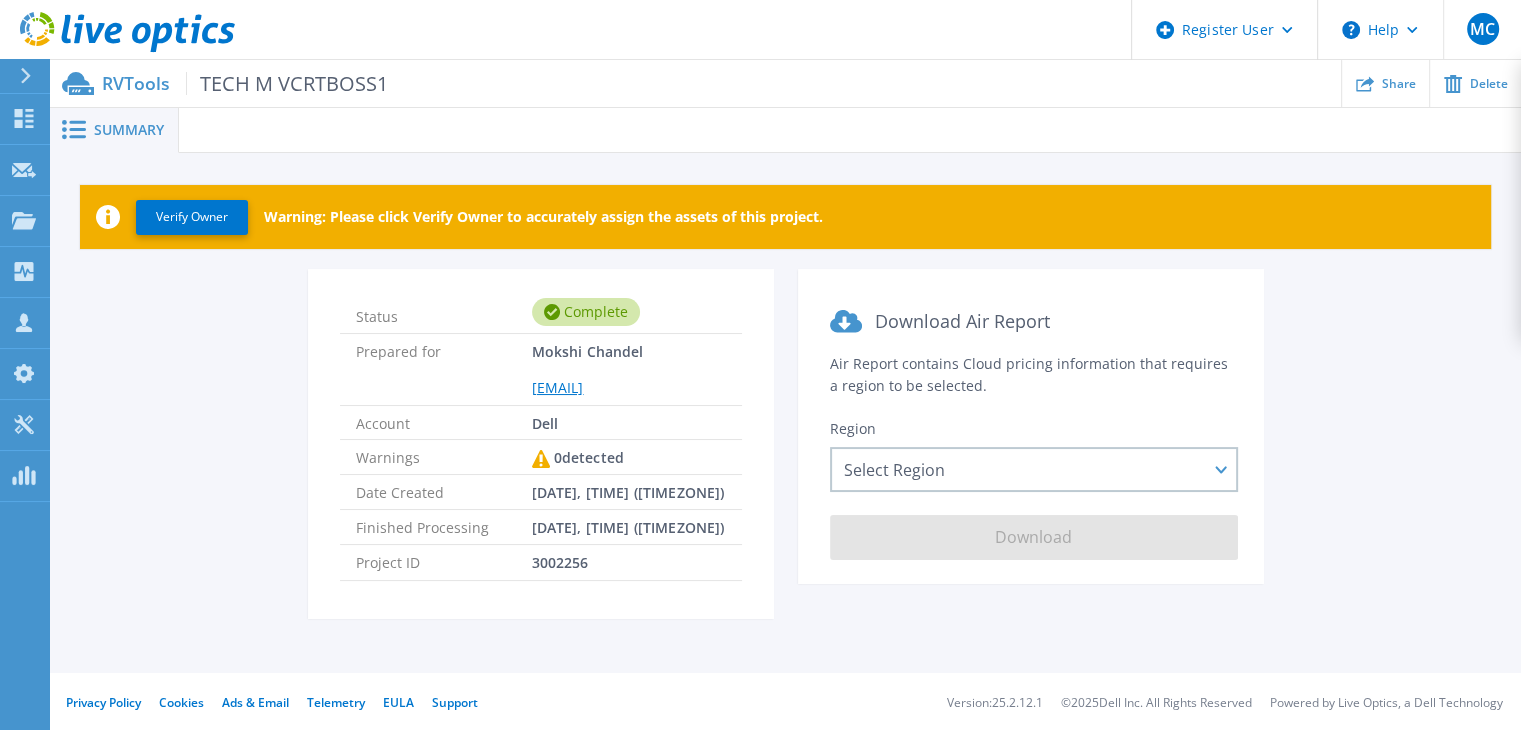 click on "Download Air Report Air Report contains Cloud pricing information that requires a region to be selected. Region Select Region Asia Pacific (Hong Kong) Asia Pacific (Mumbai) Asia Pacific (Seoul) Asia Pacific (Singapore) Asia Pacific (Tokyo) Australia Canada Europe (Frankfurt) Europe (London) South America (Sao Paulo) US East (Virginia) US West (California) Download" at bounding box center [1031, 426] 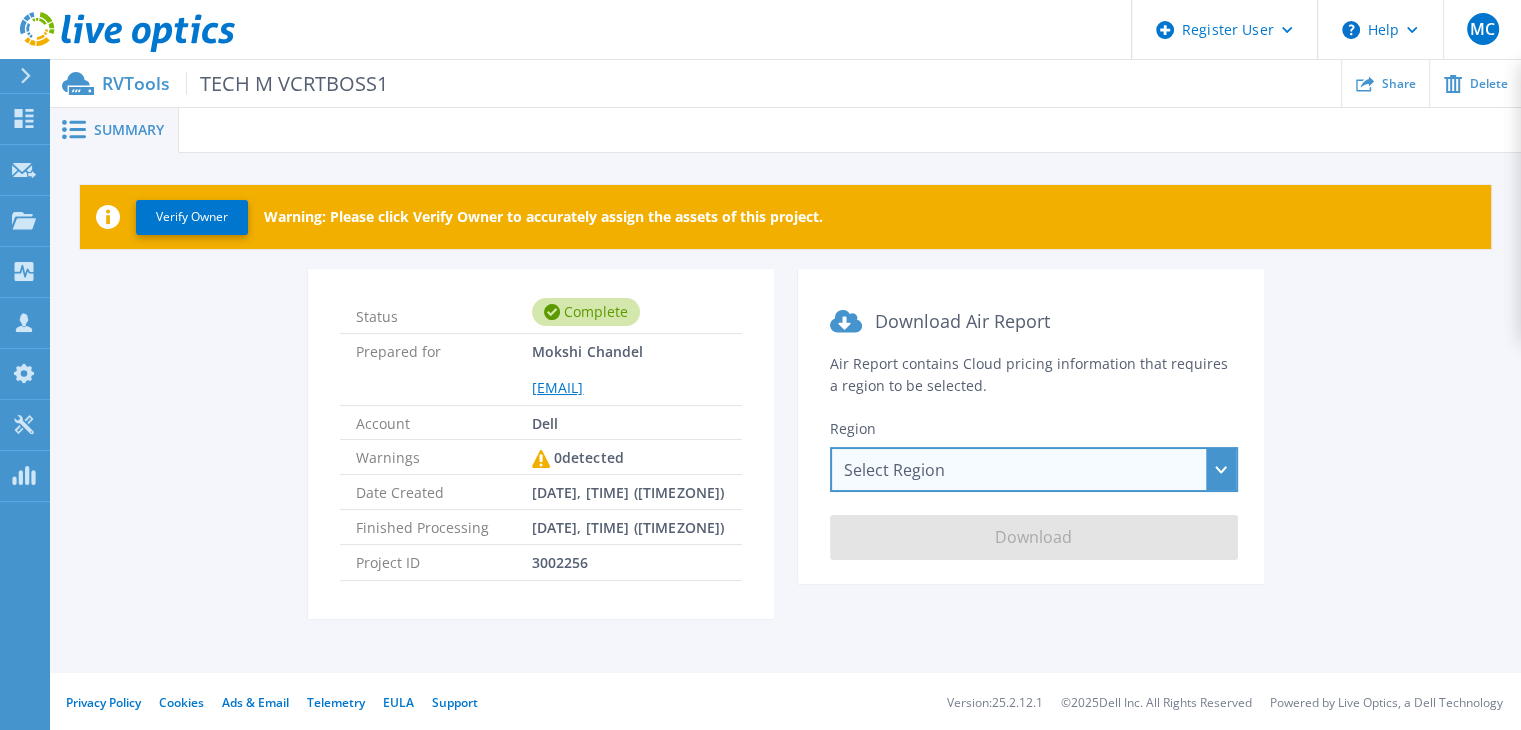 click on "Select Region Asia Pacific (Hong Kong) Asia Pacific (Mumbai) Asia Pacific (Seoul) Asia Pacific (Singapore) Asia Pacific (Tokyo) Australia Canada Europe (Frankfurt) Europe (London) South America (Sao Paulo) US East (Virginia) US West (California)" at bounding box center (1034, 469) 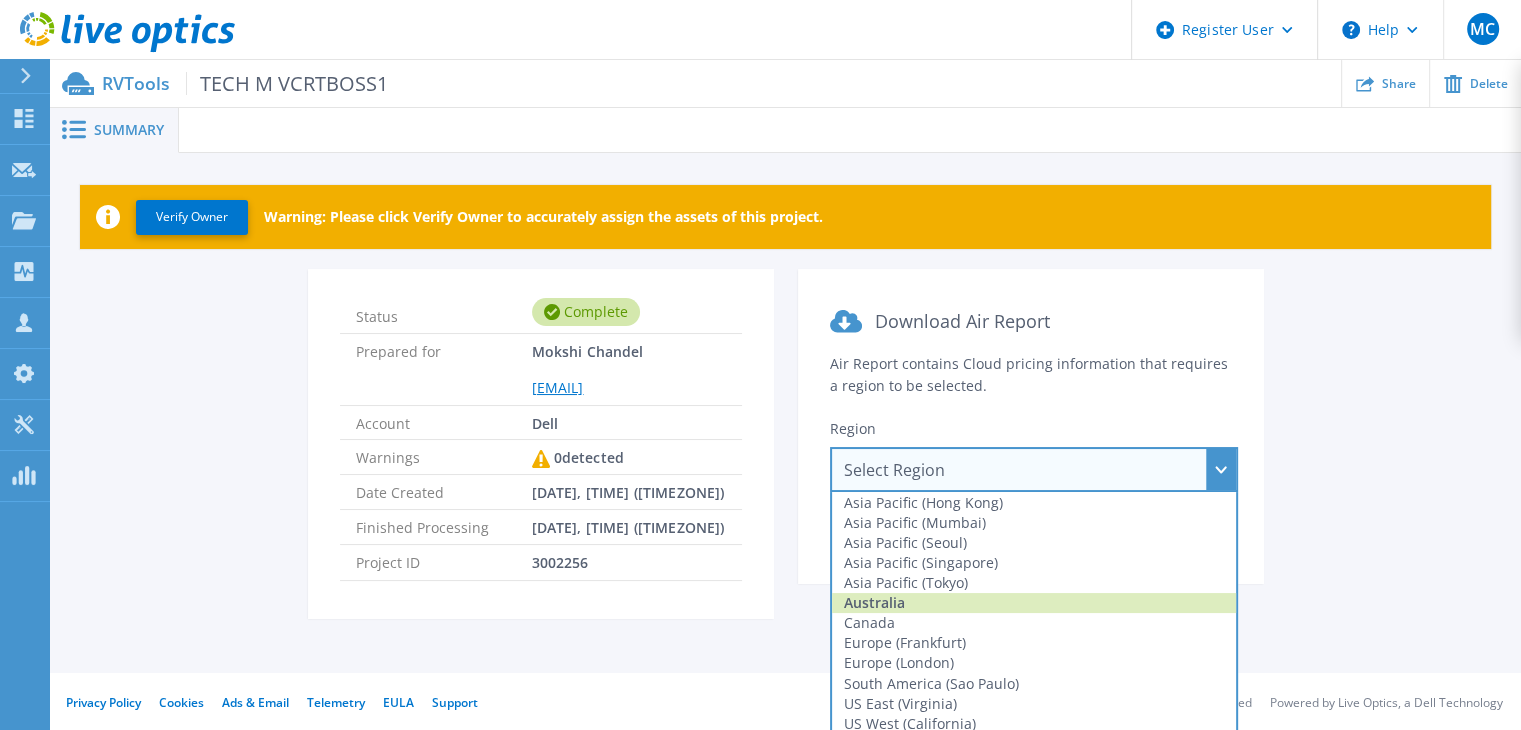 scroll, scrollTop: 4, scrollLeft: 0, axis: vertical 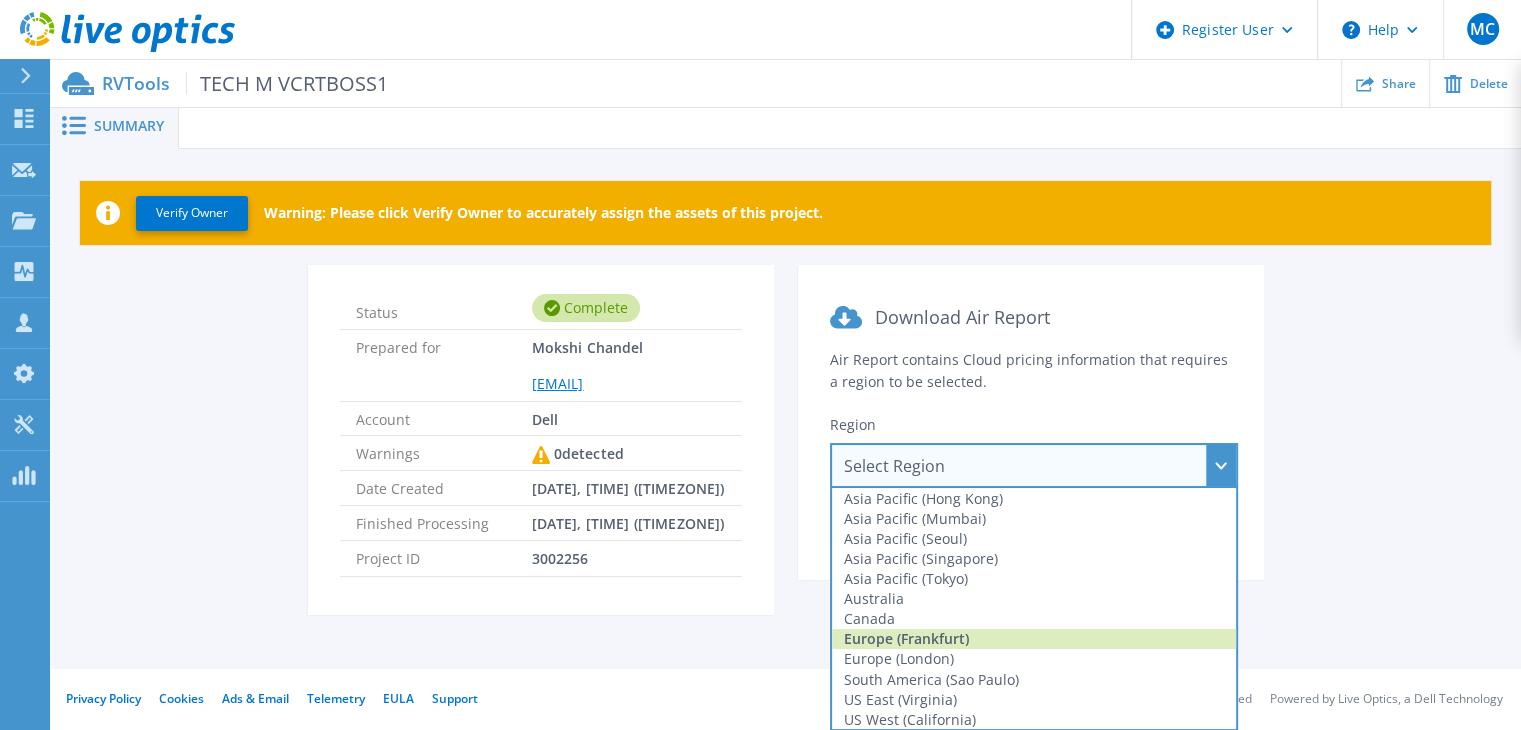 click on "Europe (Frankfurt)" at bounding box center (1034, 639) 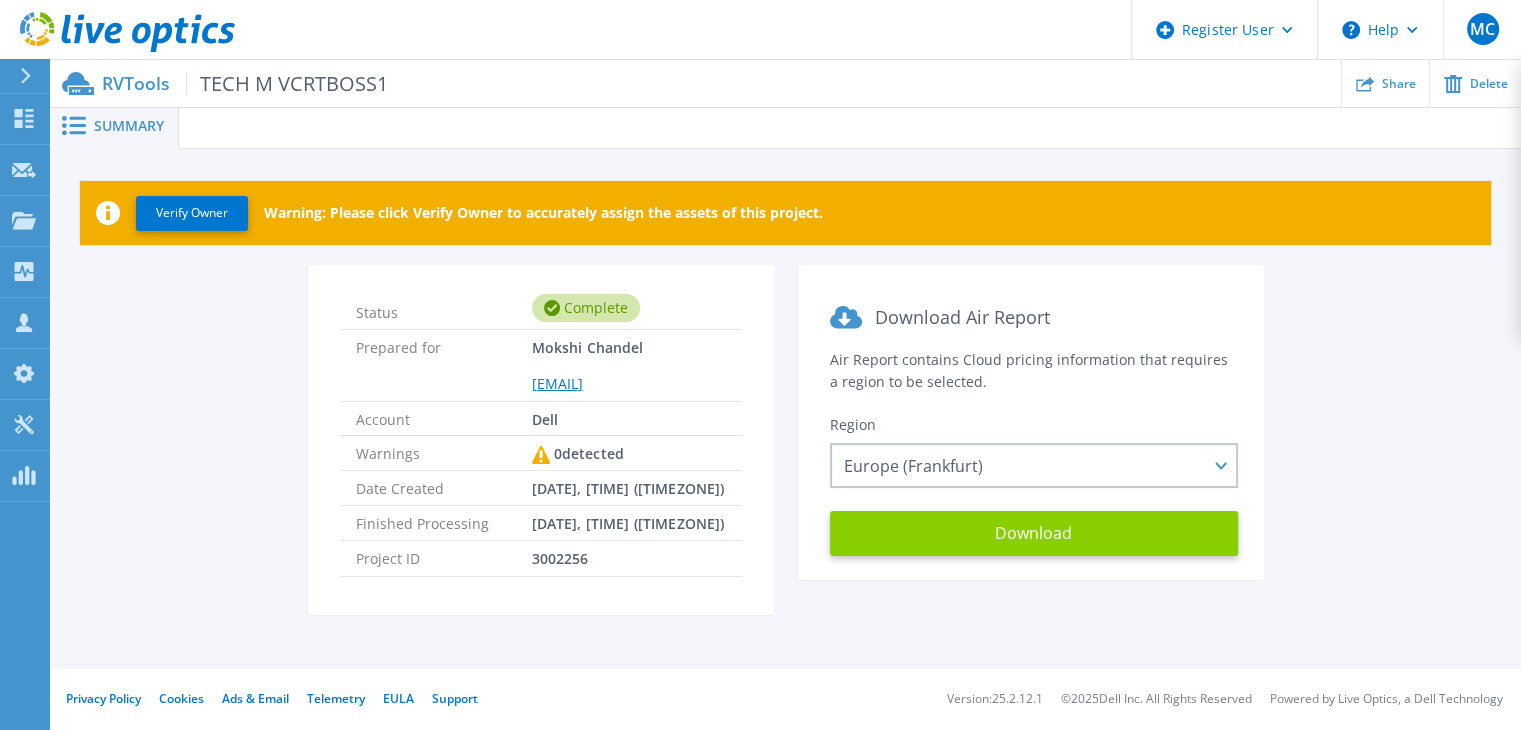 click on "Download" at bounding box center [1034, 533] 